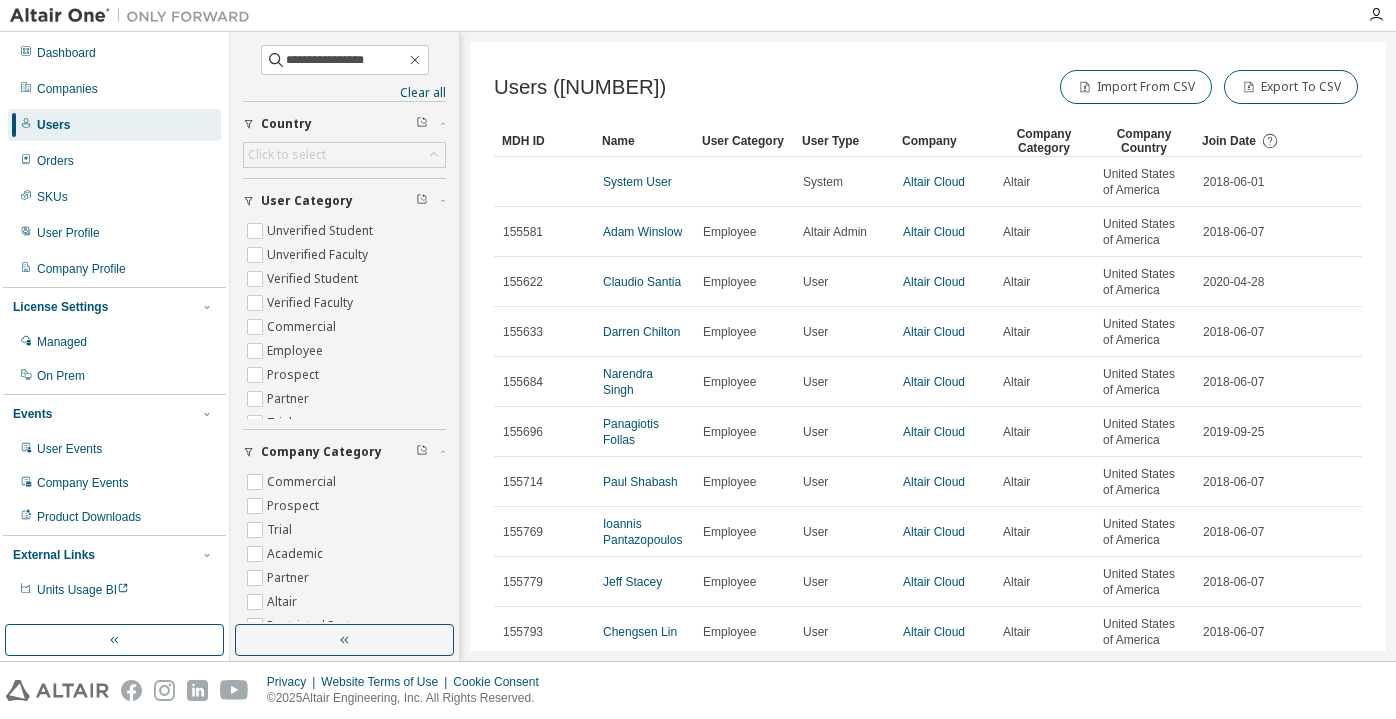 scroll, scrollTop: 0, scrollLeft: 0, axis: both 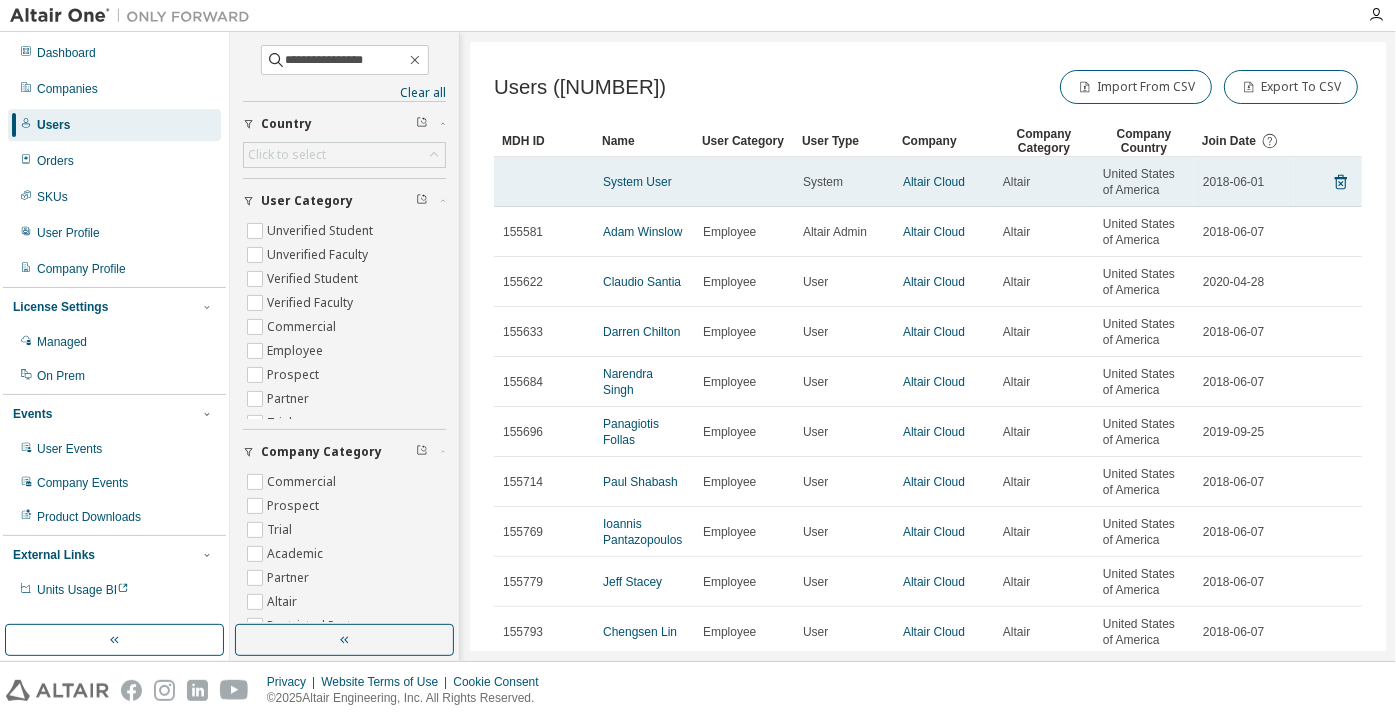 type on "**********" 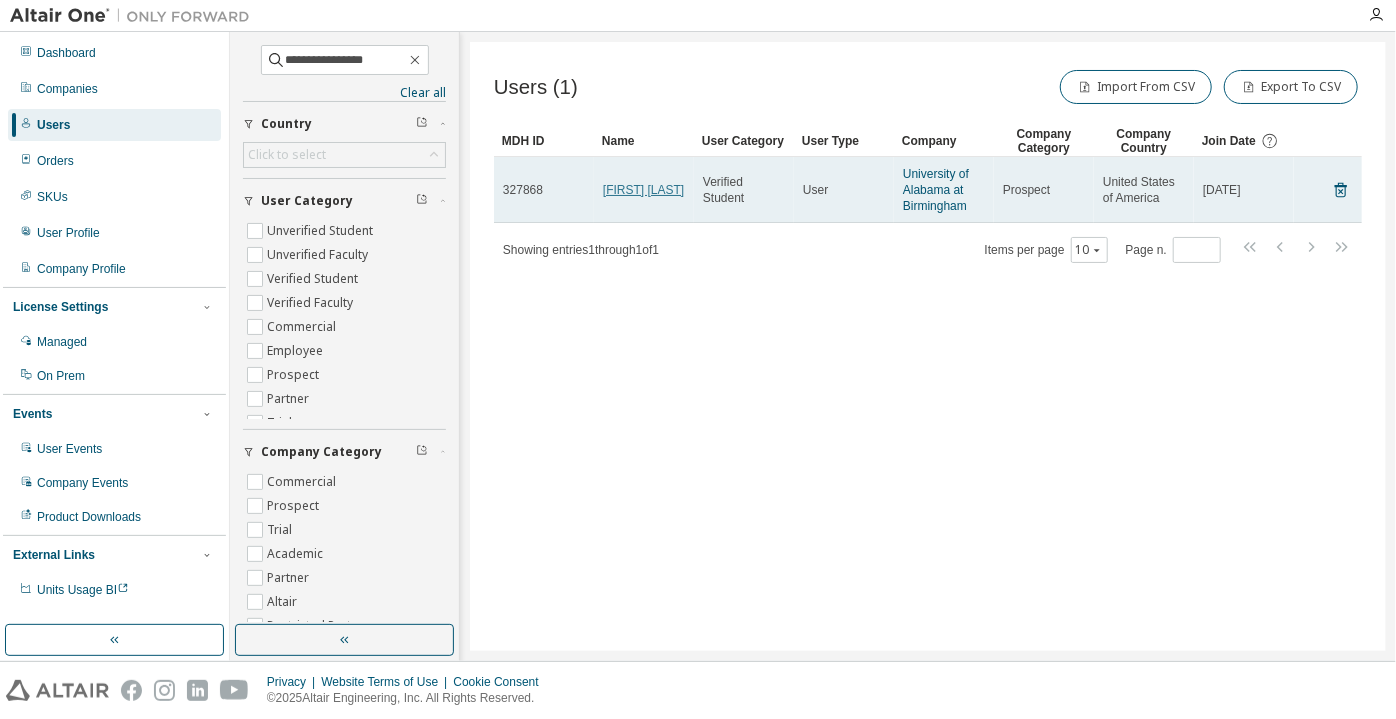 click on "[FIRST] [LAST]" at bounding box center (643, 190) 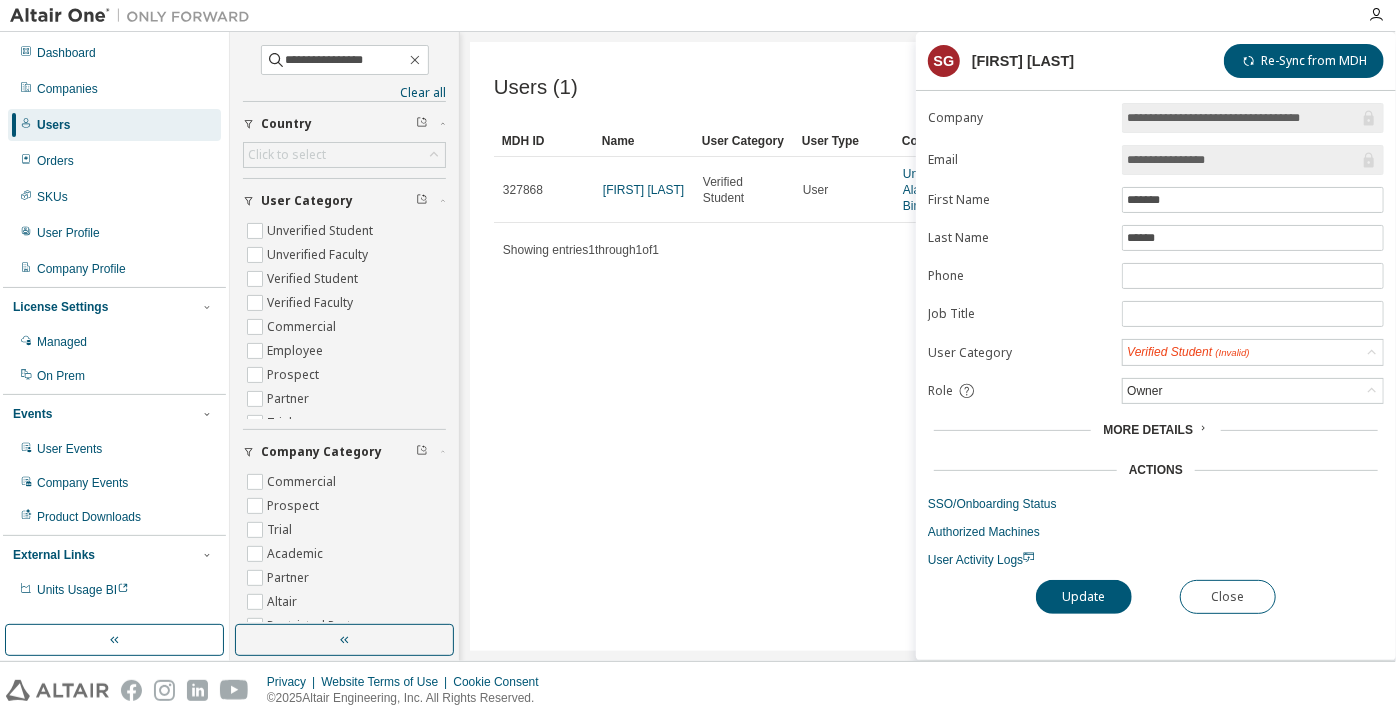 drag, startPoint x: 1241, startPoint y: 146, endPoint x: 1202, endPoint y: 152, distance: 39.45884 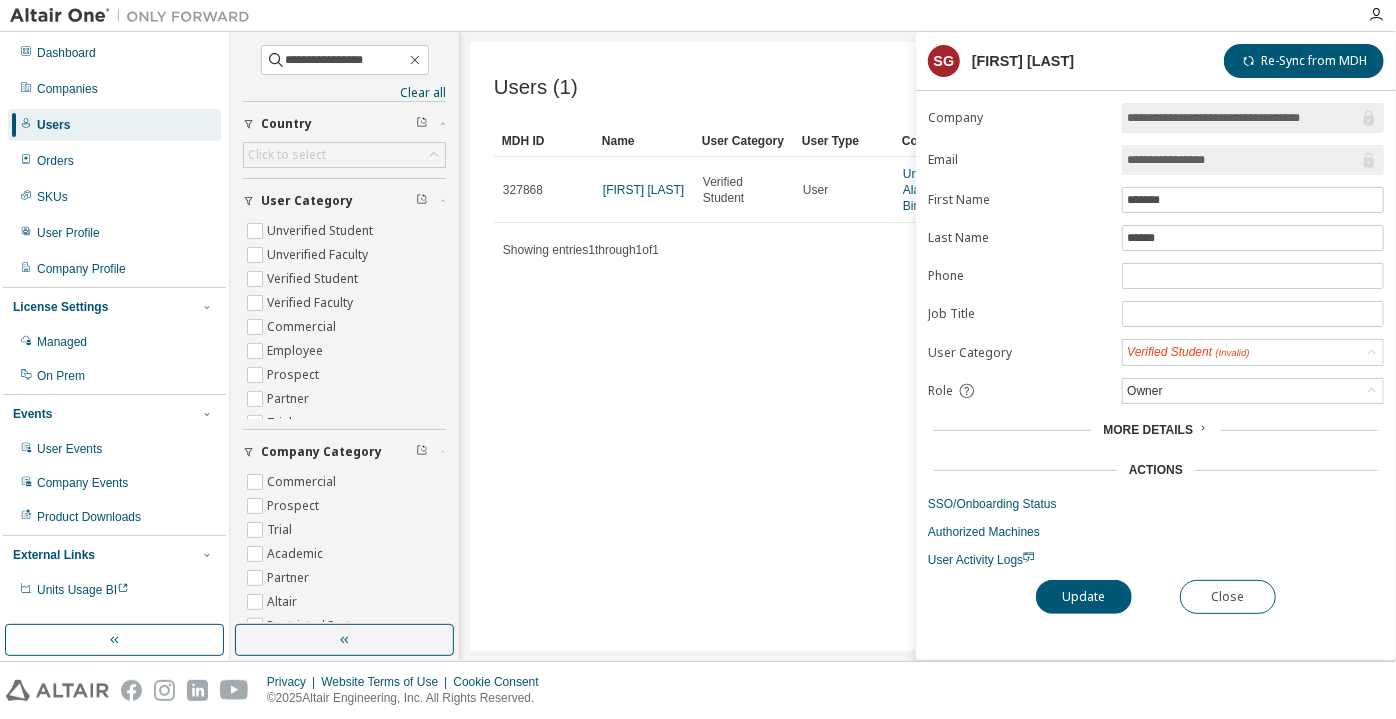 click on "**********" at bounding box center [1243, 160] 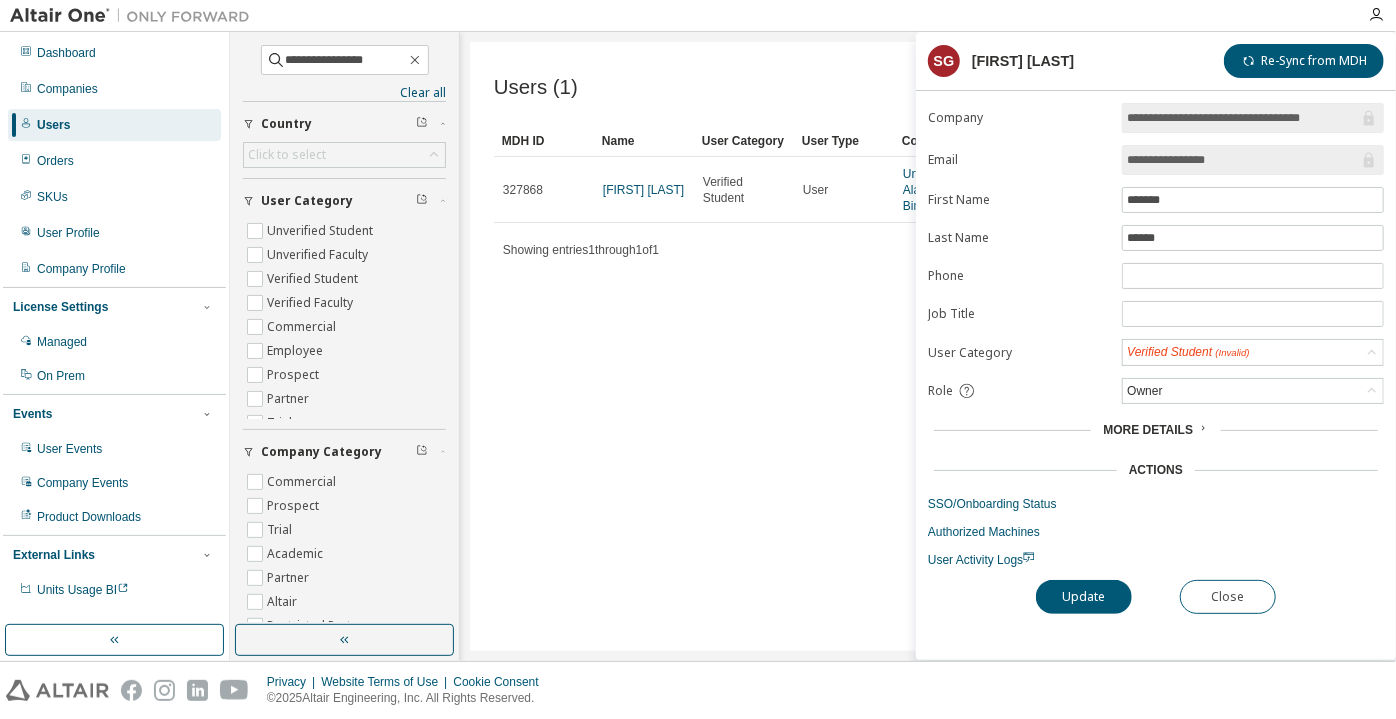 drag, startPoint x: 1242, startPoint y: 155, endPoint x: 1189, endPoint y: 160, distance: 53.235325 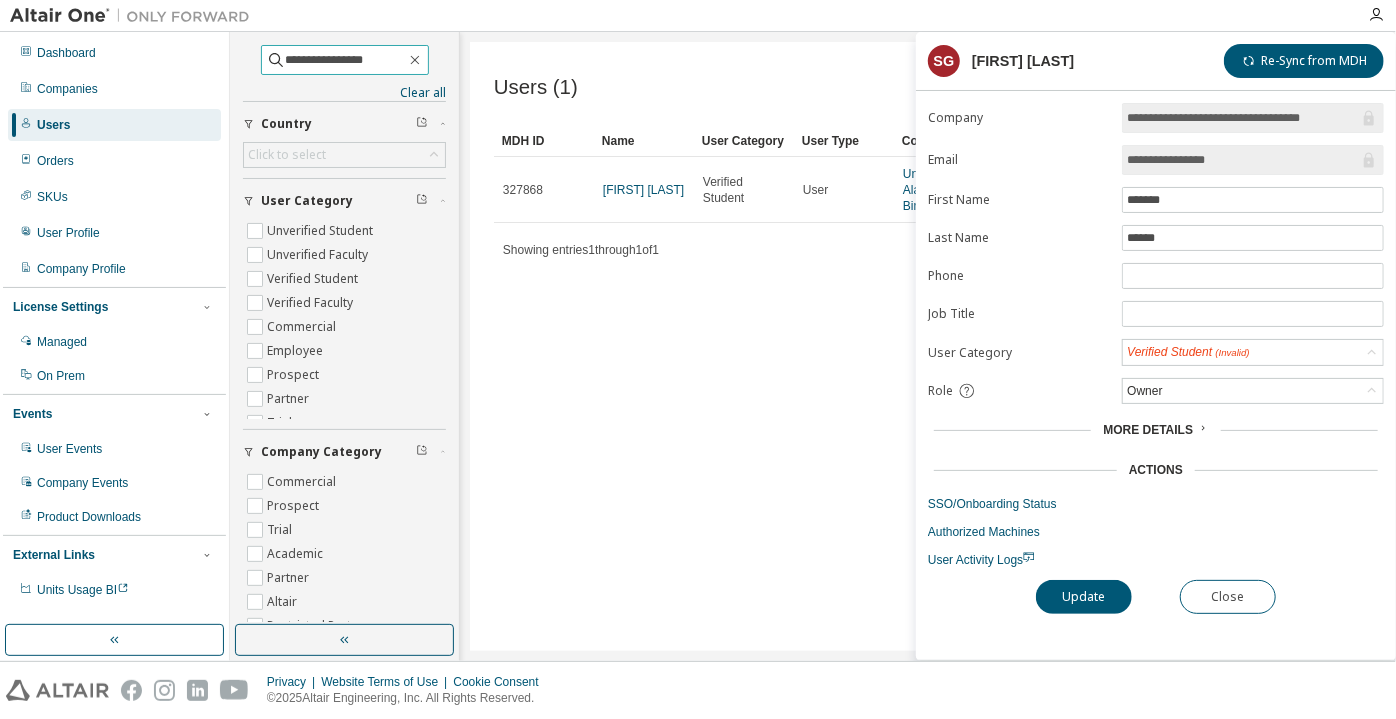 drag, startPoint x: 328, startPoint y: 55, endPoint x: 246, endPoint y: 55, distance: 82 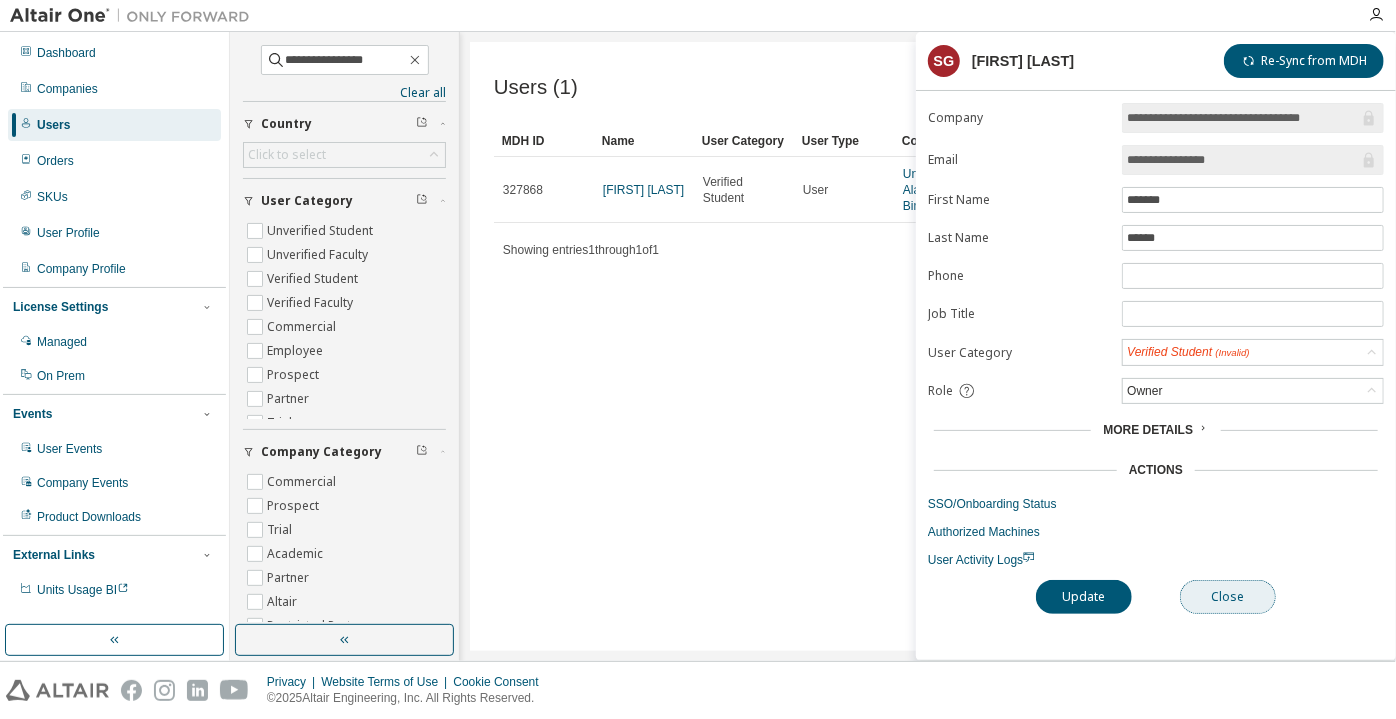 click on "Close" at bounding box center (1228, 597) 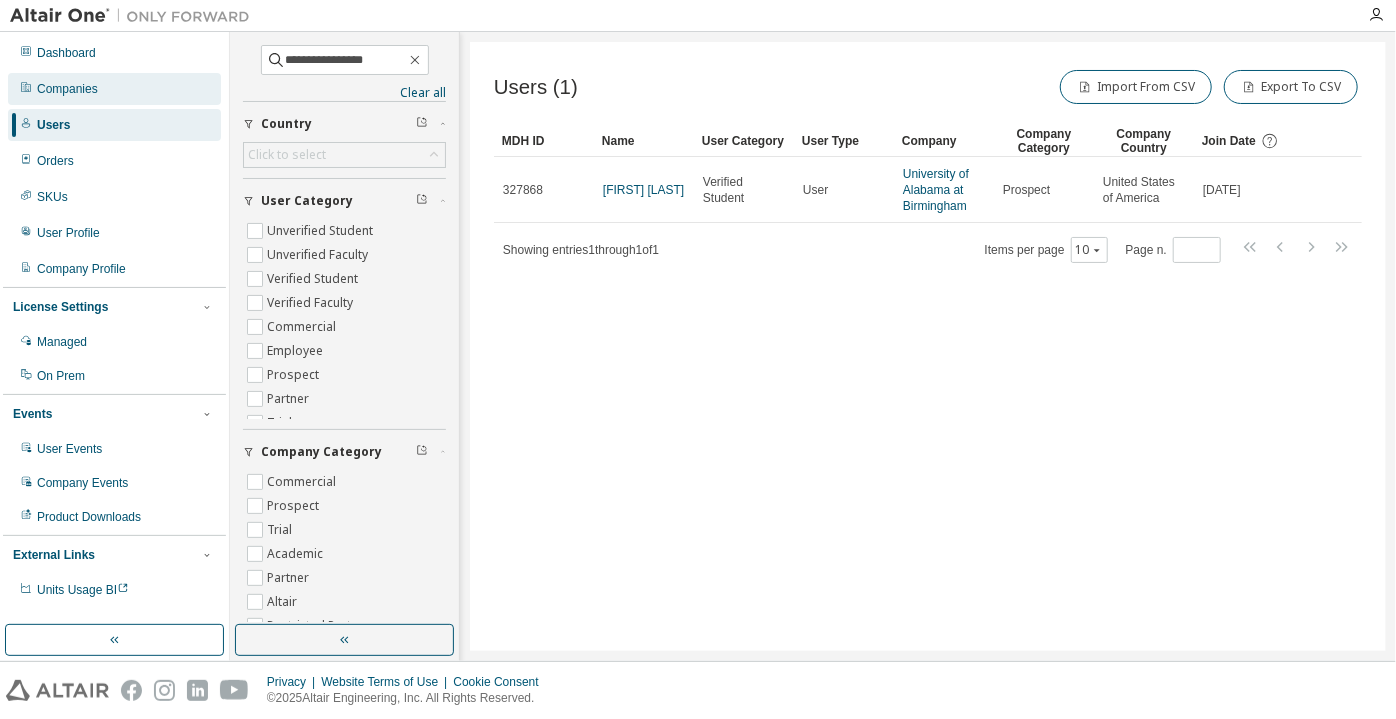 click on "Companies" at bounding box center [114, 89] 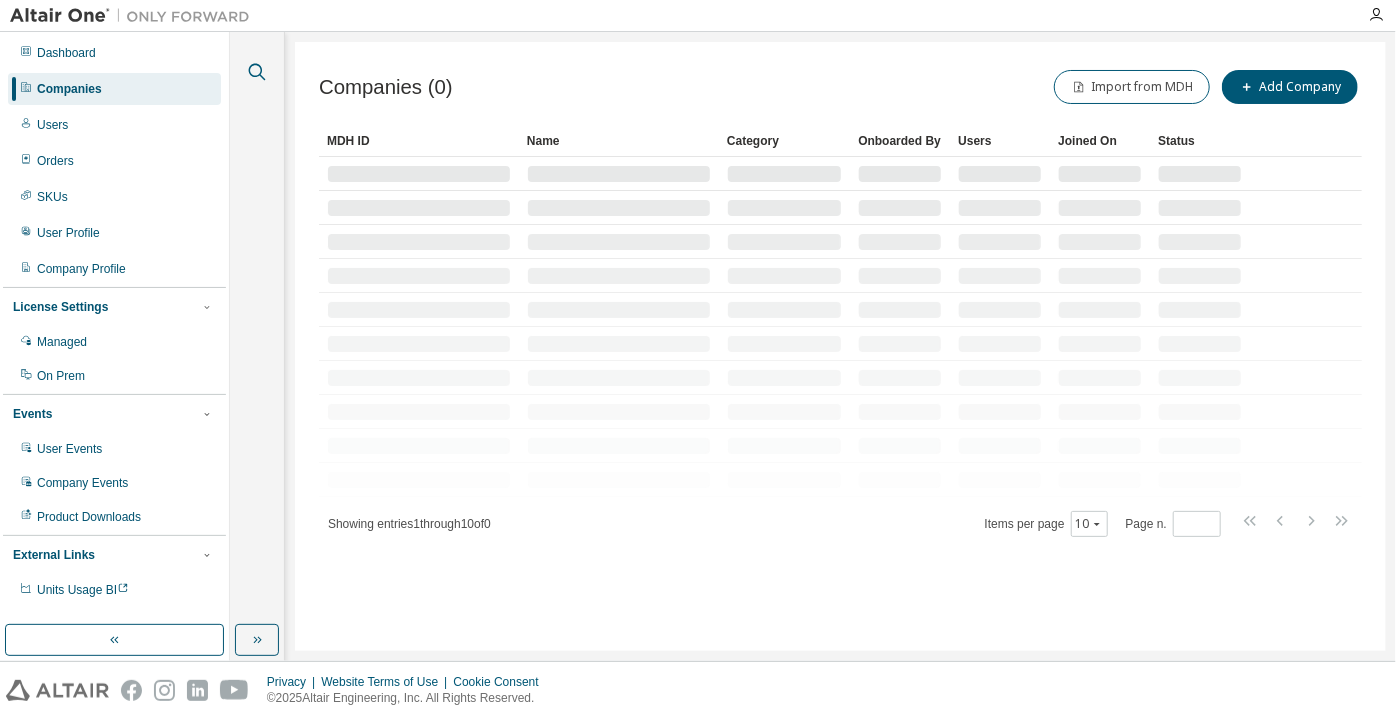 click 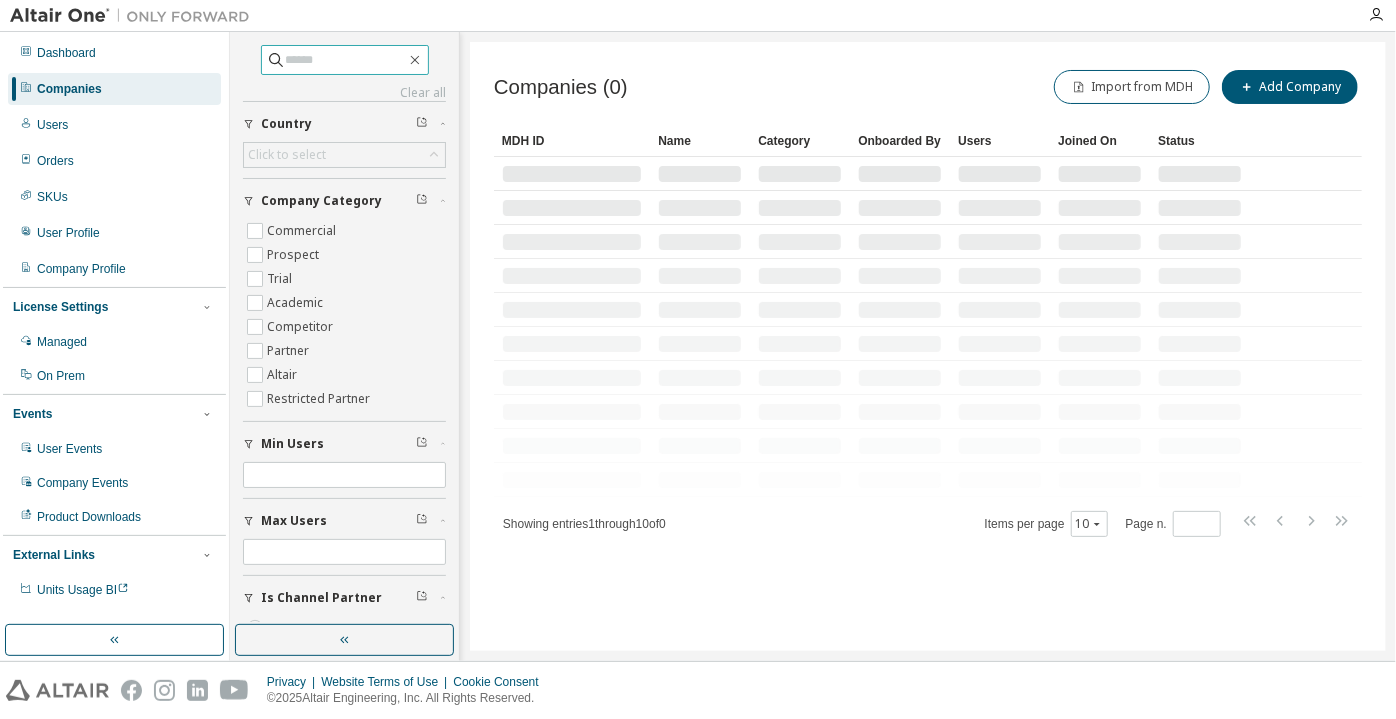 click at bounding box center [346, 60] 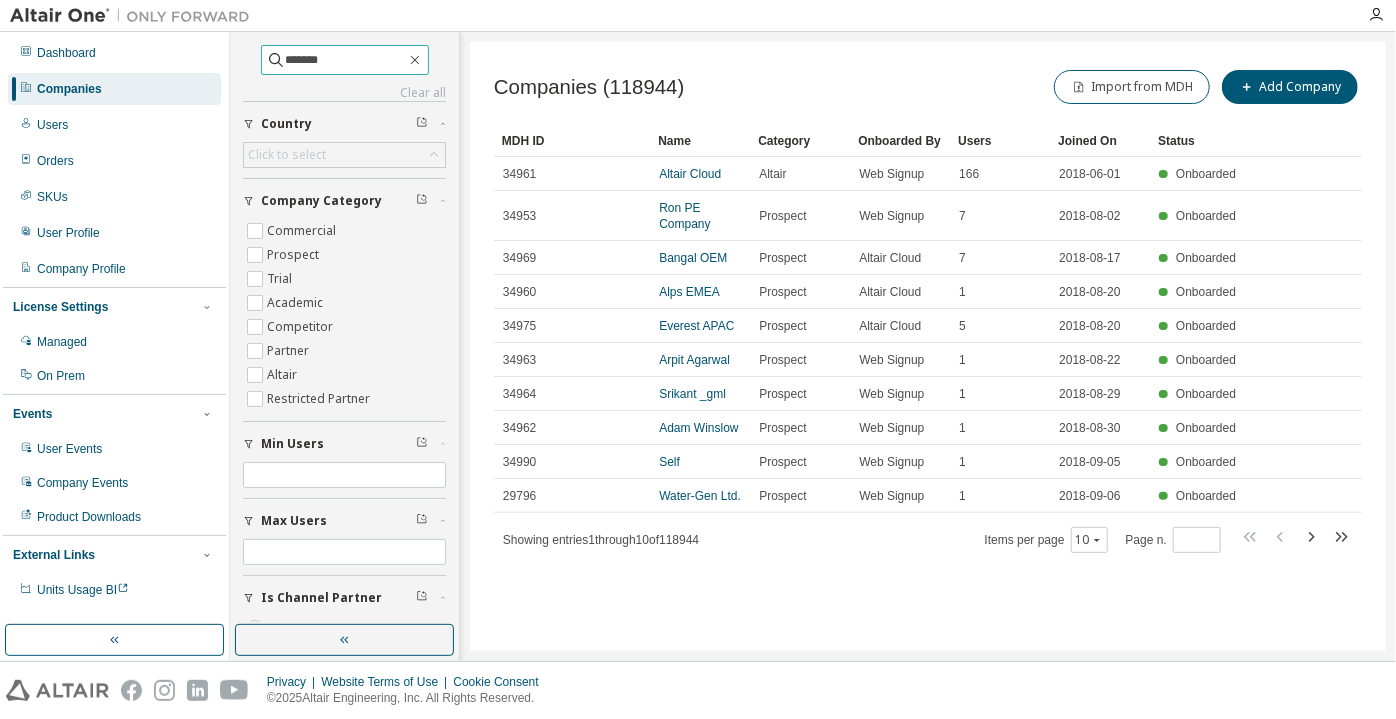 type on "*******" 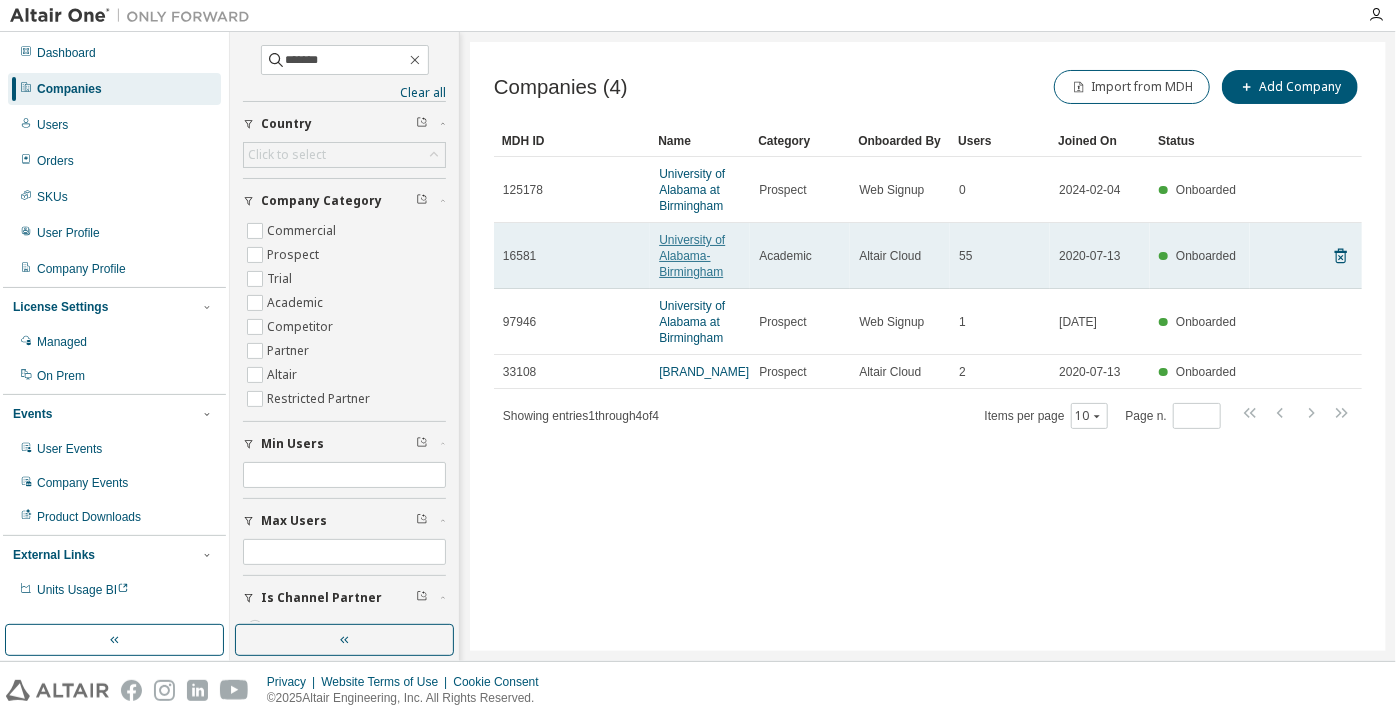 click on "University of Alabama-Birmingham" at bounding box center (692, 256) 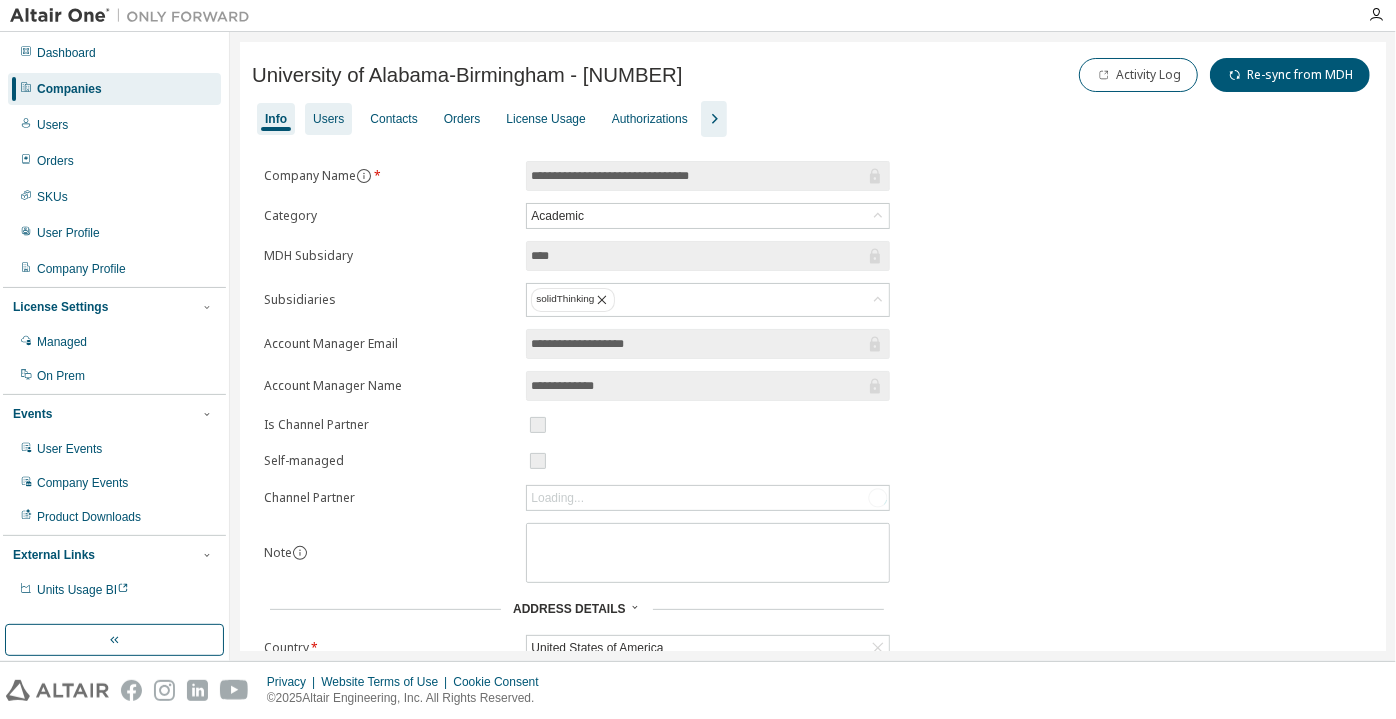 click on "Users" at bounding box center [328, 119] 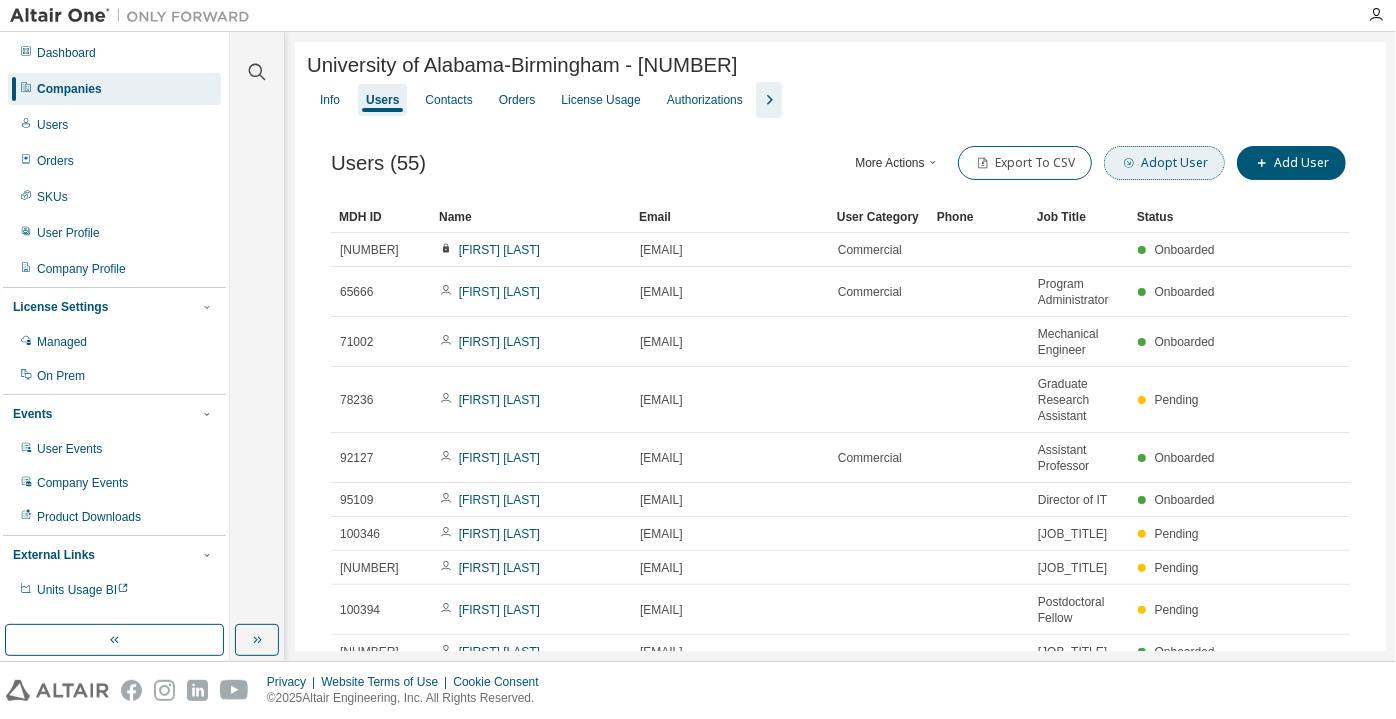click on "Adopt User" at bounding box center [1164, 163] 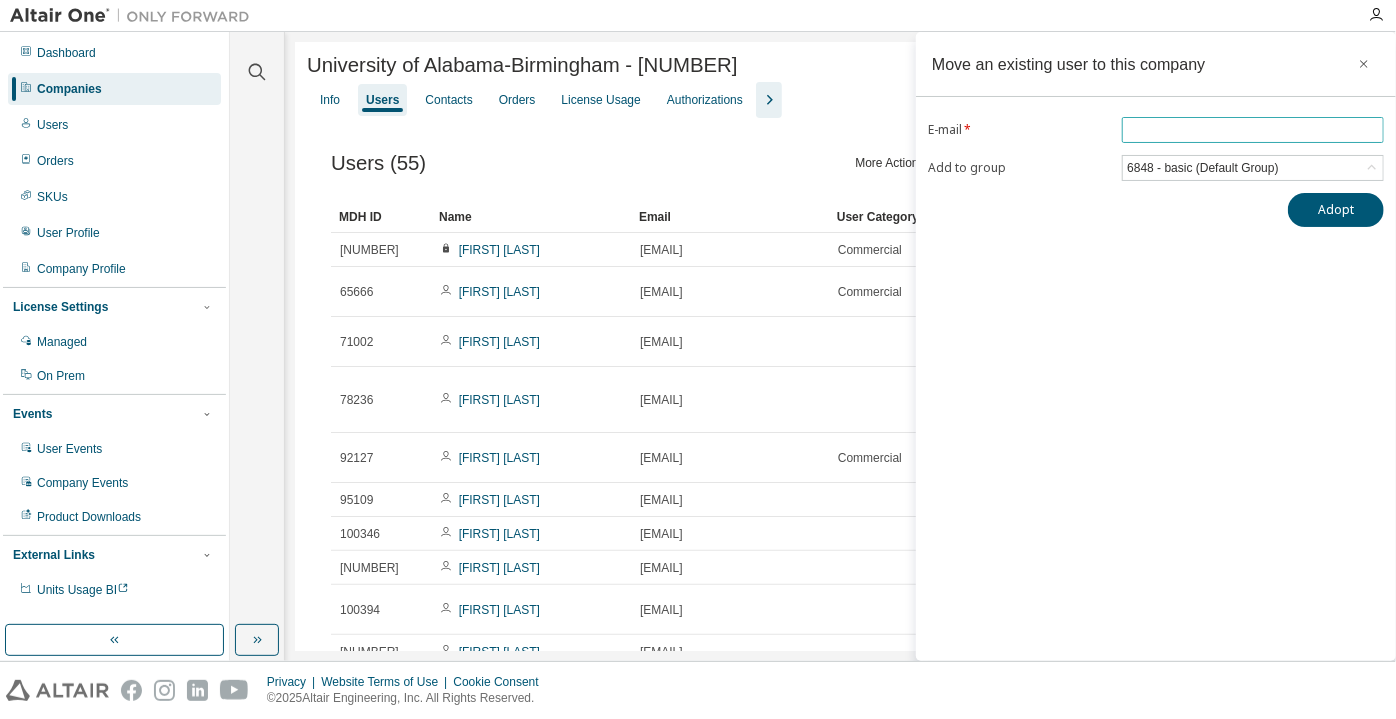 click at bounding box center [1253, 130] 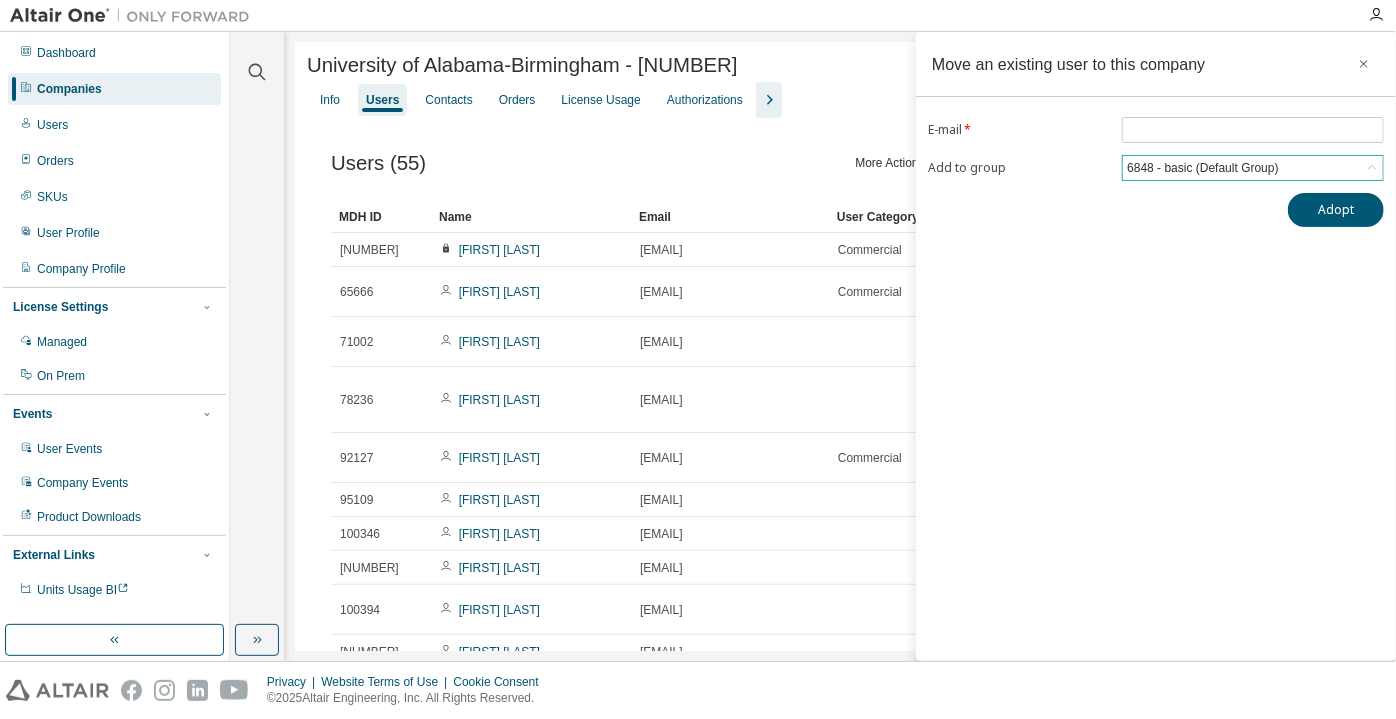 click on "6848 - basic (Default Group)" at bounding box center (1202, 168) 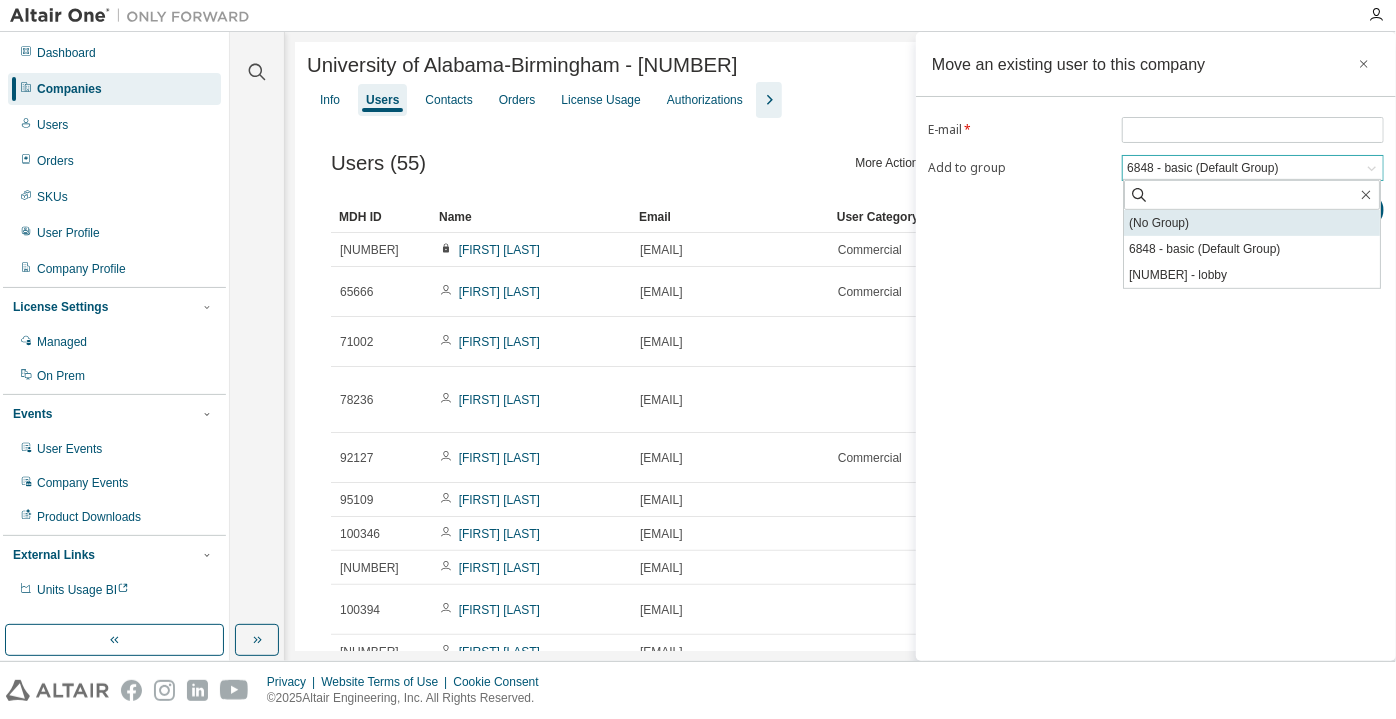 click on "(No Group)" at bounding box center (1252, 223) 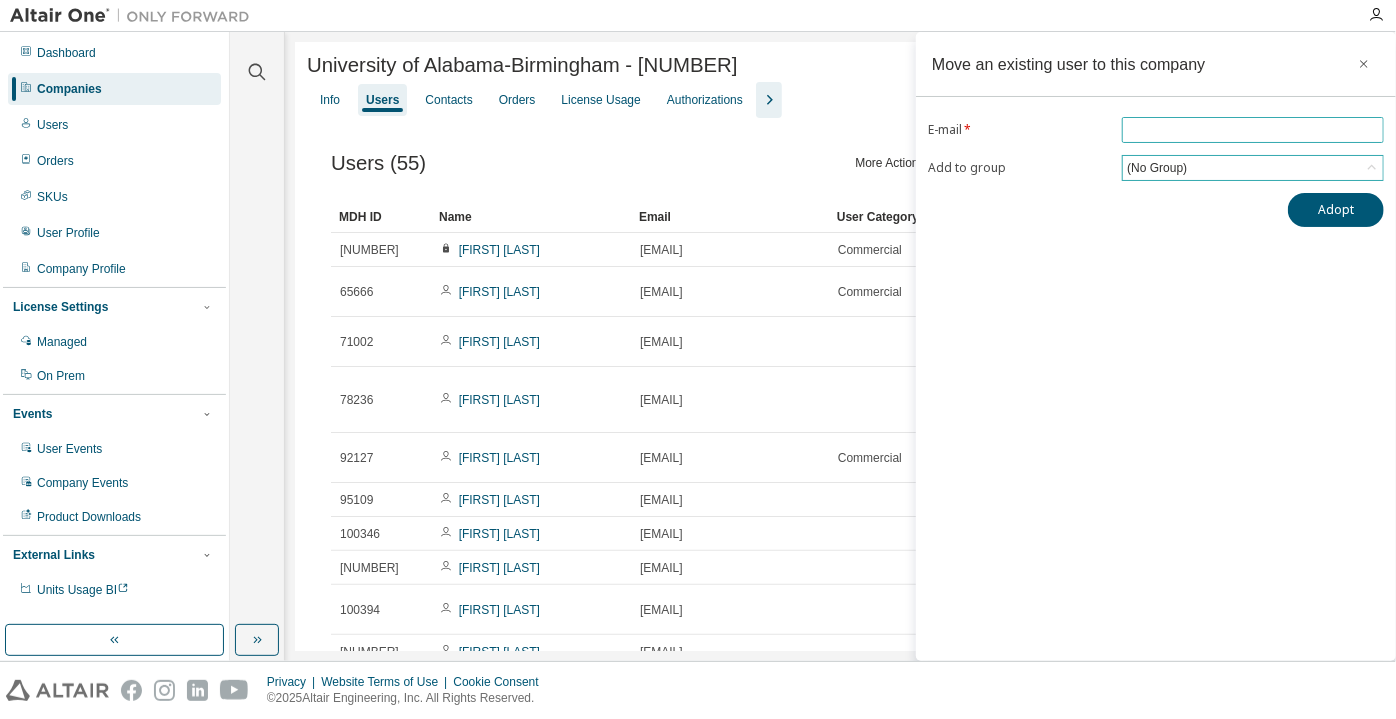 click at bounding box center (1253, 130) 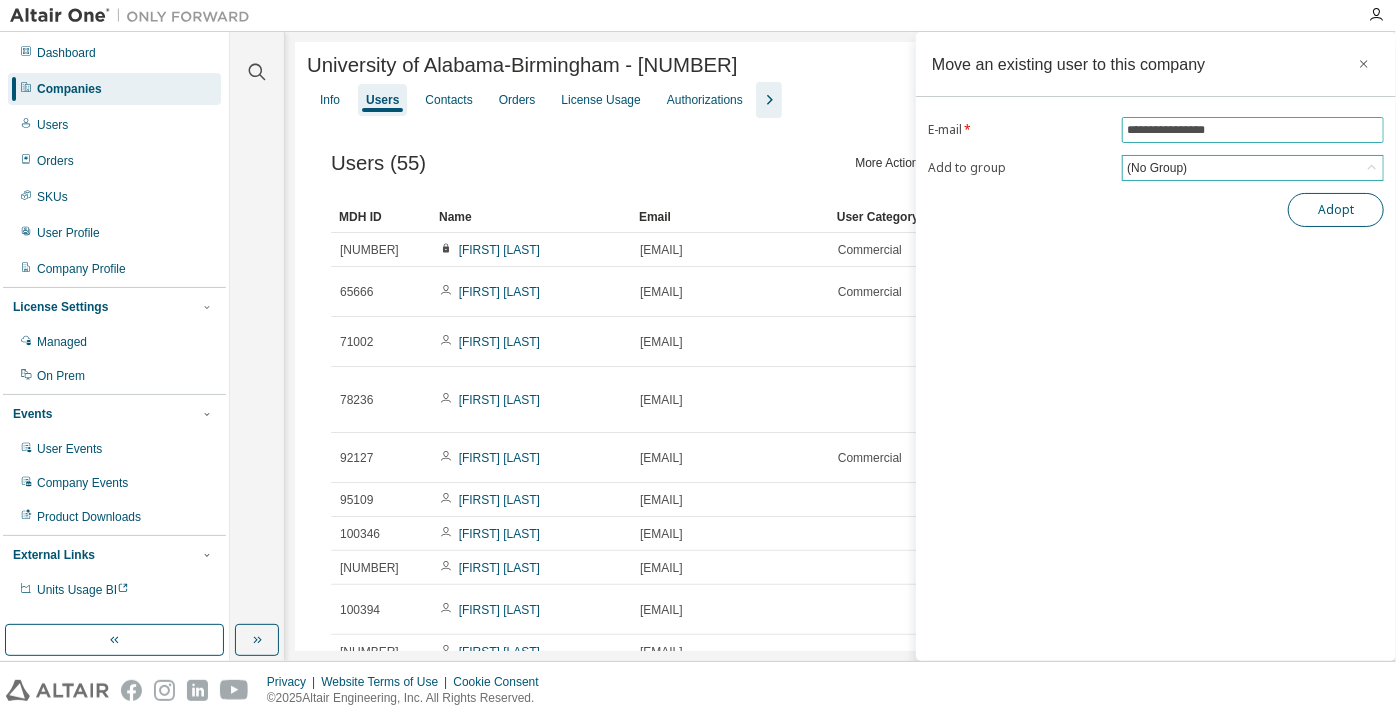 type on "**********" 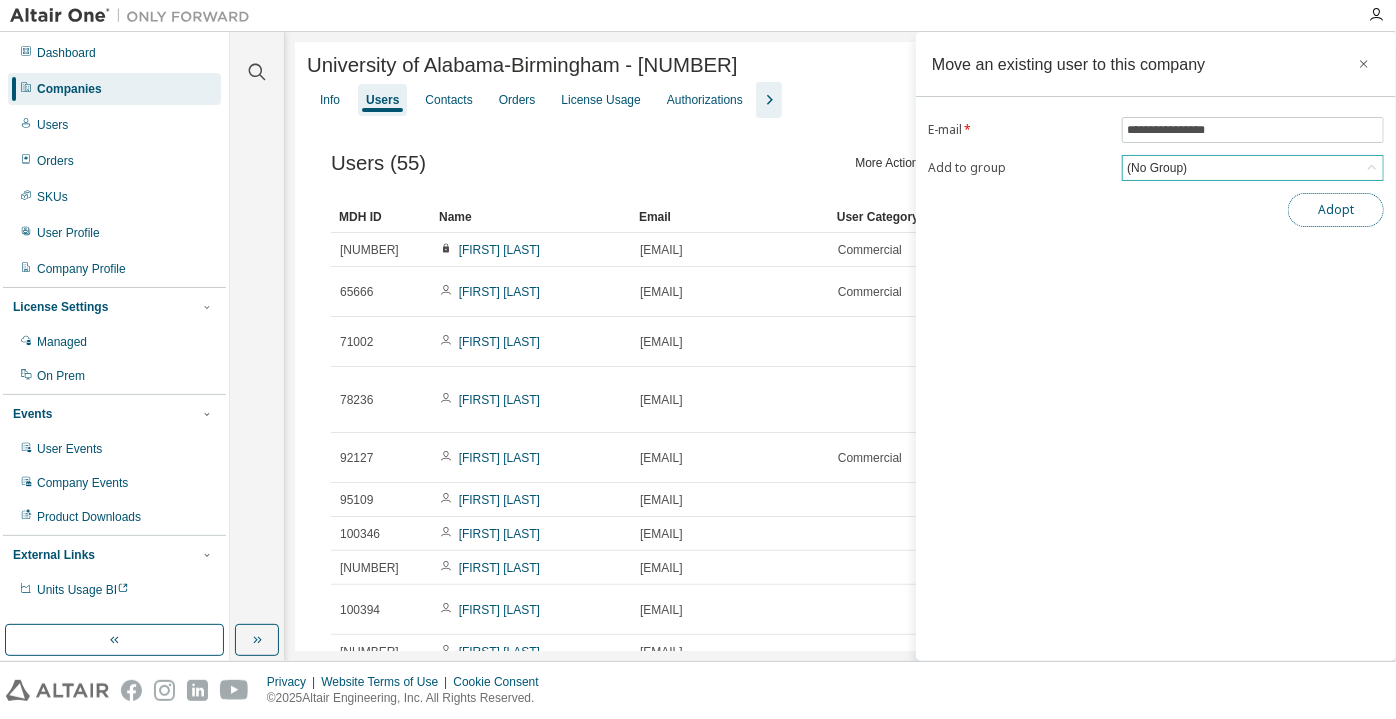click on "Adopt" at bounding box center (1336, 210) 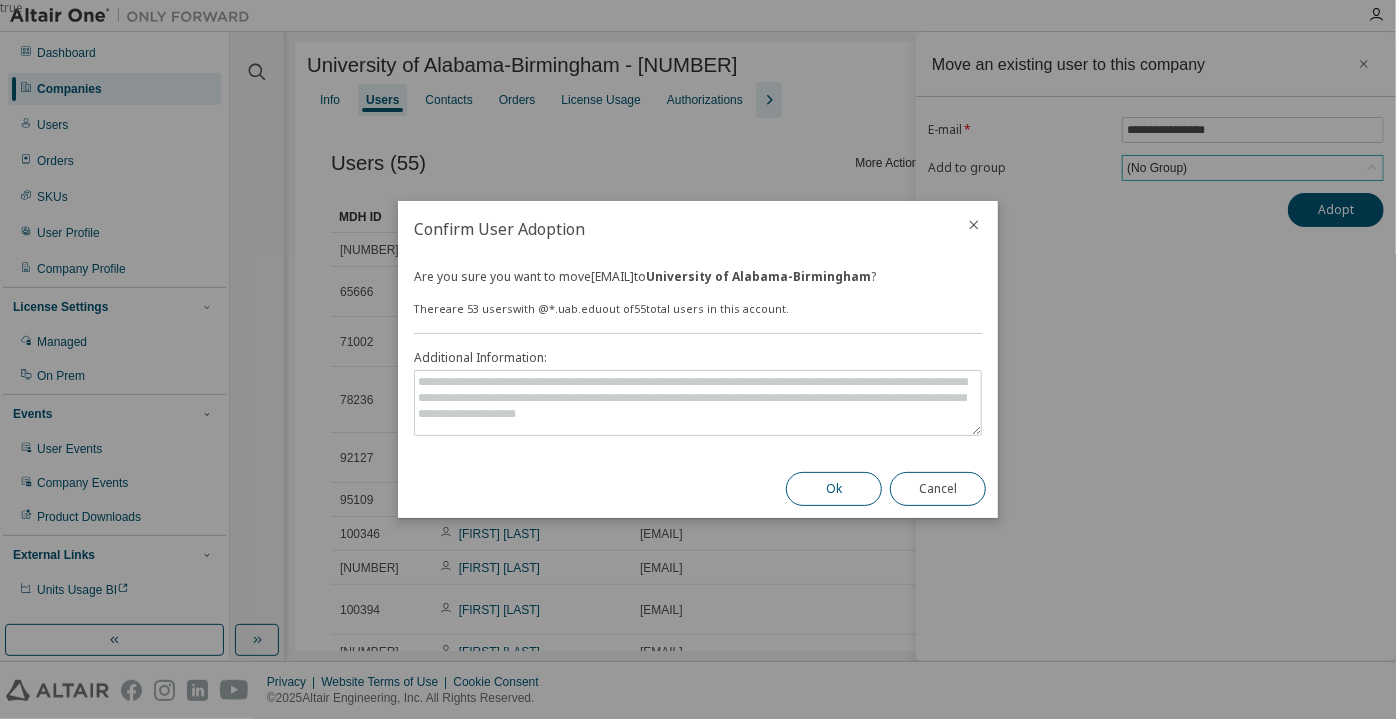 click on "Ok" at bounding box center [834, 489] 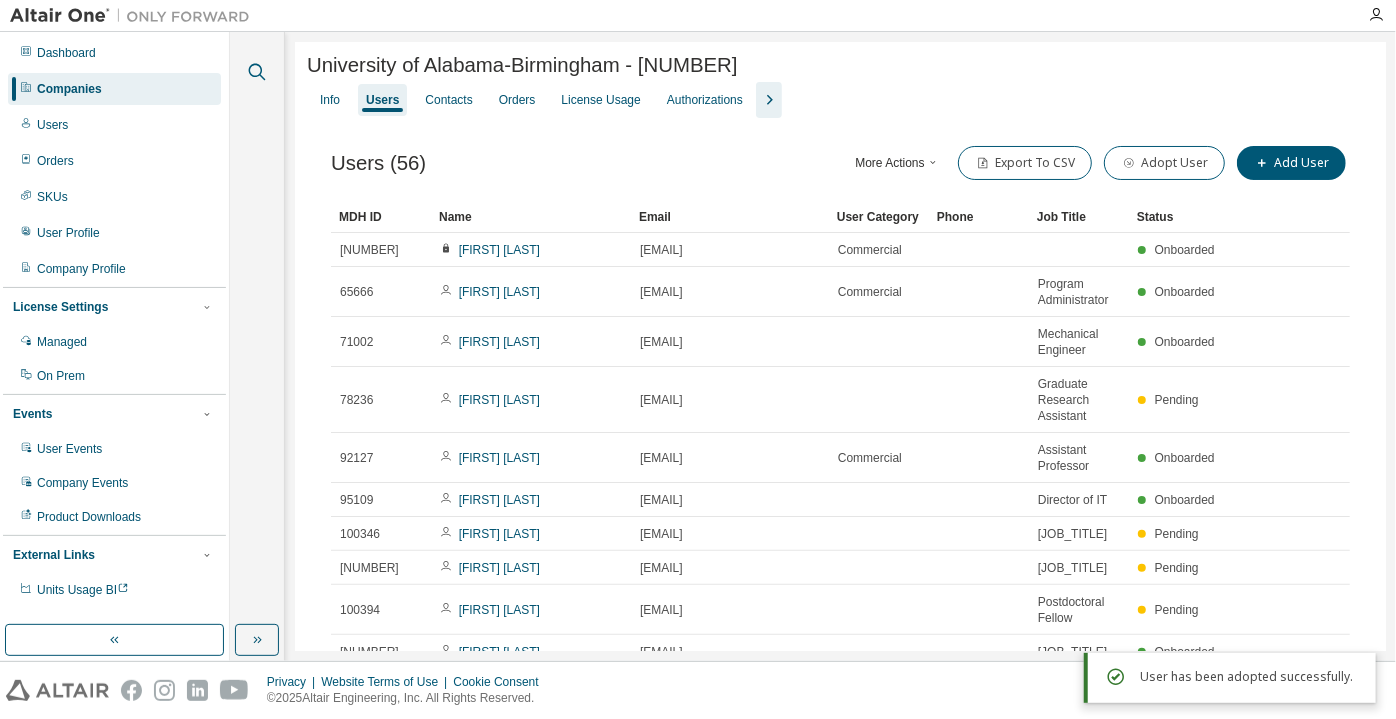 click 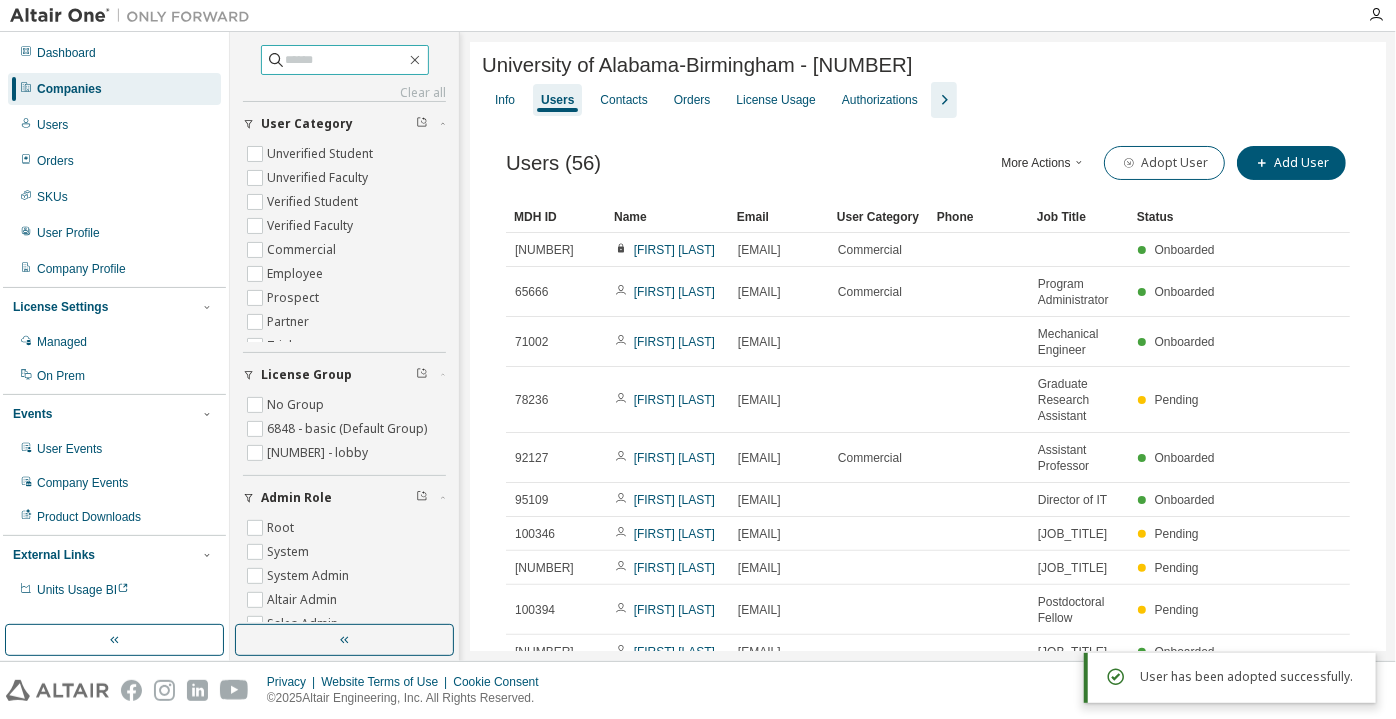 click at bounding box center (345, 60) 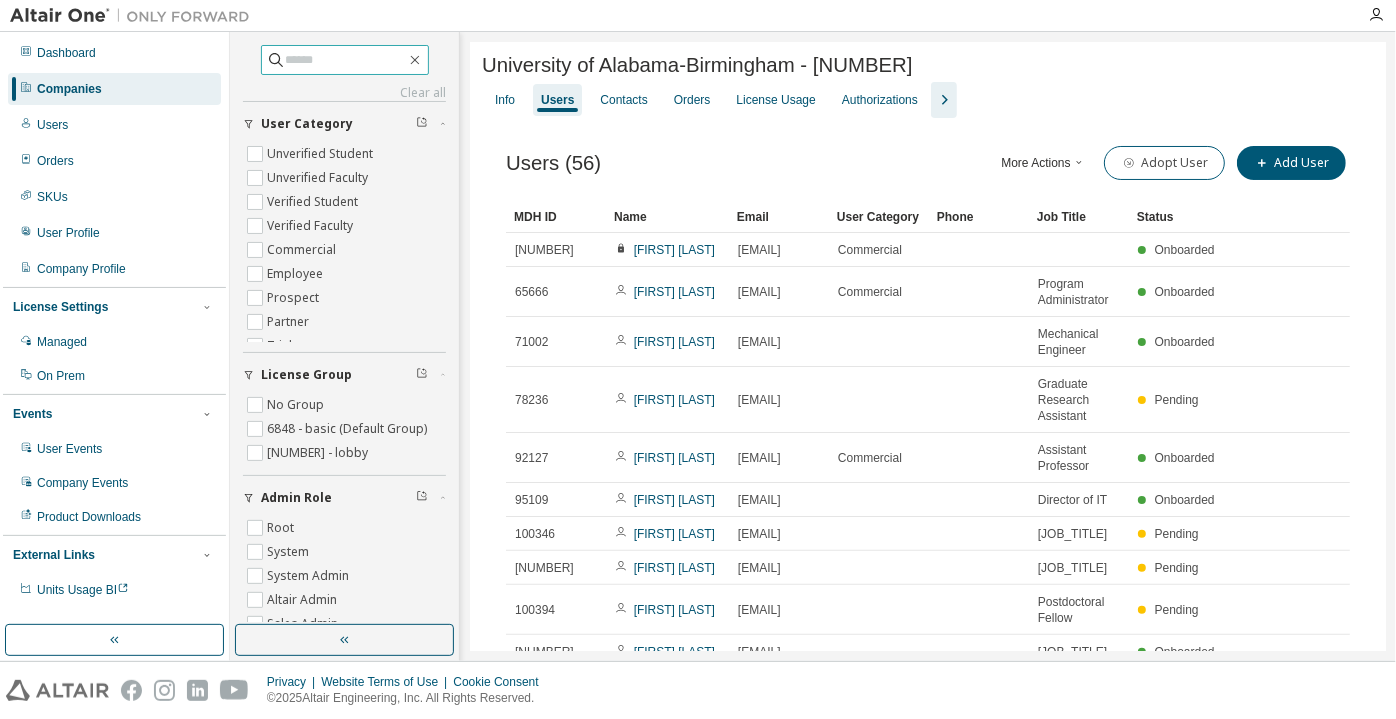 click at bounding box center (346, 60) 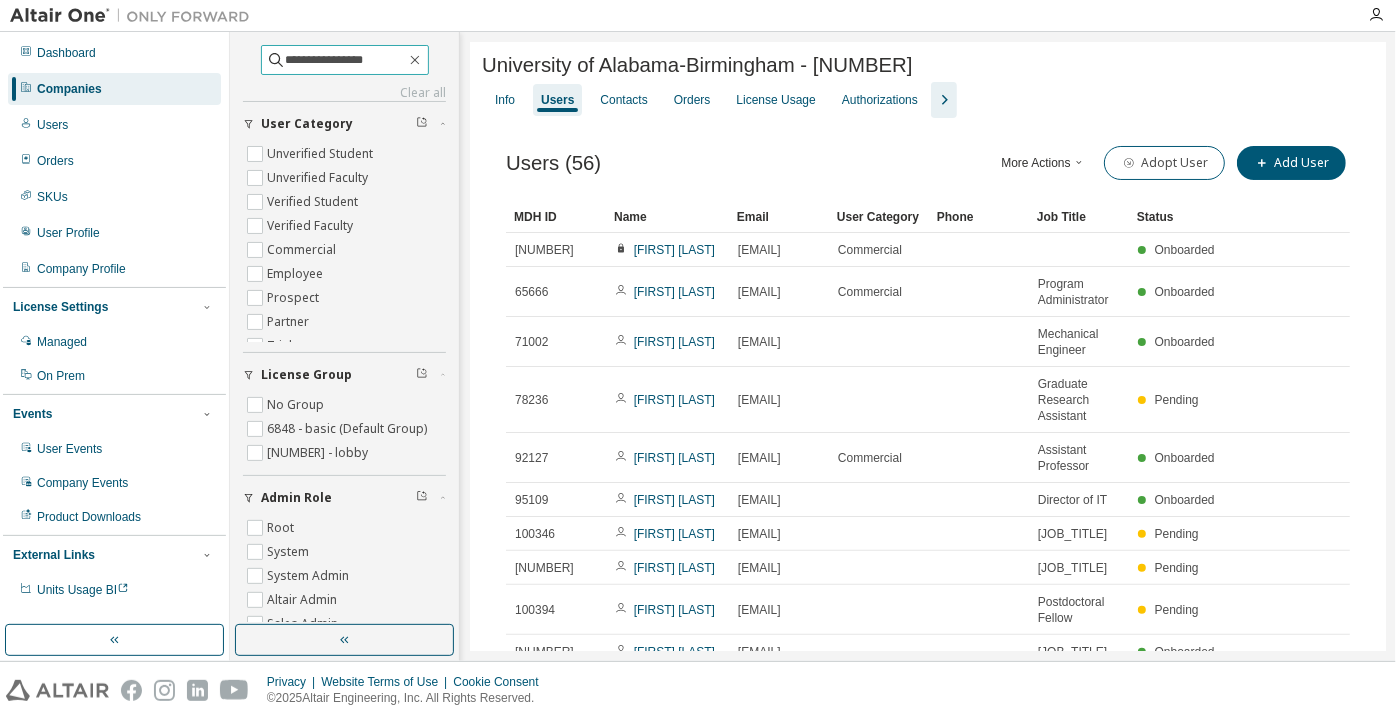 type on "**********" 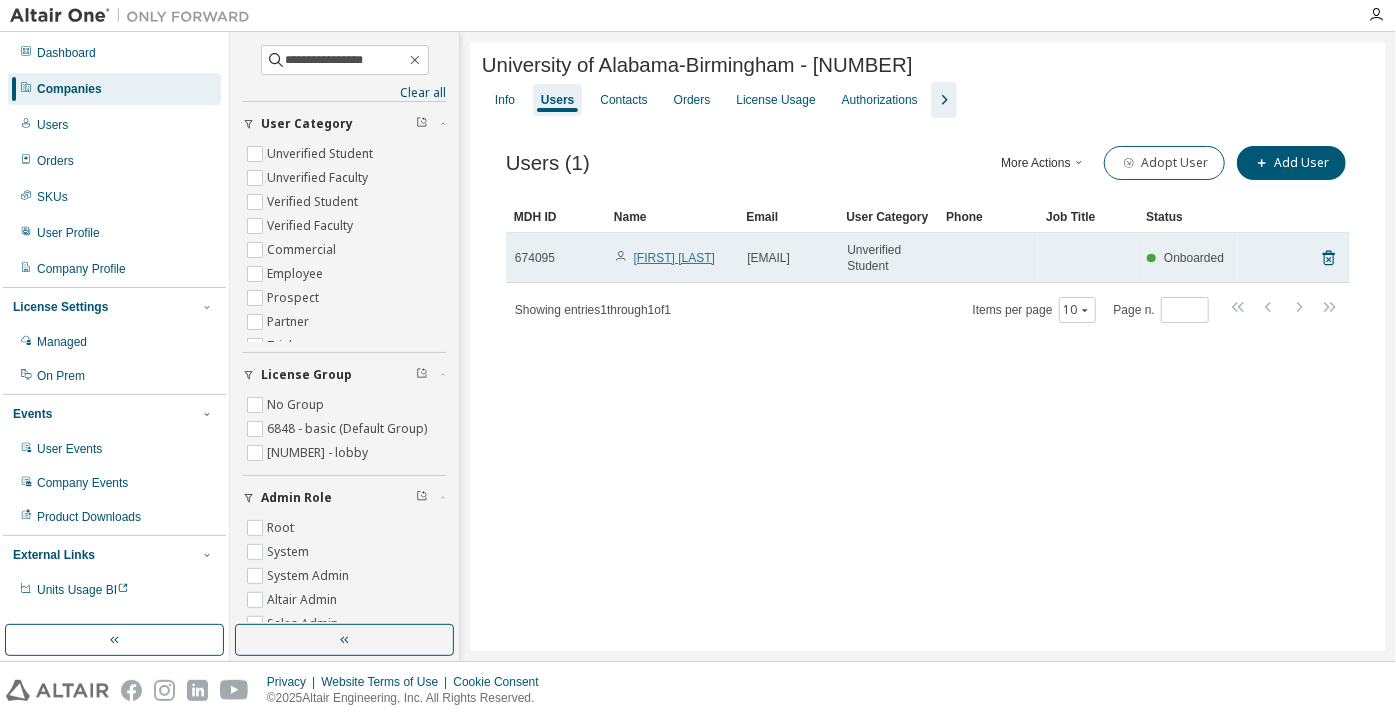 click on "[FIRST] [LAST]" at bounding box center (674, 258) 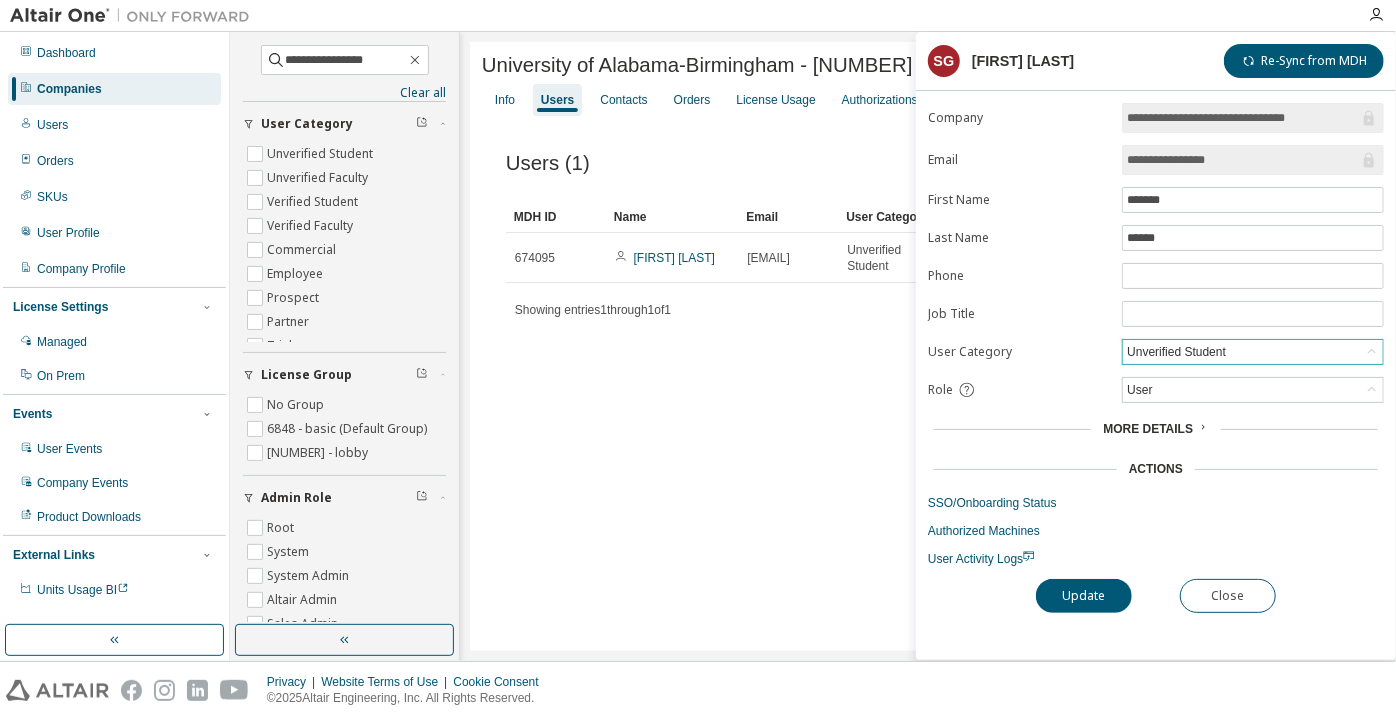 click on "Unverified Student" at bounding box center [1253, 352] 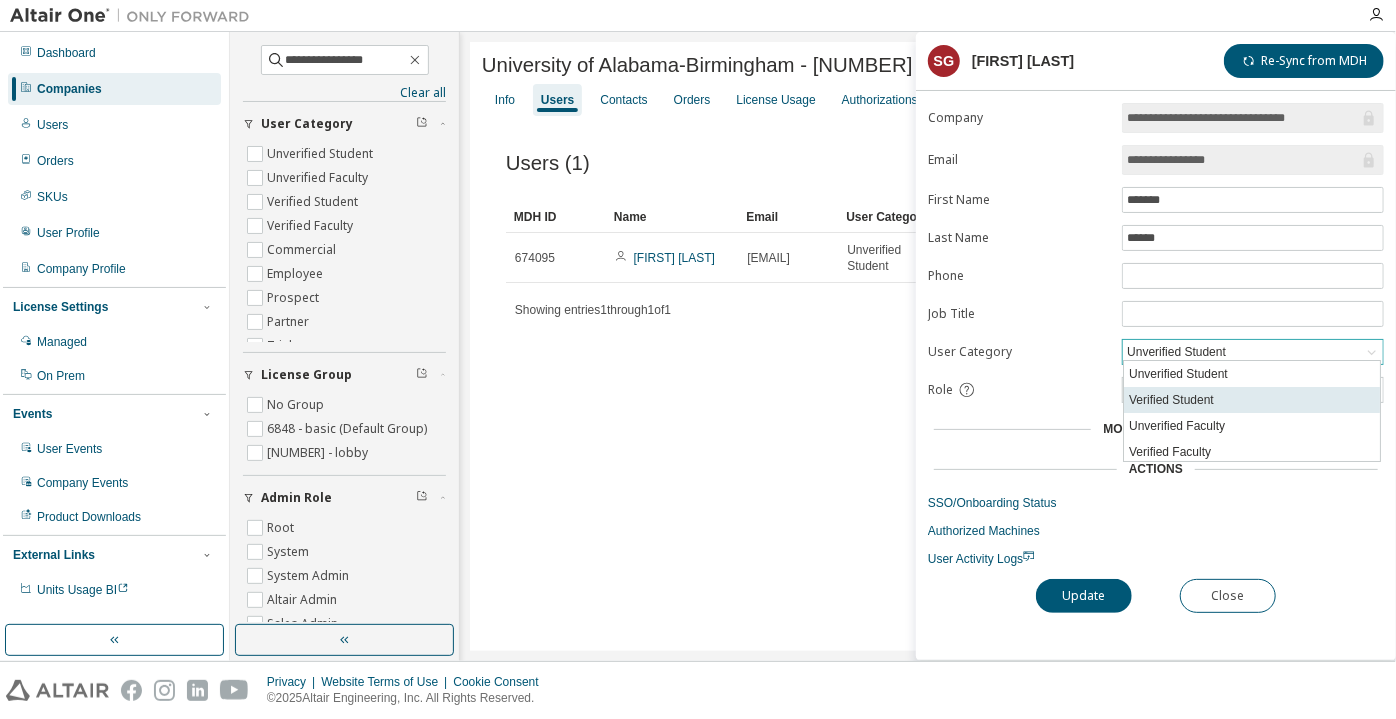 click on "Verified Student" at bounding box center [1252, 400] 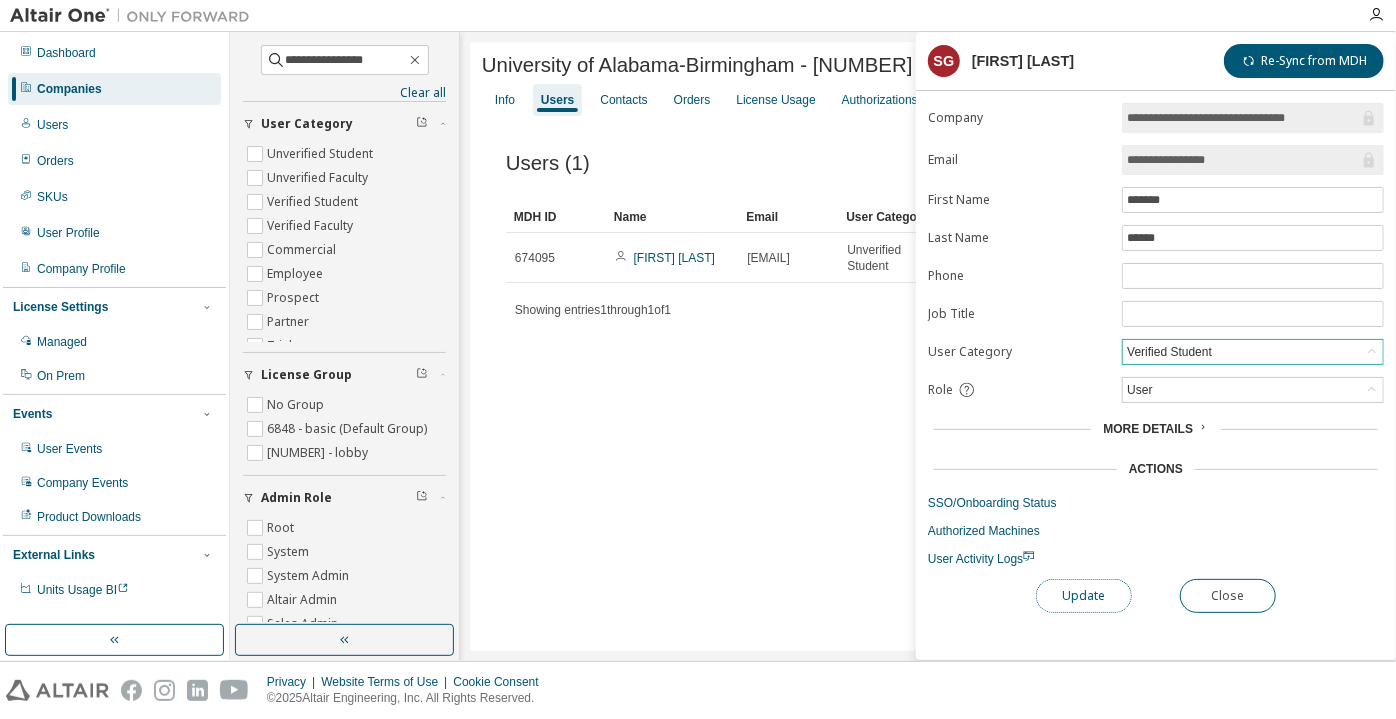 click on "Update" at bounding box center [1084, 596] 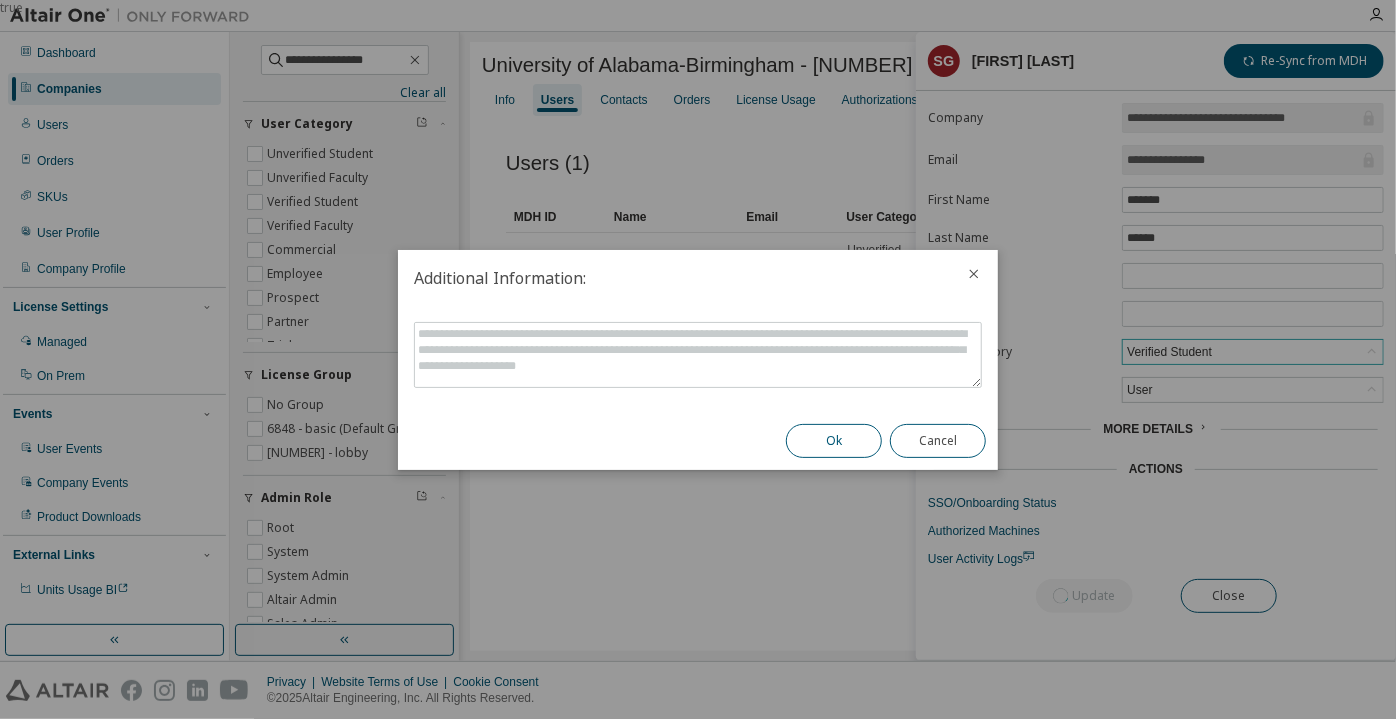 click on "Ok" at bounding box center (834, 441) 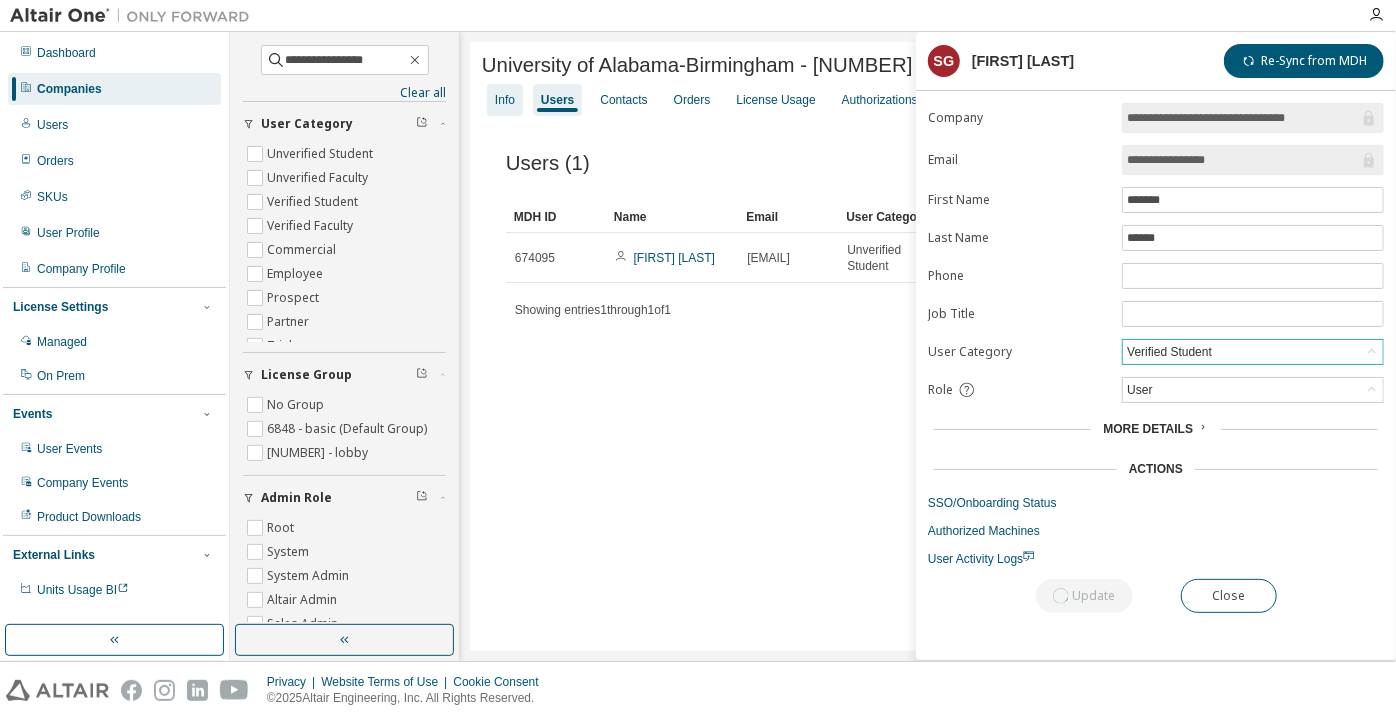 click on "Info" at bounding box center (505, 100) 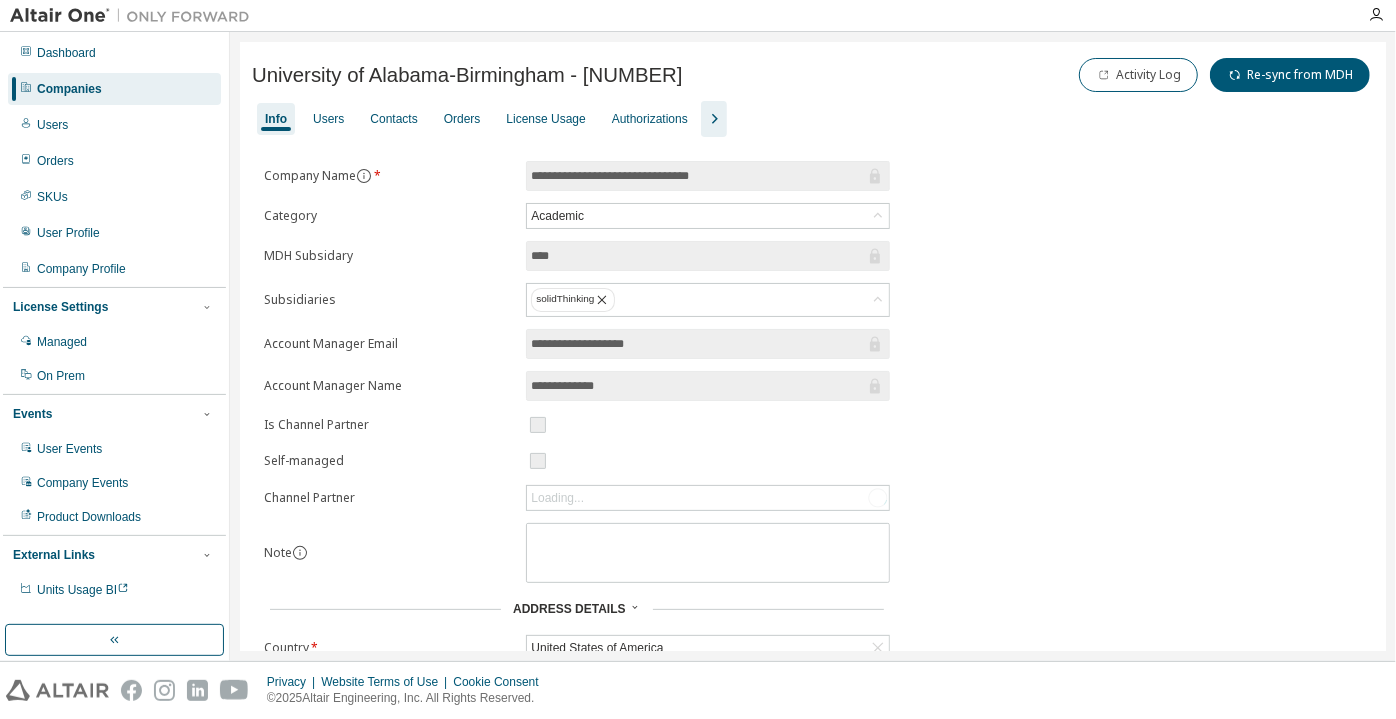 click 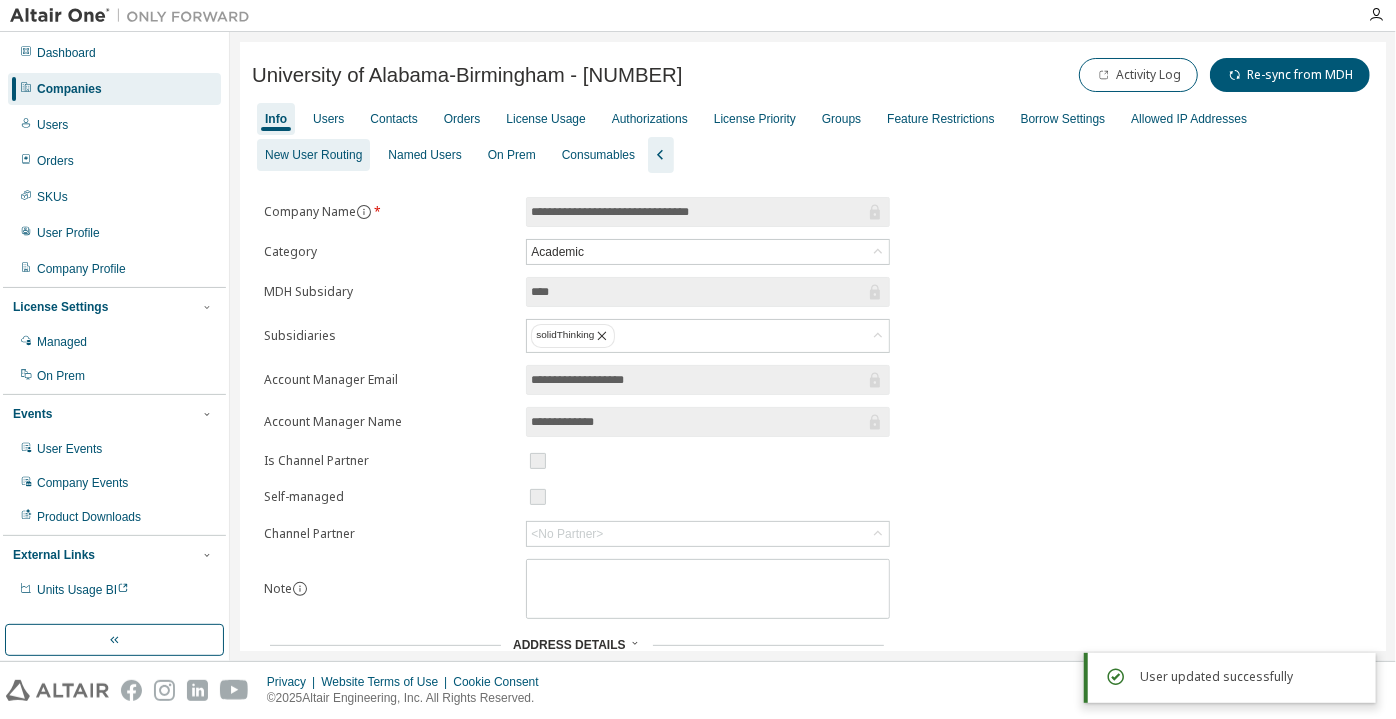 click on "New User Routing" at bounding box center [313, 155] 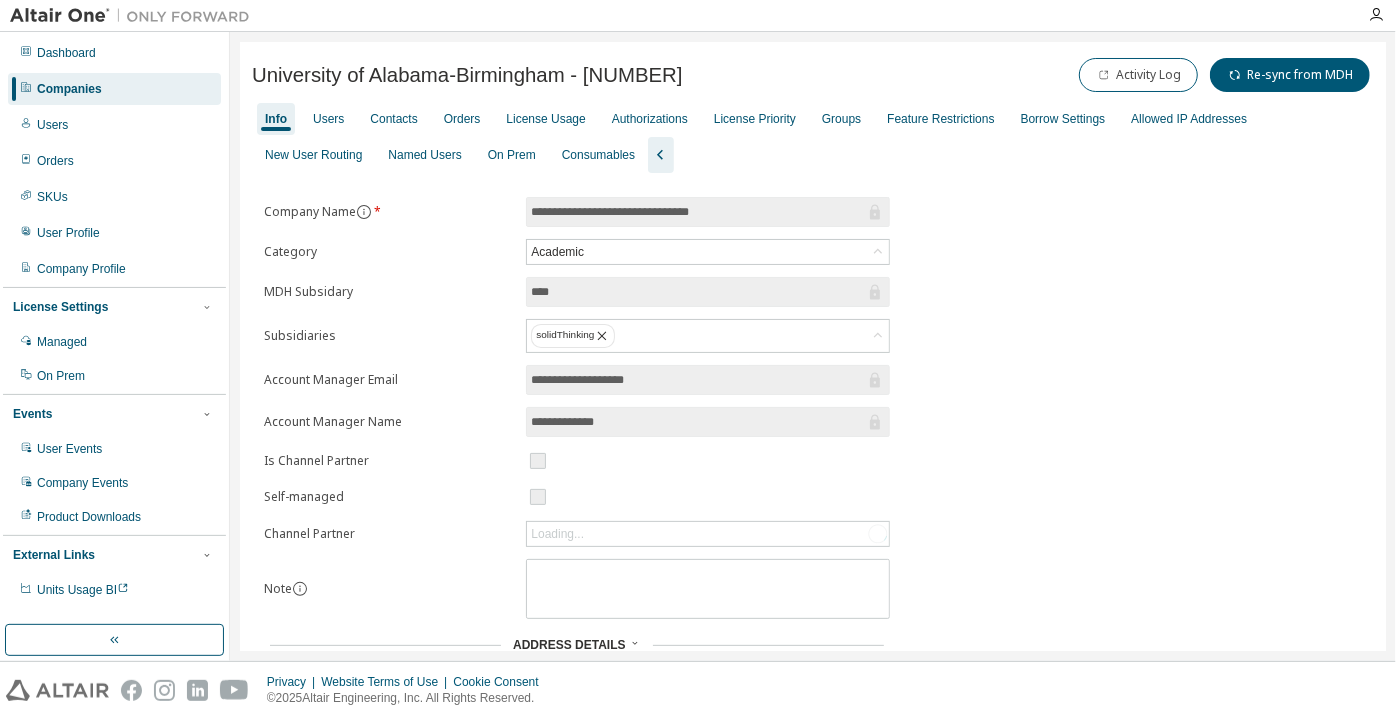 click on "Companies" at bounding box center [114, 89] 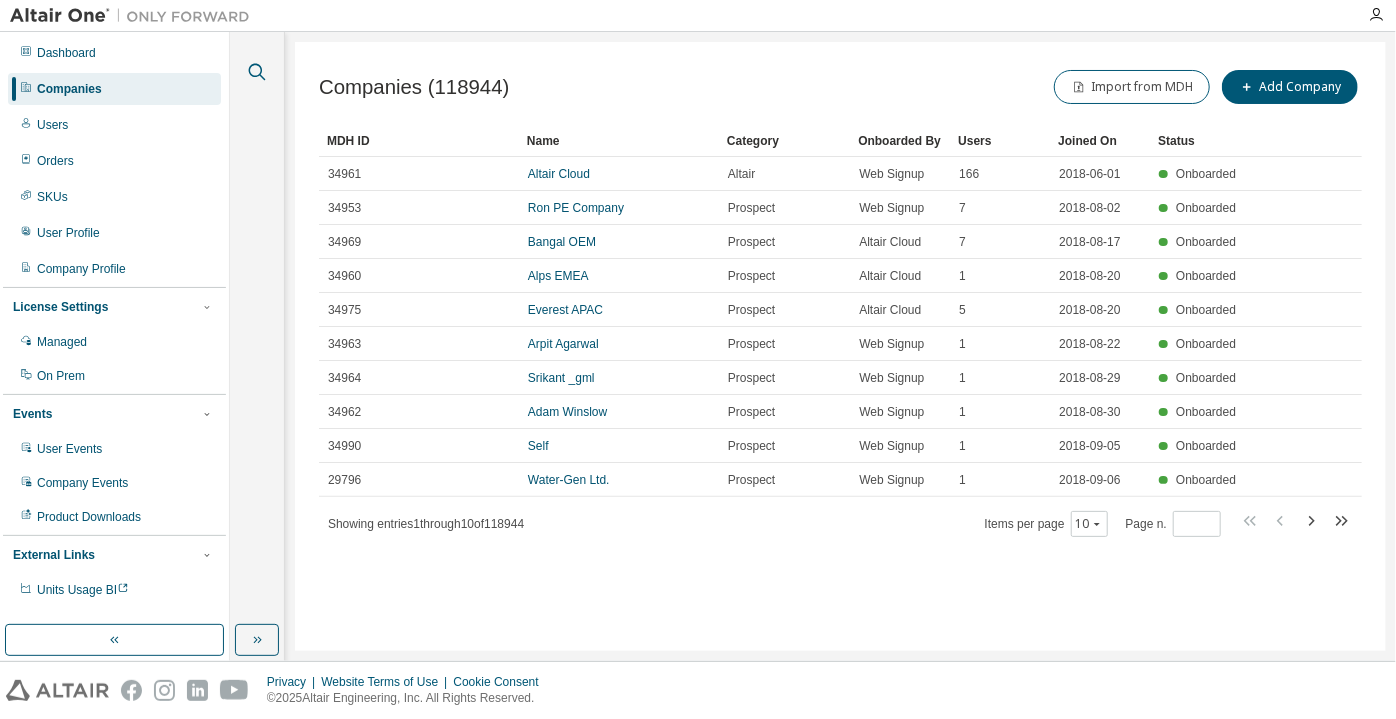 click 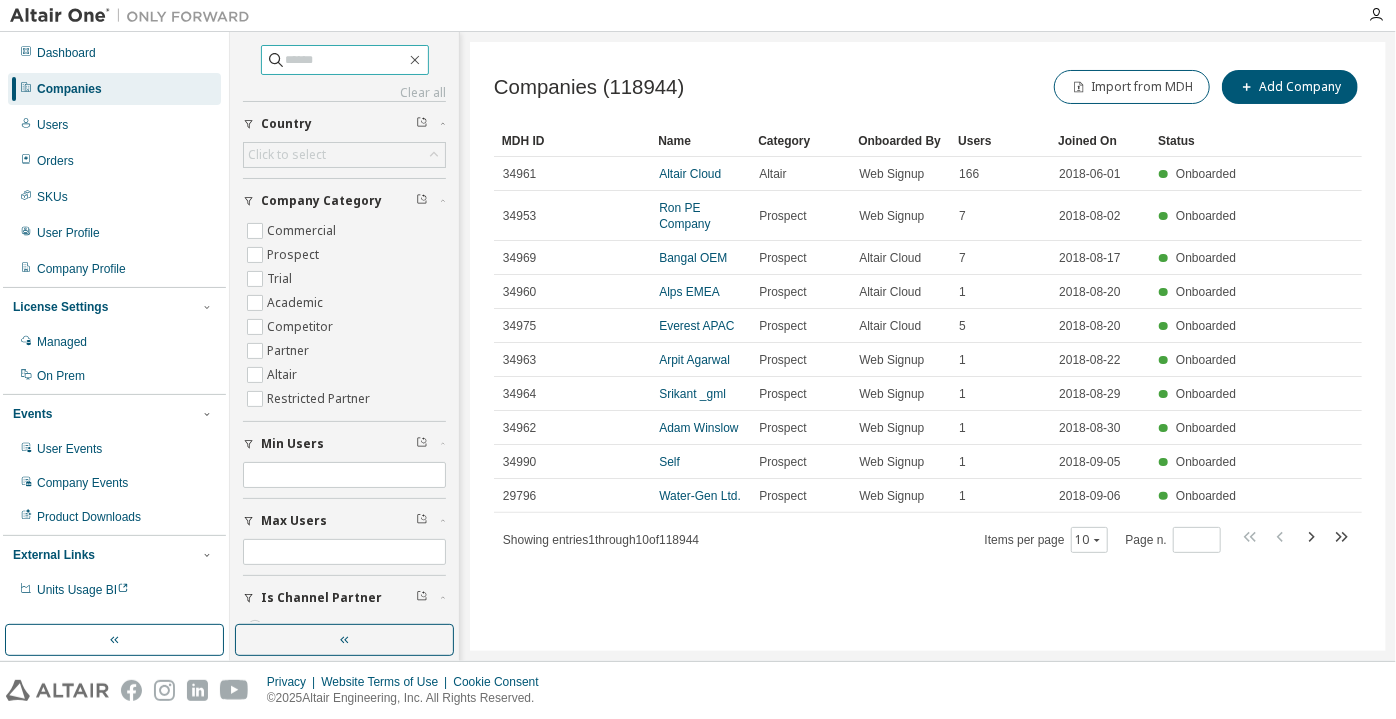 click at bounding box center [346, 60] 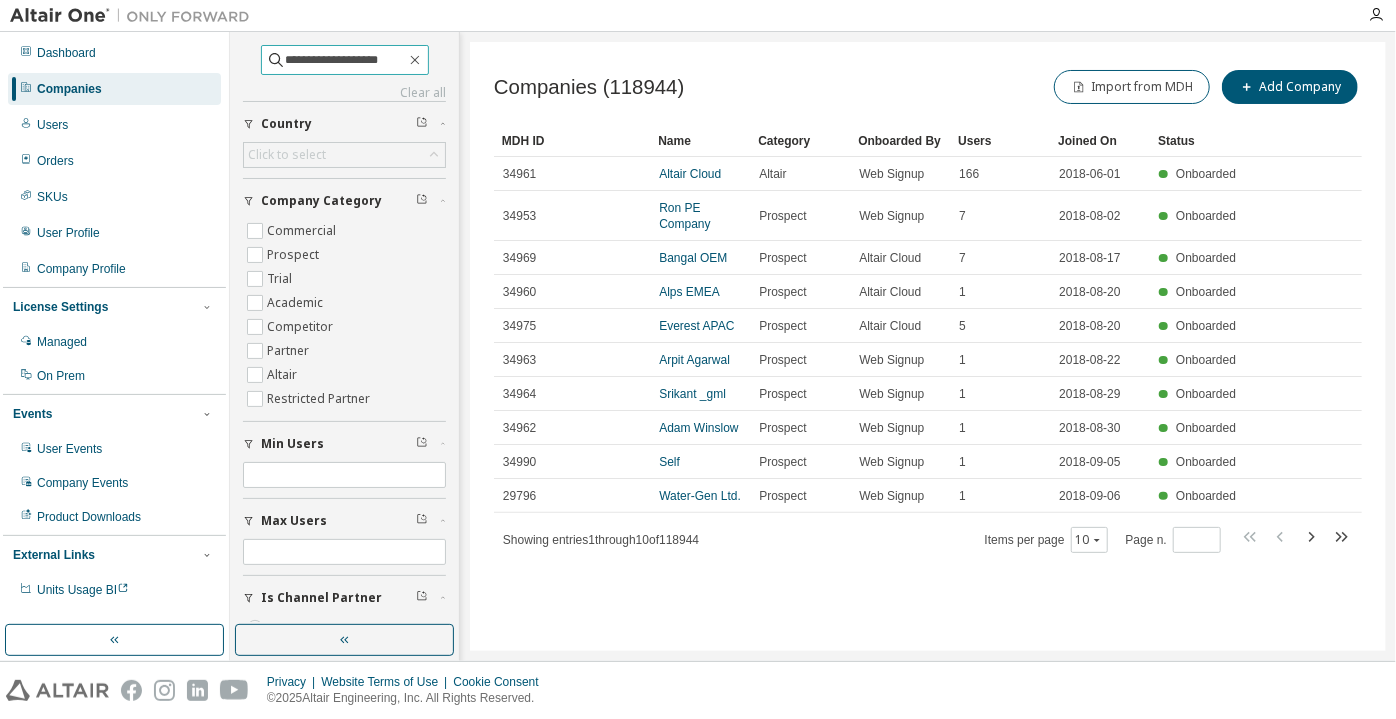 drag, startPoint x: 320, startPoint y: 55, endPoint x: 250, endPoint y: 56, distance: 70.00714 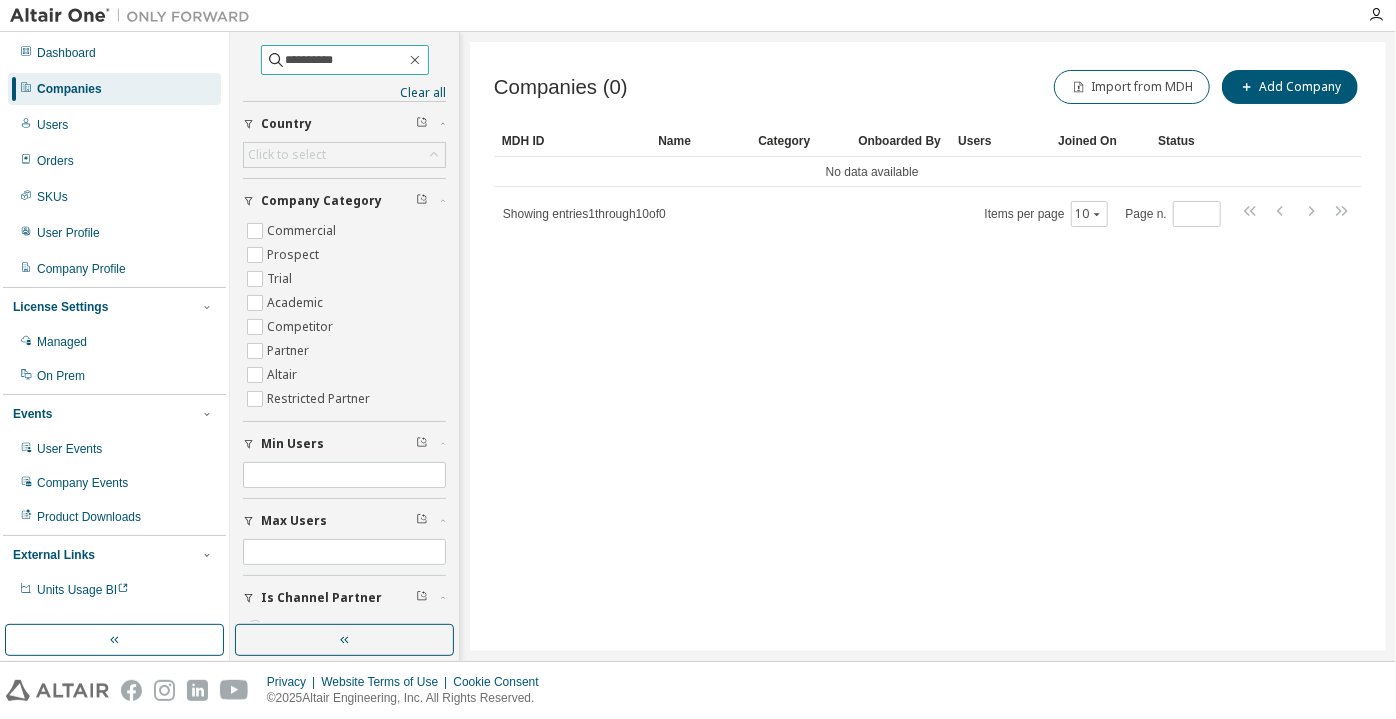drag, startPoint x: 332, startPoint y: 62, endPoint x: 292, endPoint y: 61, distance: 40.012497 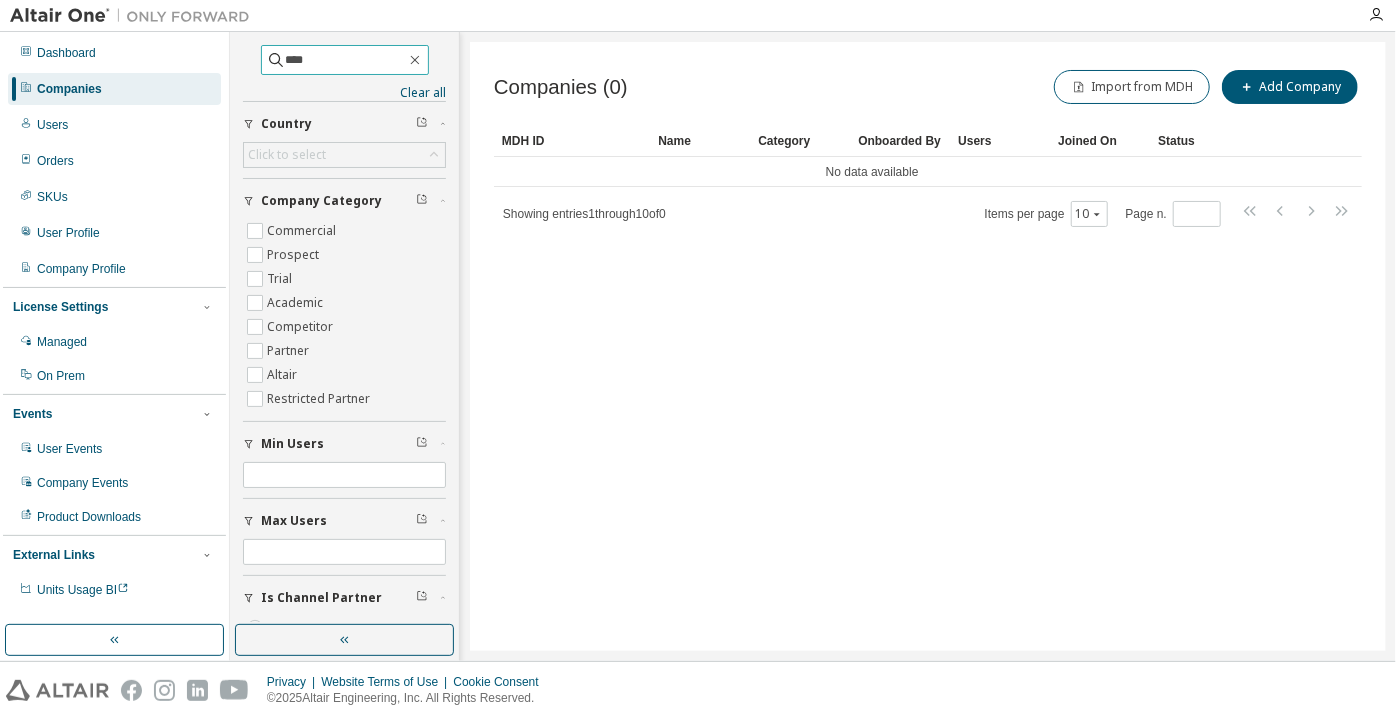 click on "****" at bounding box center (346, 60) 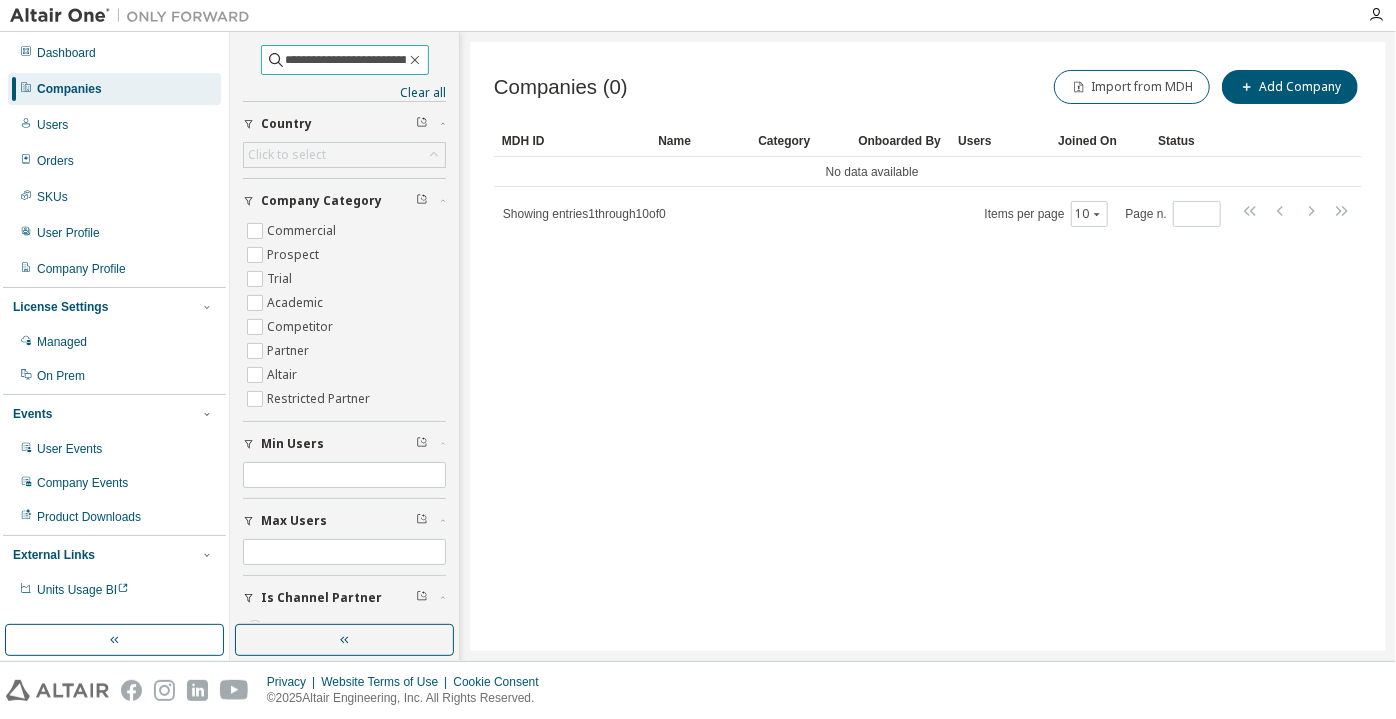 scroll, scrollTop: 0, scrollLeft: 157, axis: horizontal 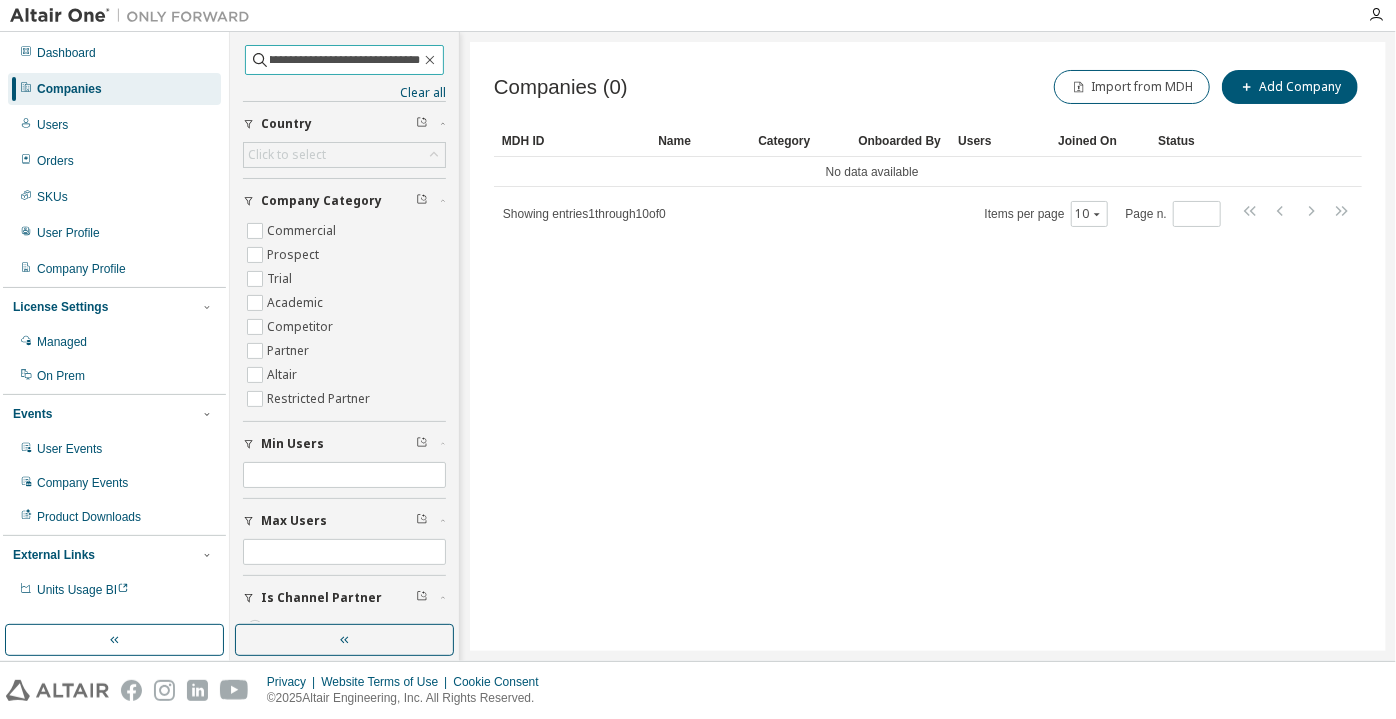 type on "**********" 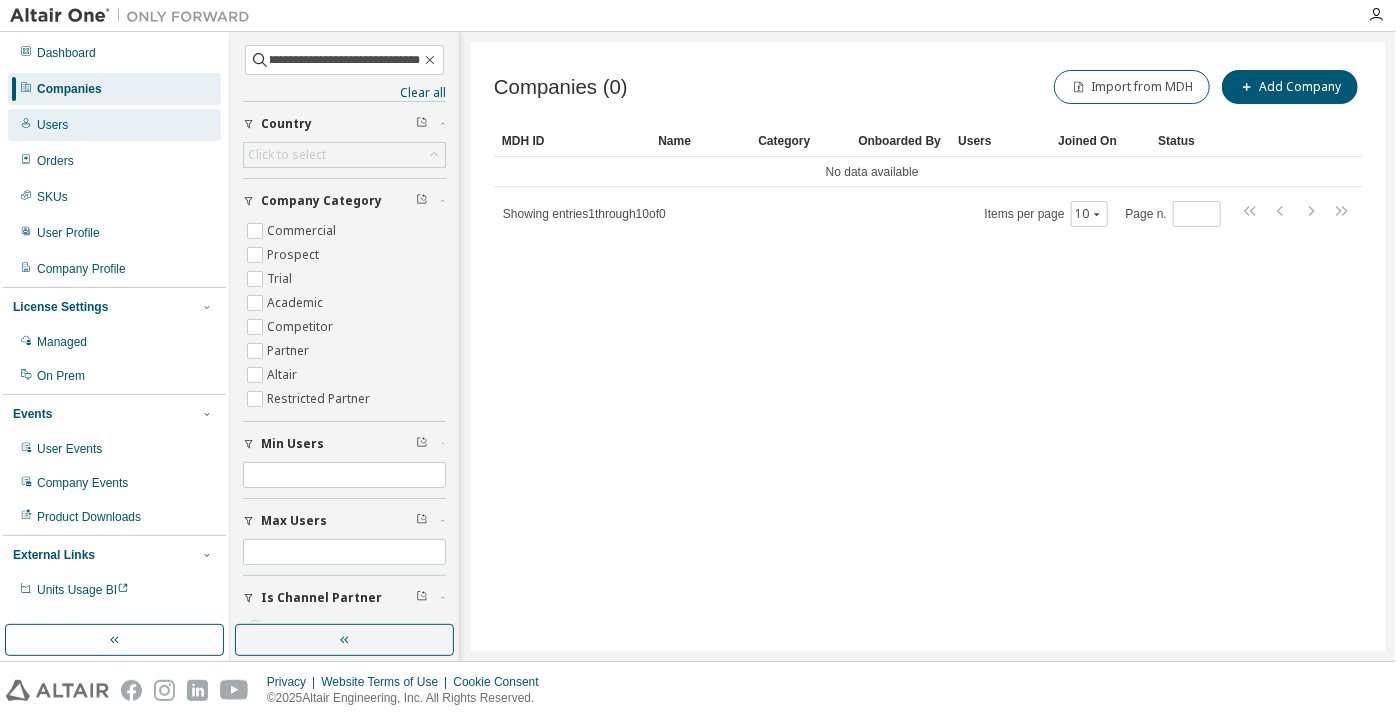 scroll, scrollTop: 0, scrollLeft: 0, axis: both 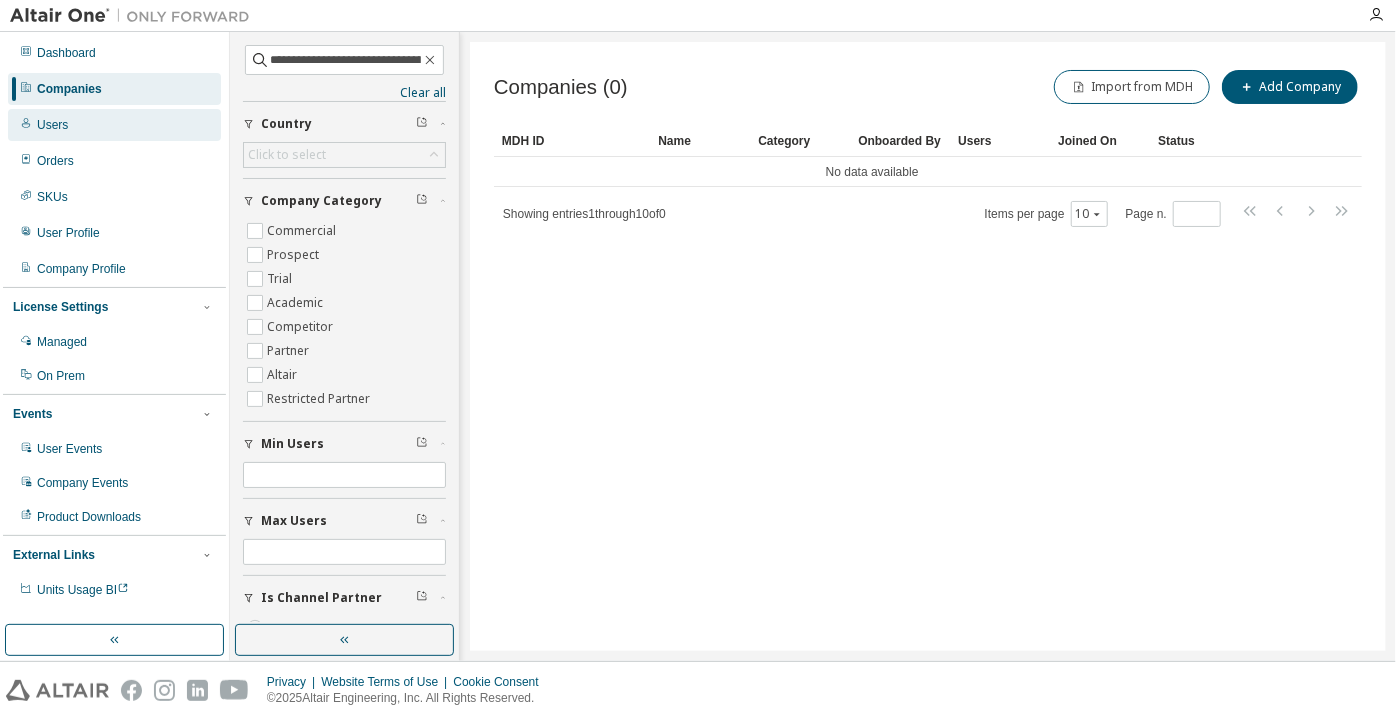 click on "Users" at bounding box center [114, 125] 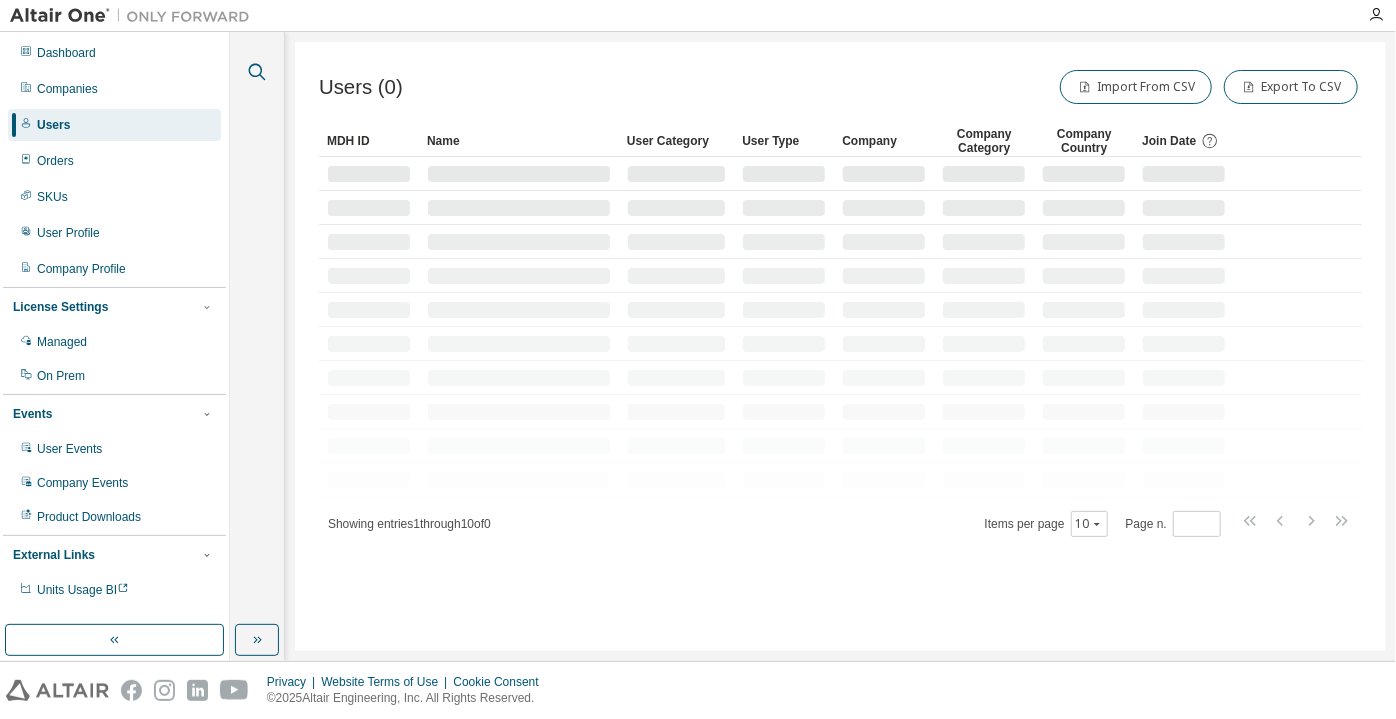 click 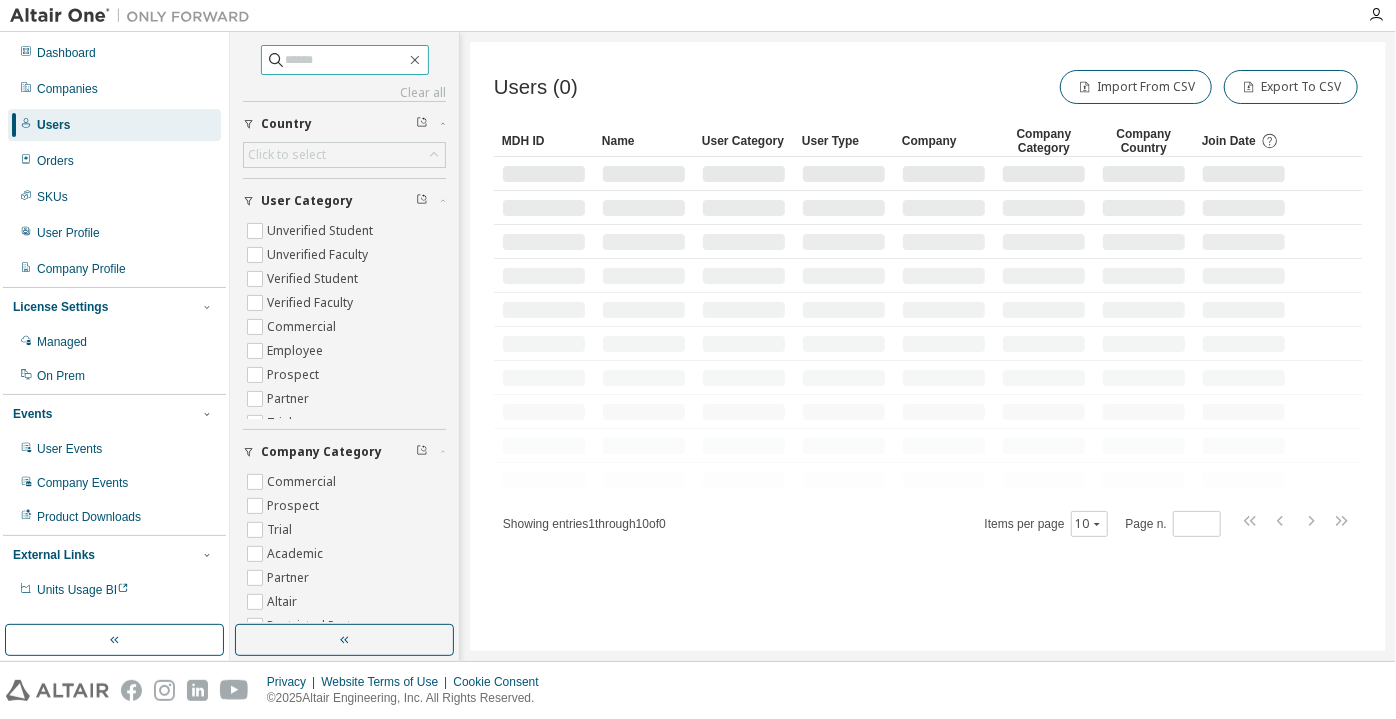 click at bounding box center (346, 60) 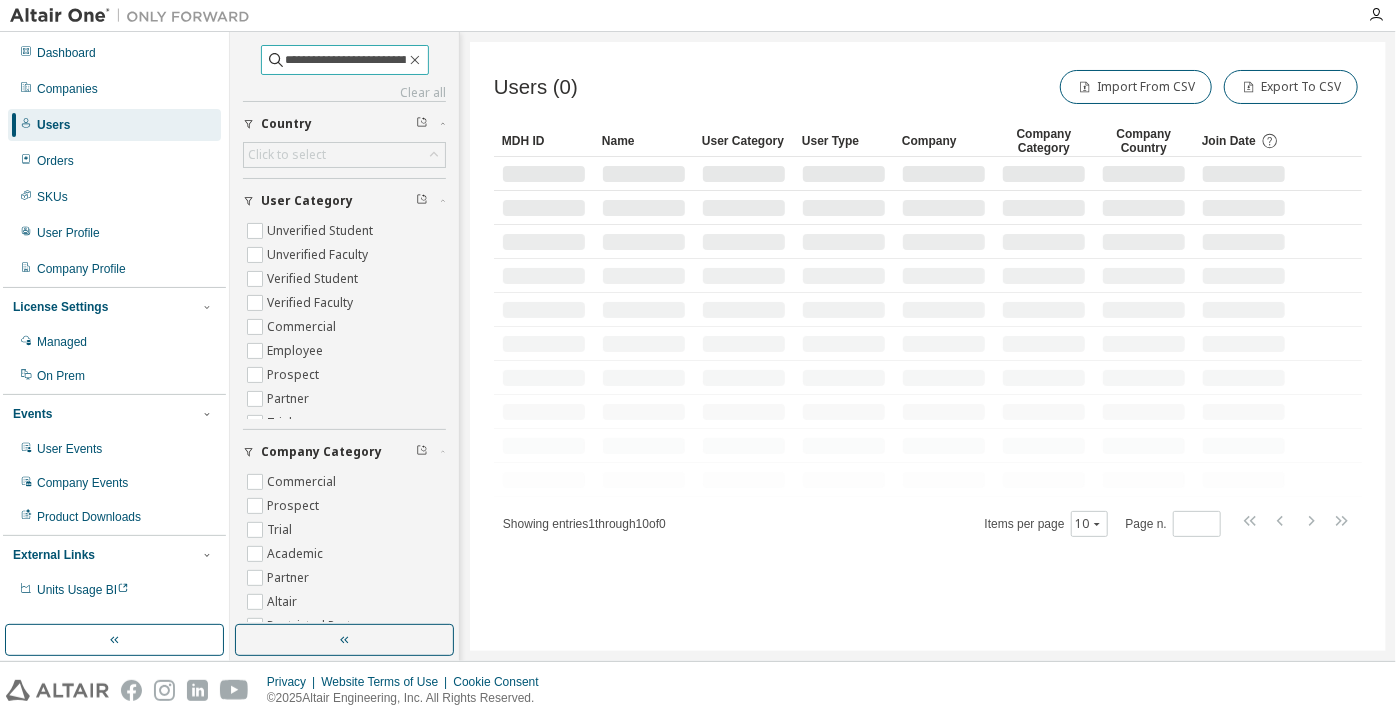 scroll, scrollTop: 0, scrollLeft: 157, axis: horizontal 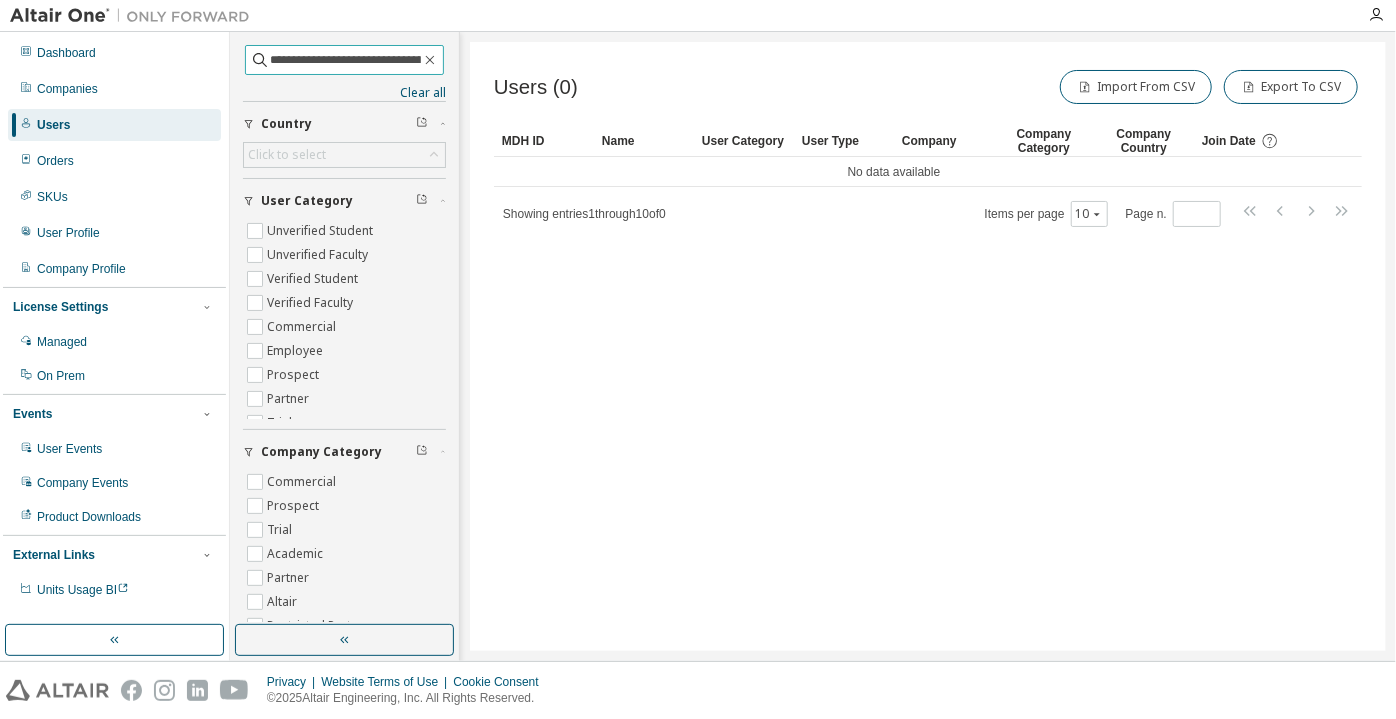 drag, startPoint x: 322, startPoint y: 59, endPoint x: 259, endPoint y: 71, distance: 64.132675 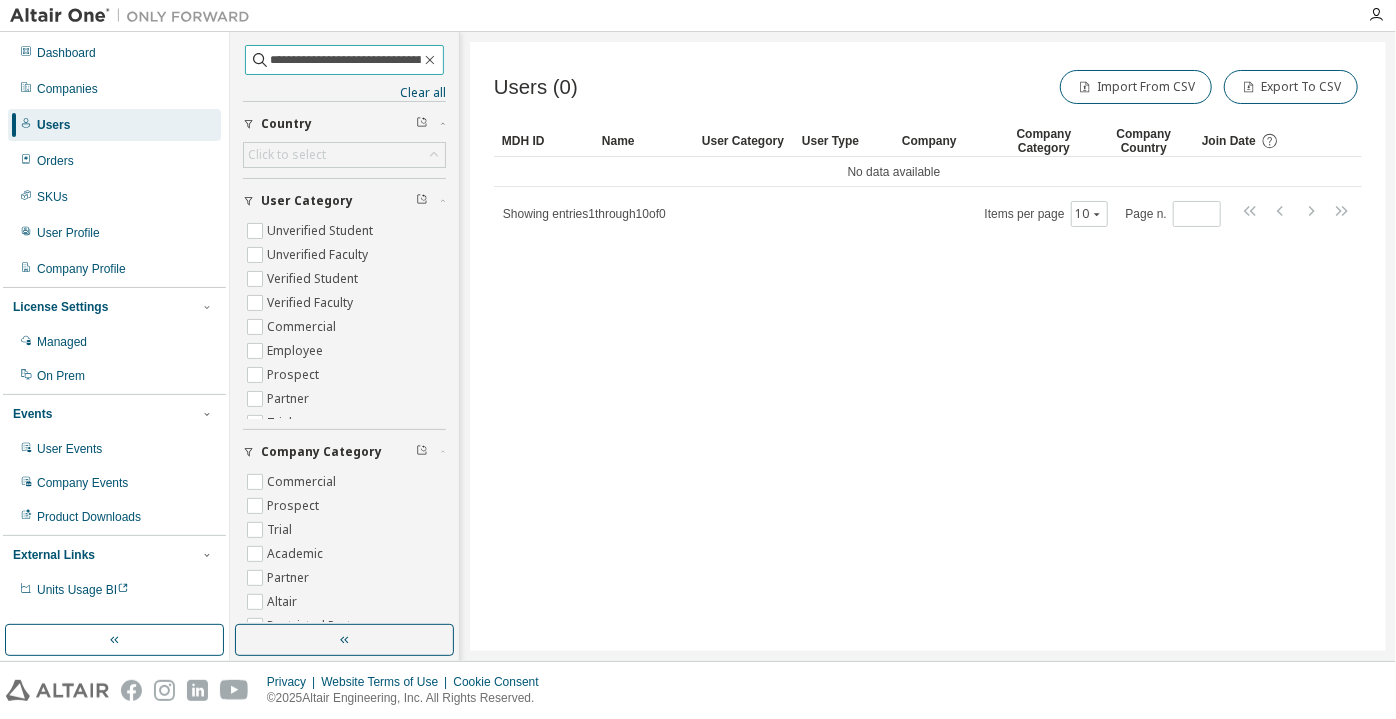 click on "**********" at bounding box center (345, 60) 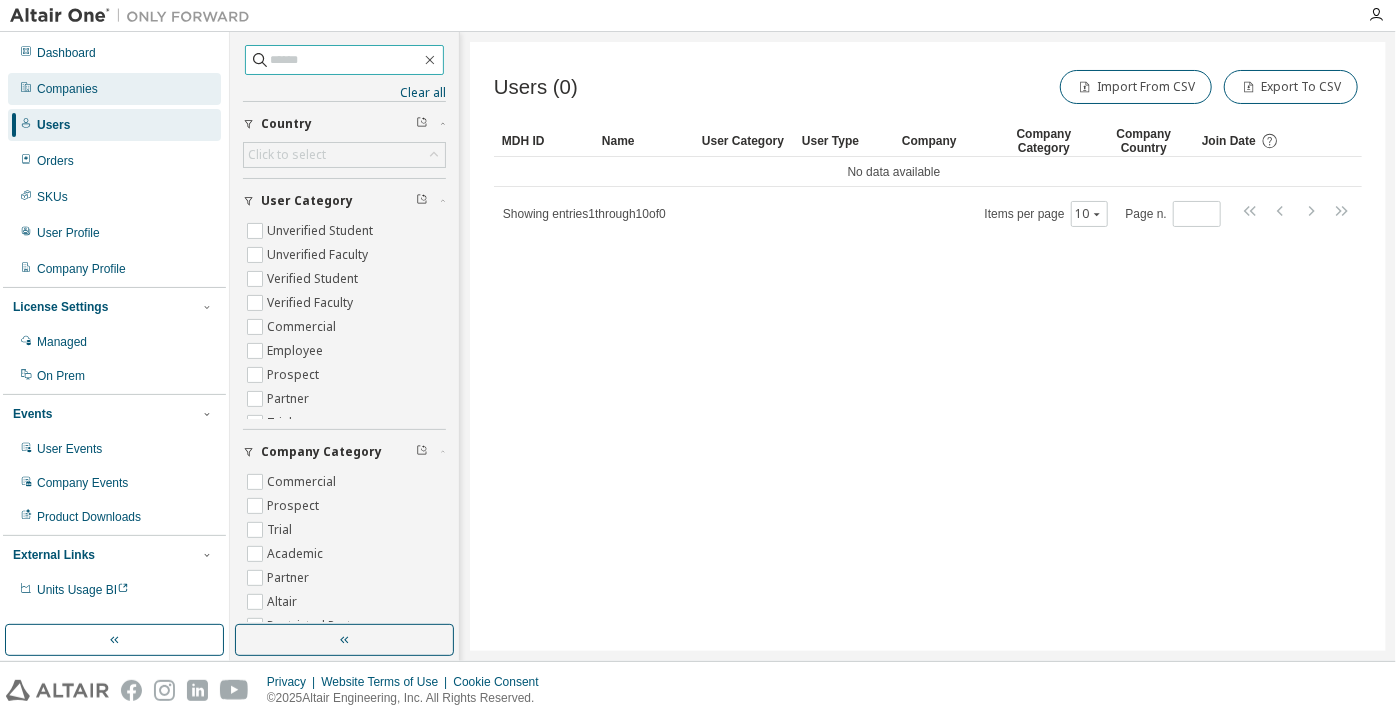 type 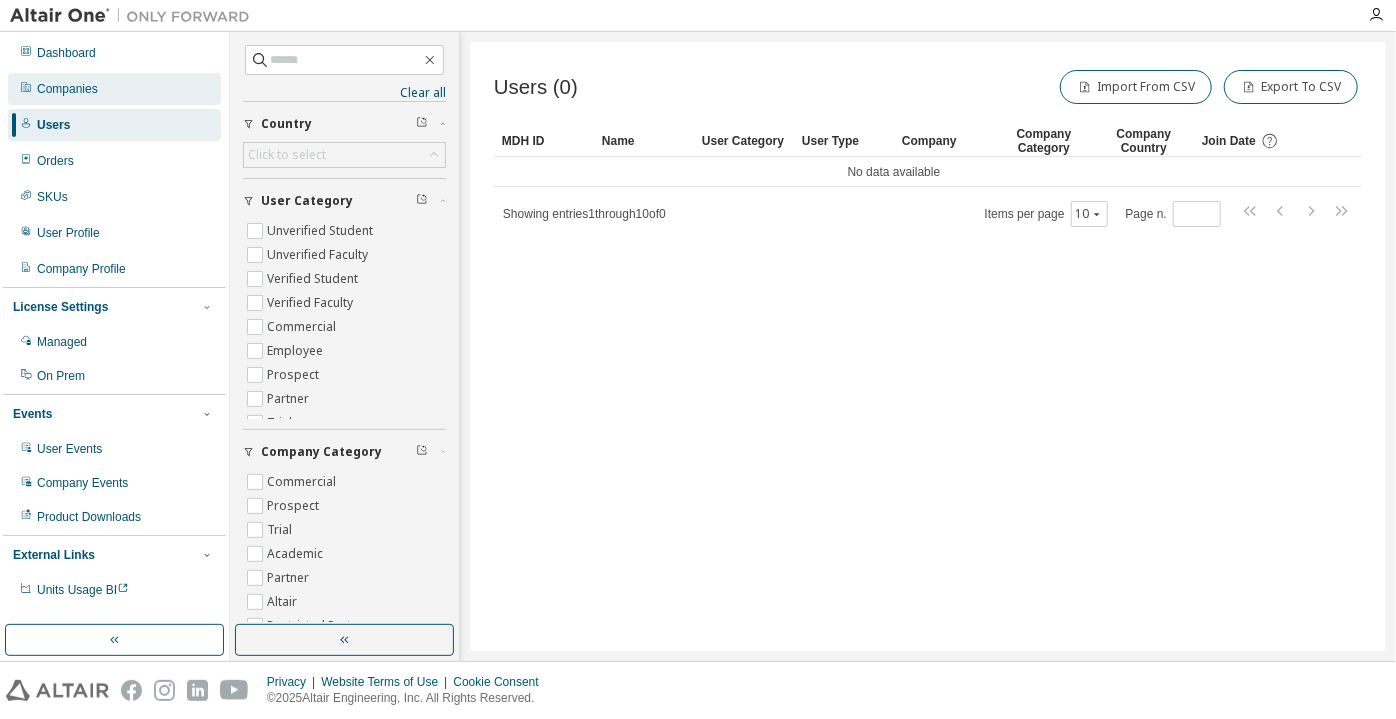 click on "Companies" at bounding box center (67, 89) 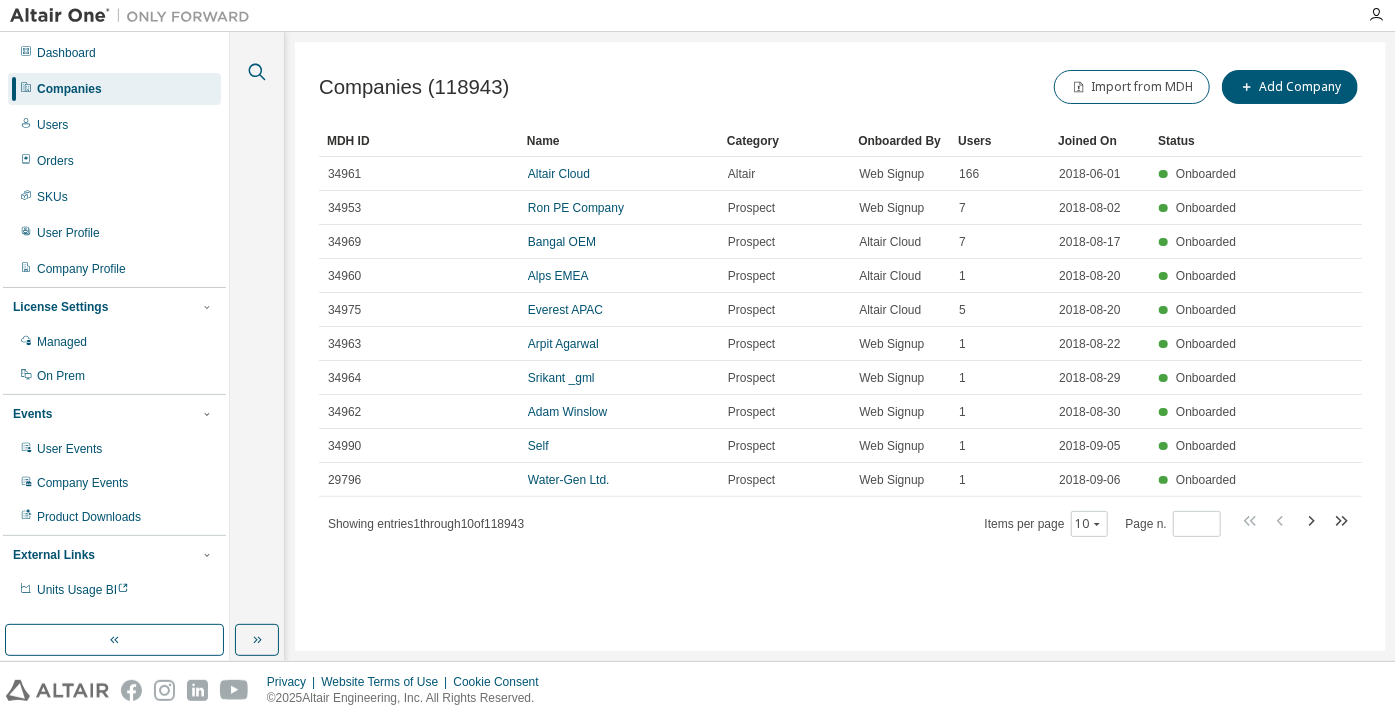 click 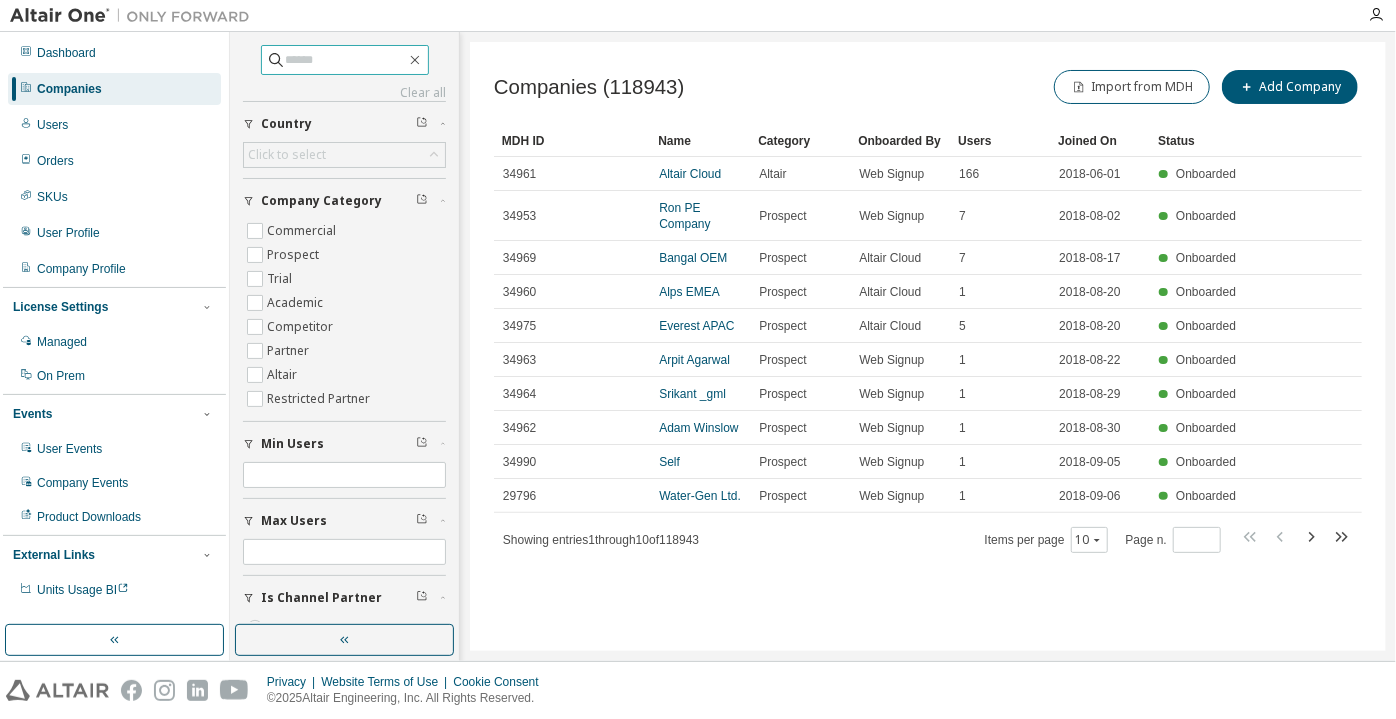 click at bounding box center [346, 60] 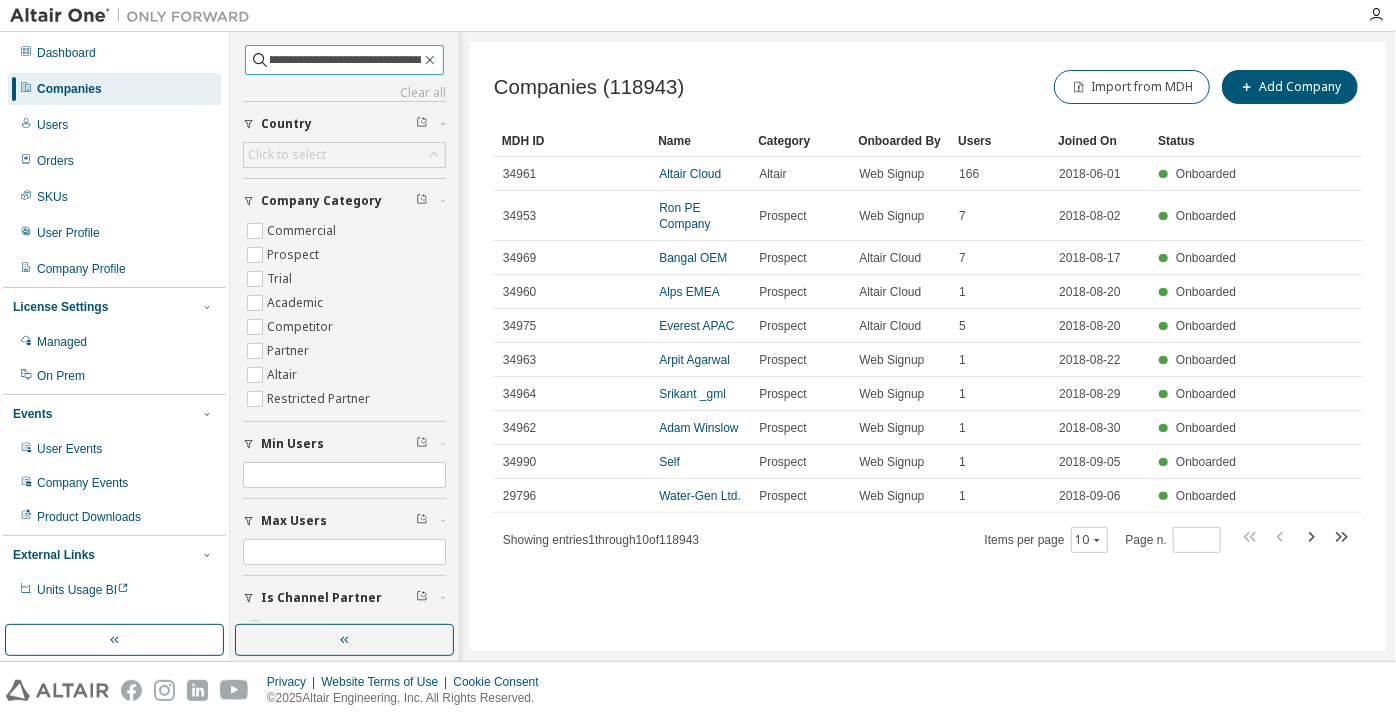 scroll, scrollTop: 0, scrollLeft: 0, axis: both 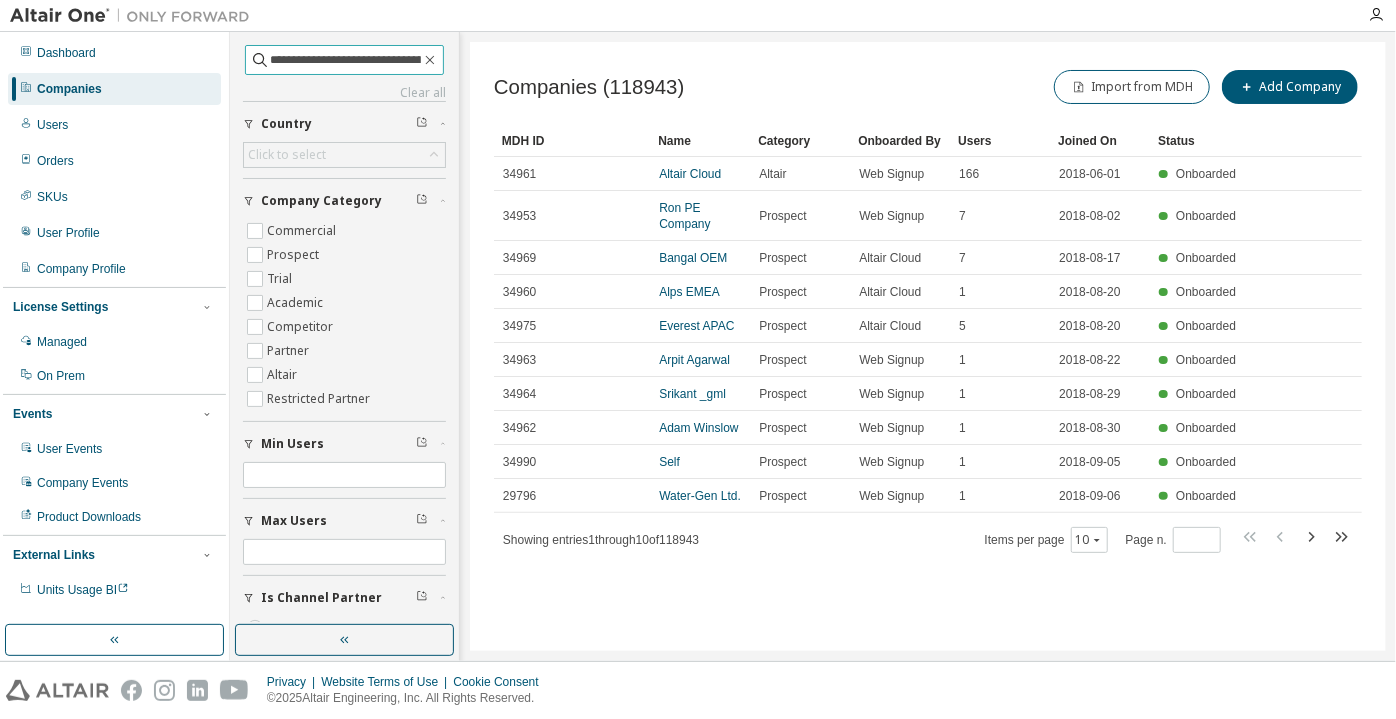drag, startPoint x: 284, startPoint y: 59, endPoint x: 242, endPoint y: 63, distance: 42.190044 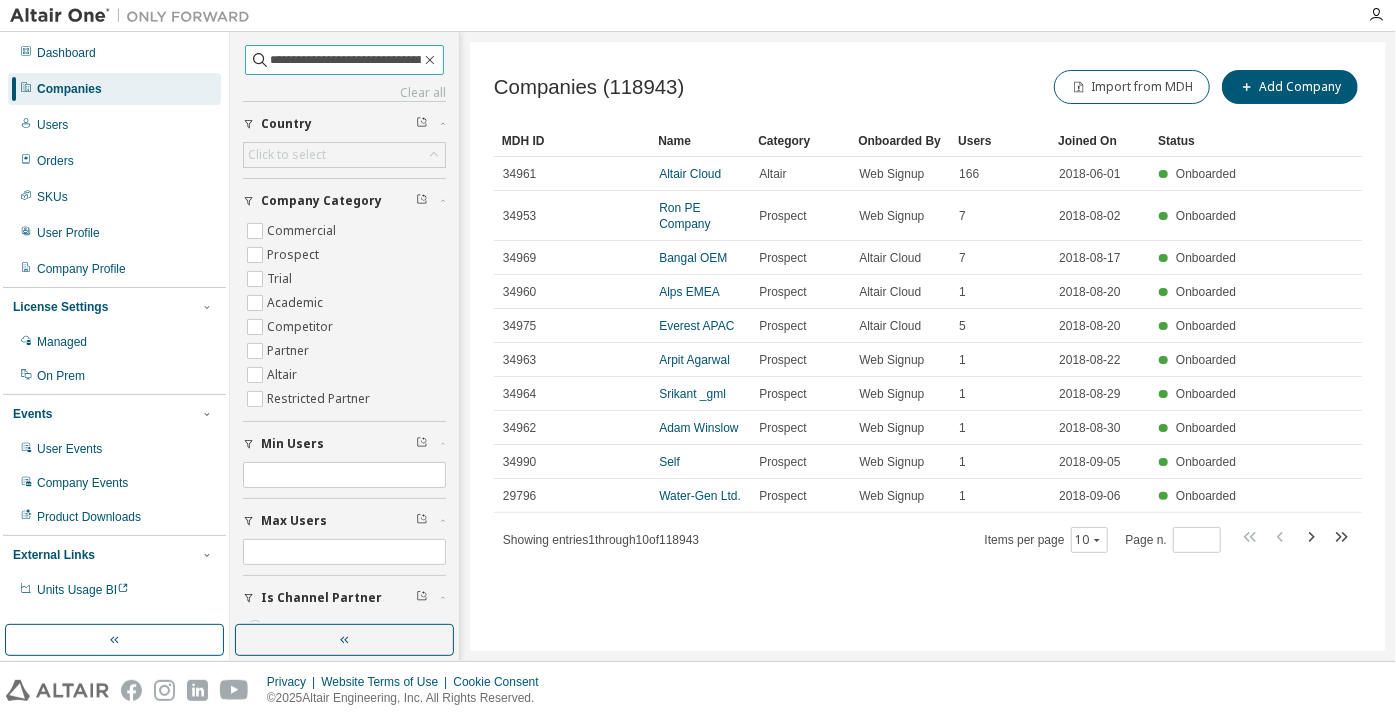 click on "**********" at bounding box center (345, 60) 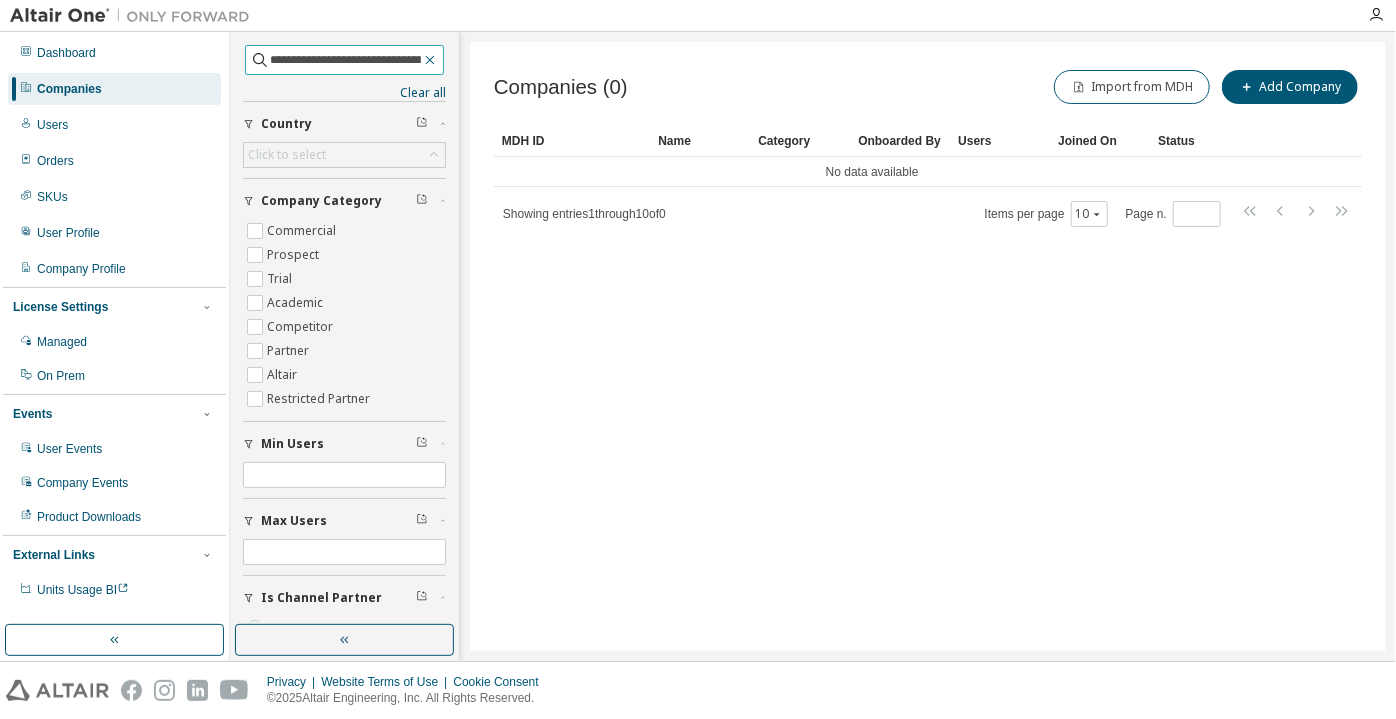 scroll, scrollTop: 0, scrollLeft: 57, axis: horizontal 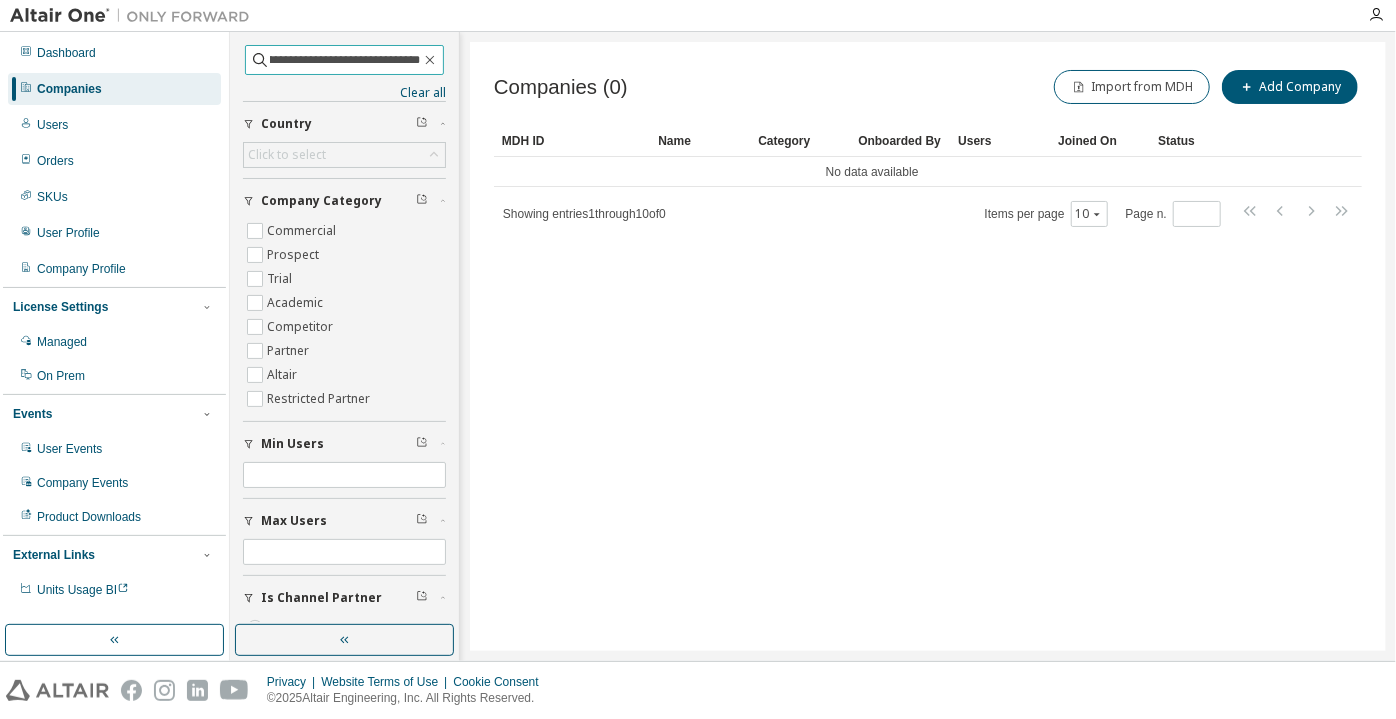 drag, startPoint x: 363, startPoint y: 59, endPoint x: 444, endPoint y: 63, distance: 81.09871 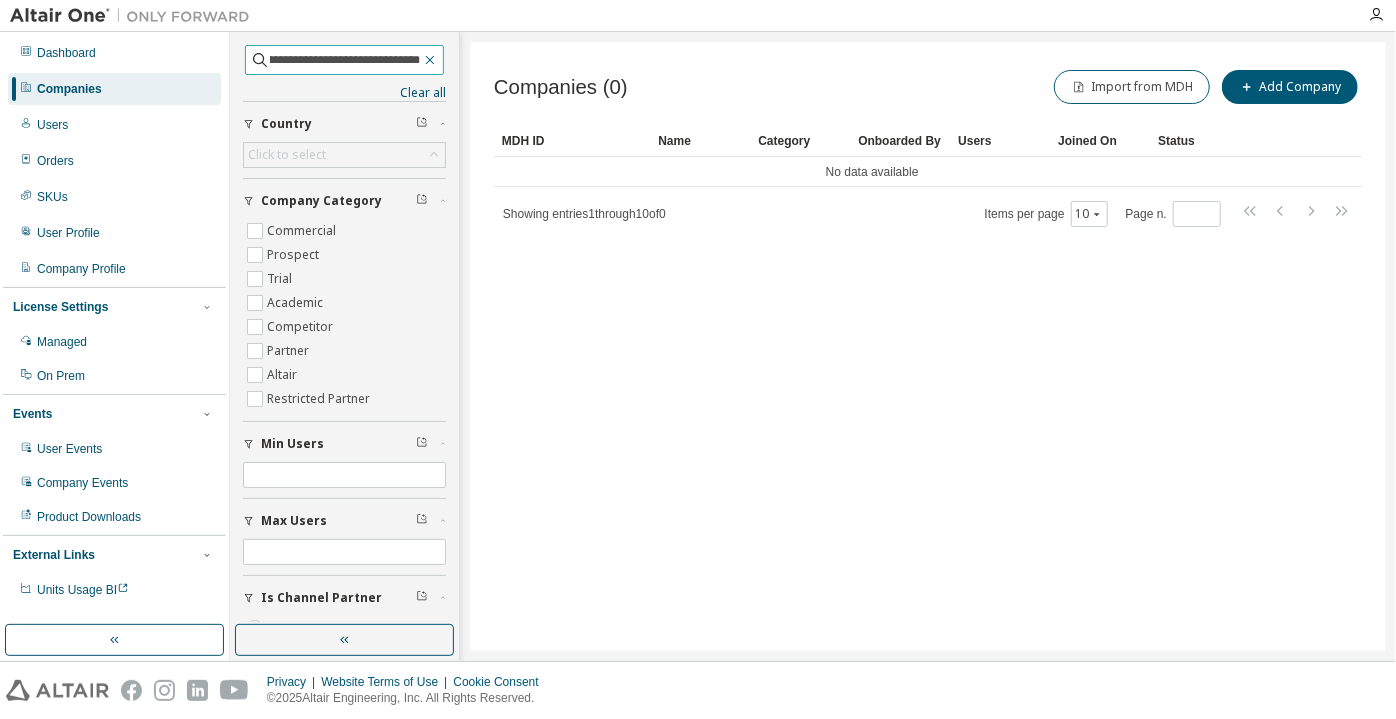 scroll, scrollTop: 0, scrollLeft: 0, axis: both 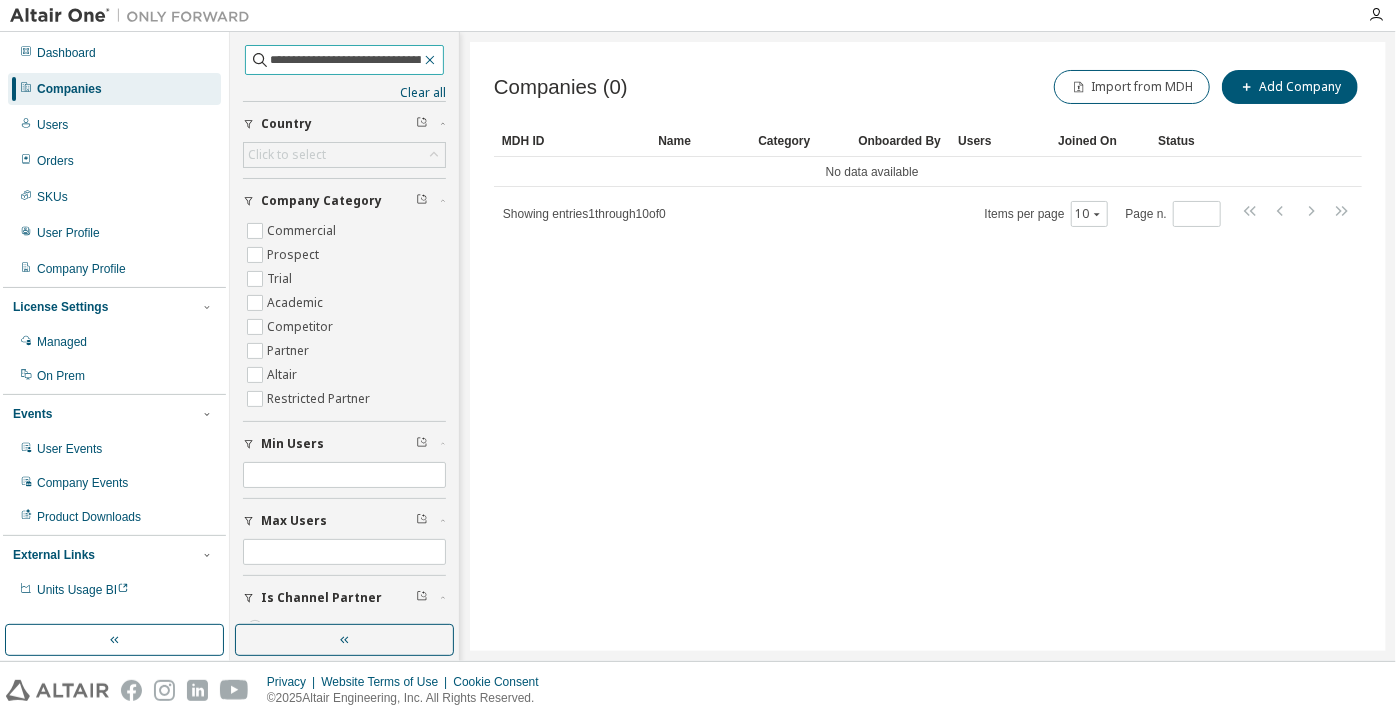 click 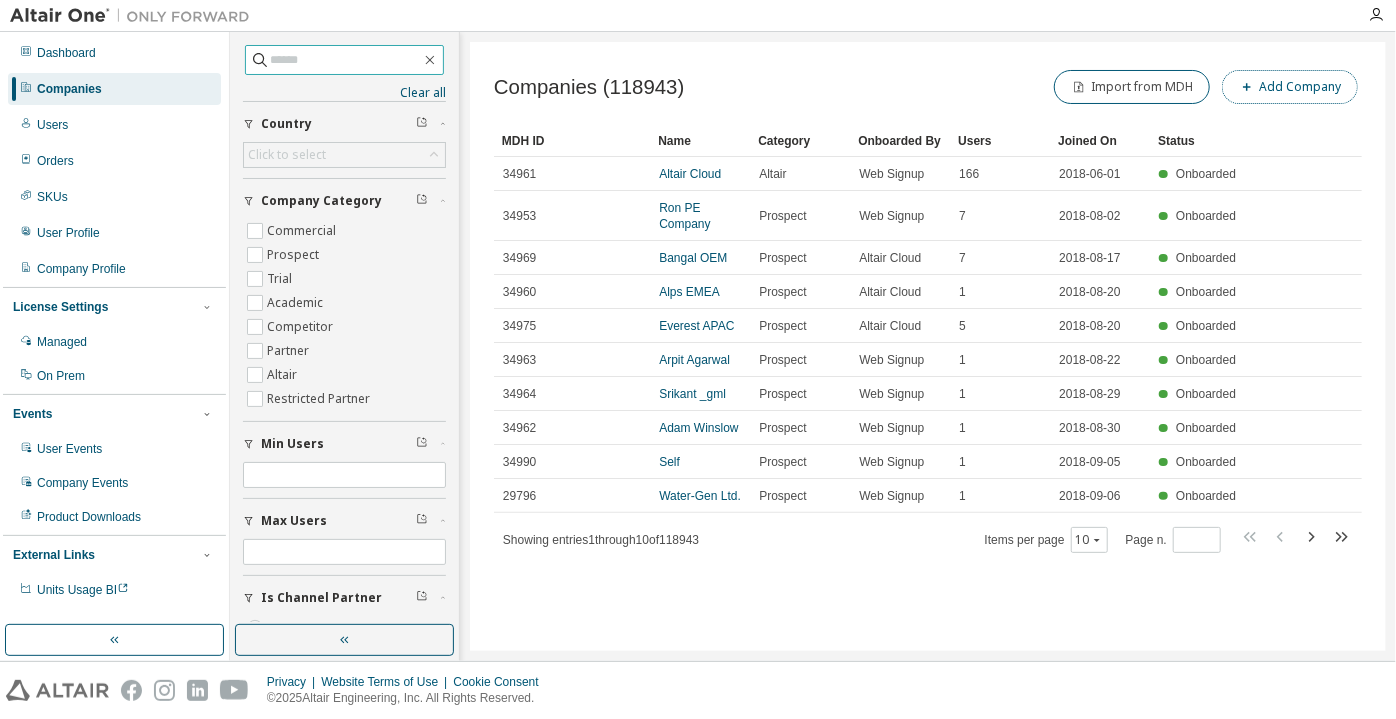 click on "Add Company" at bounding box center (1290, 87) 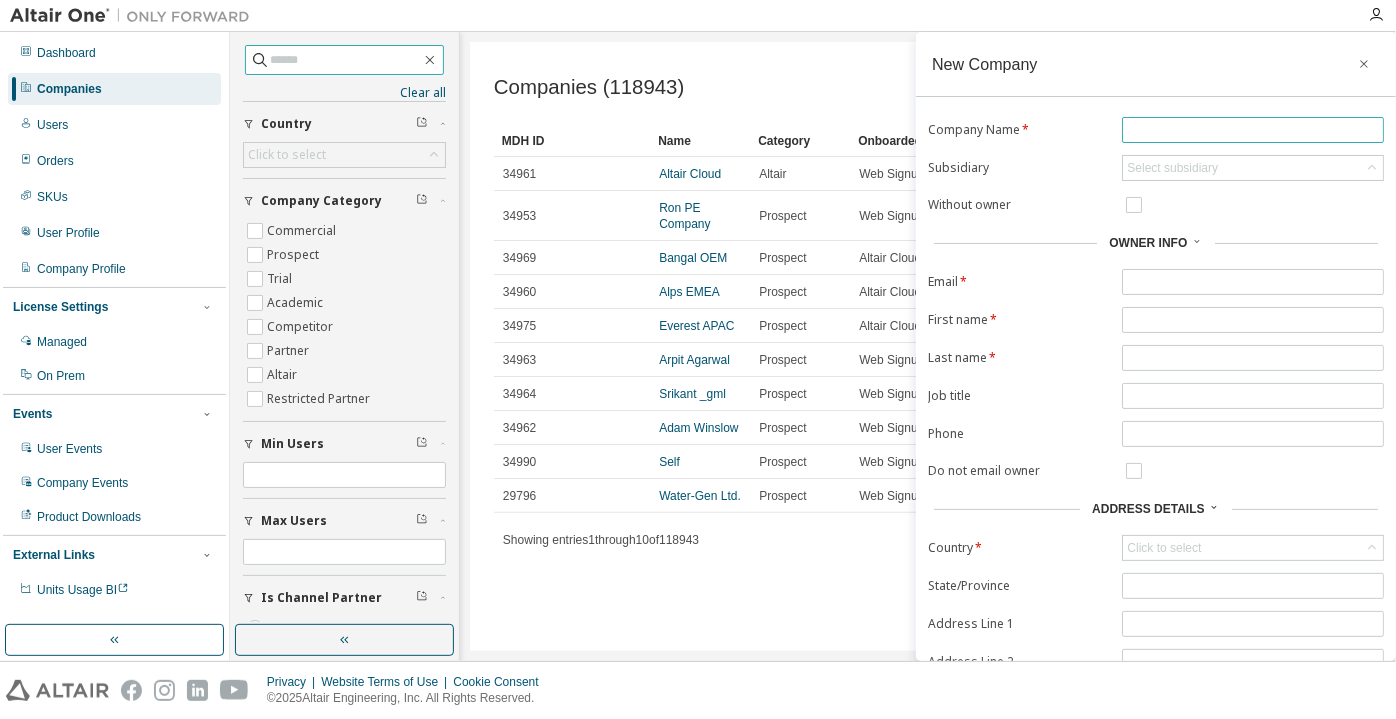 click at bounding box center (1253, 130) 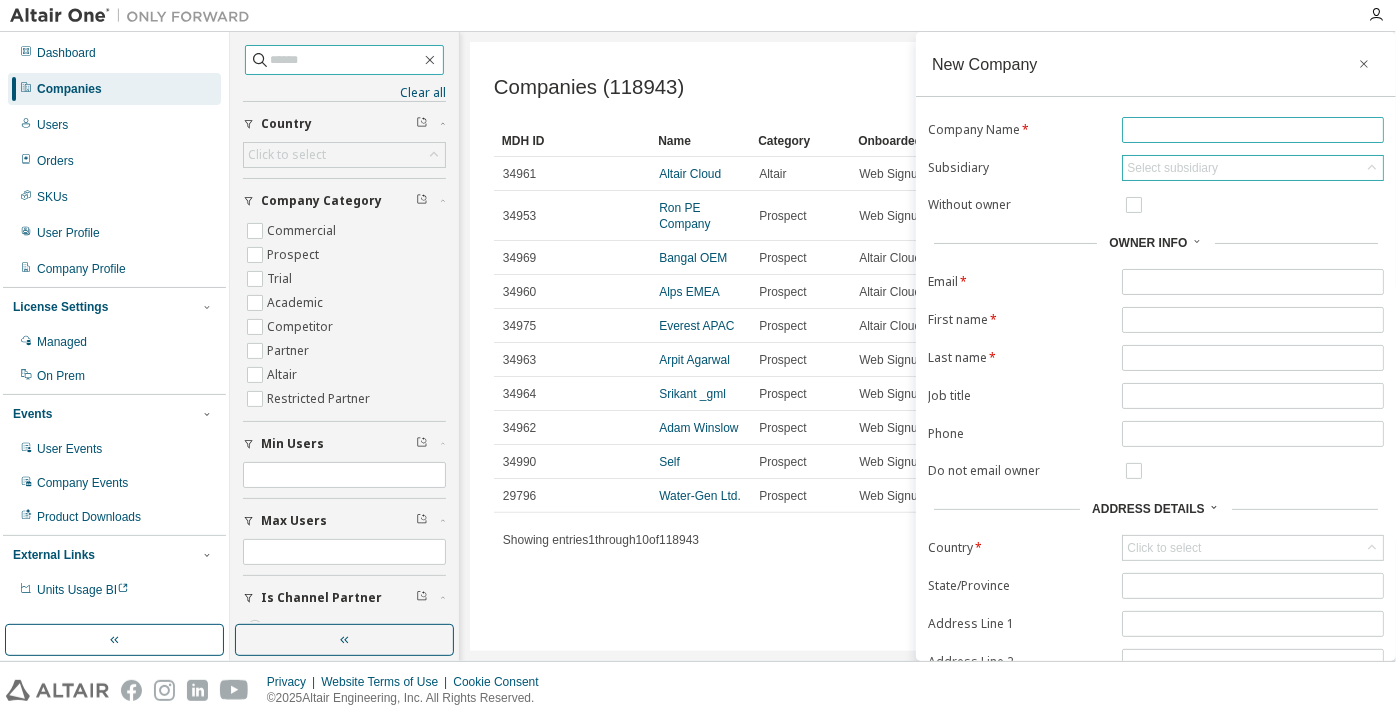paste on "**********" 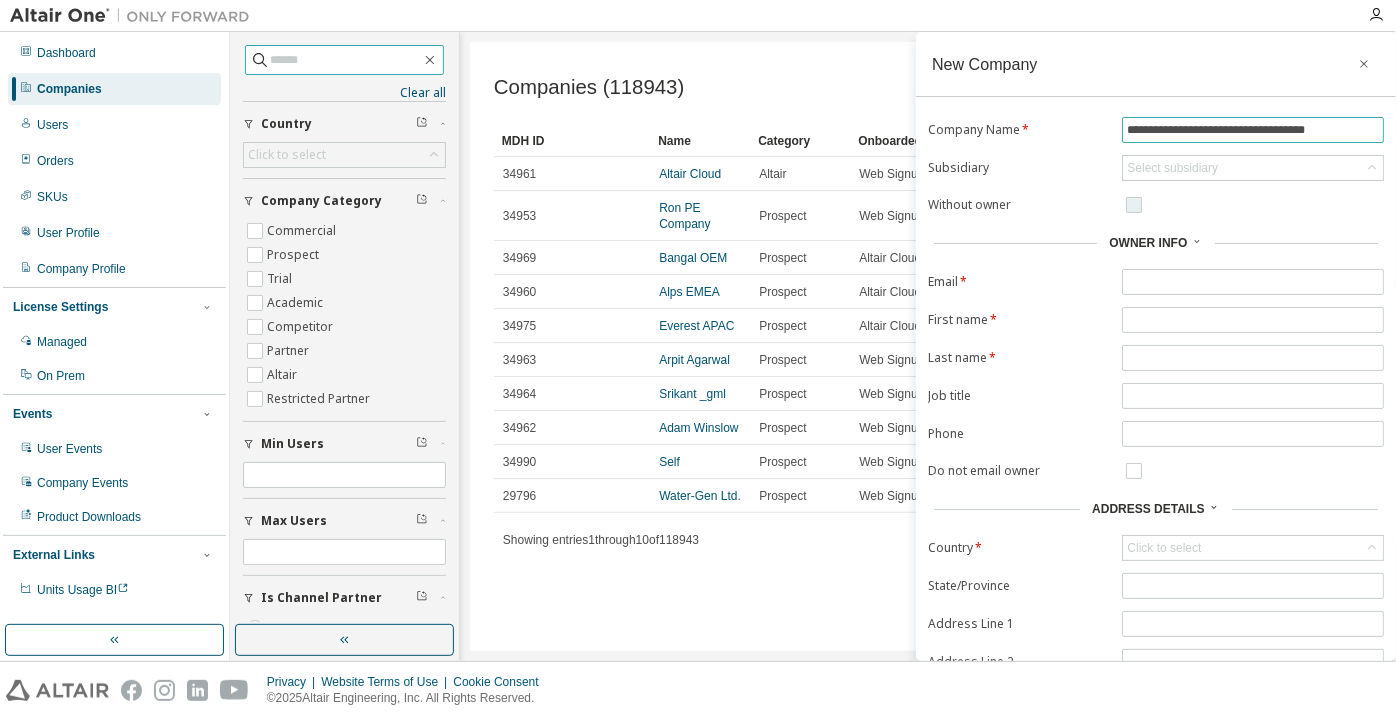type on "**********" 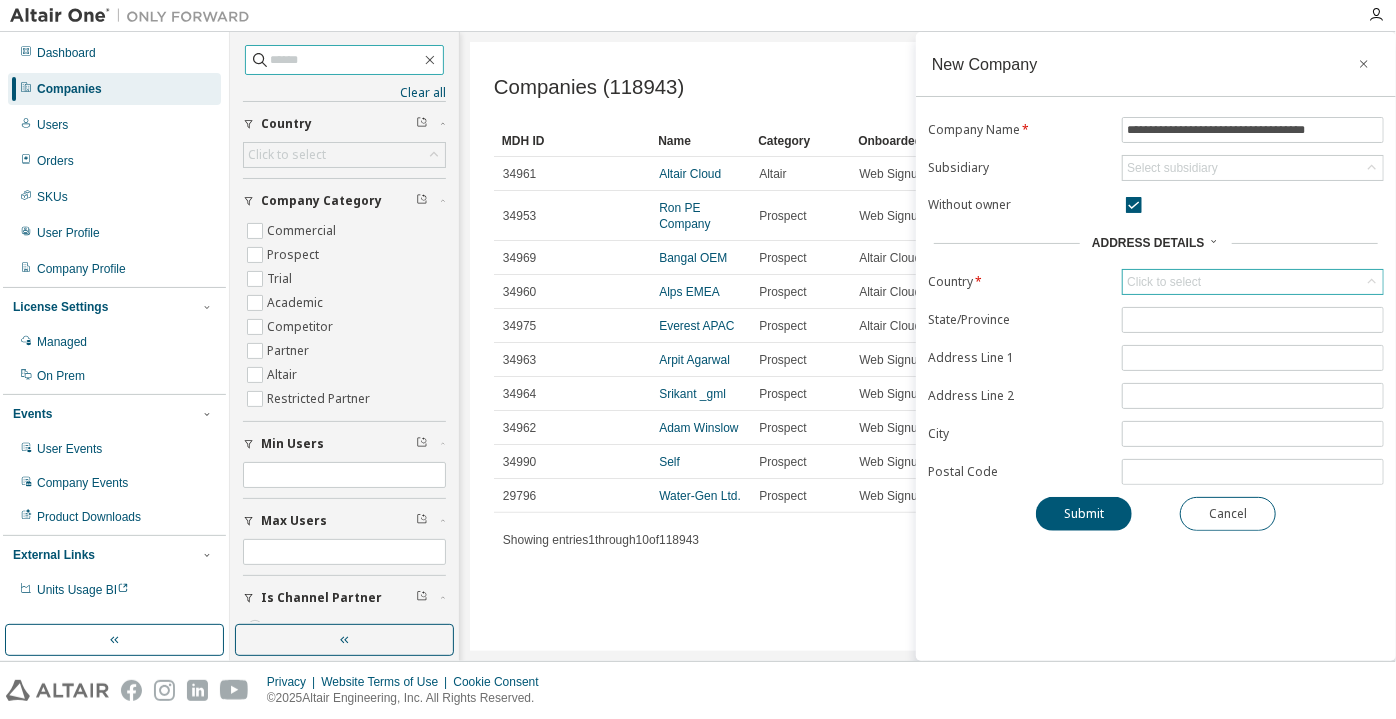 click on "Click to select" at bounding box center (1164, 282) 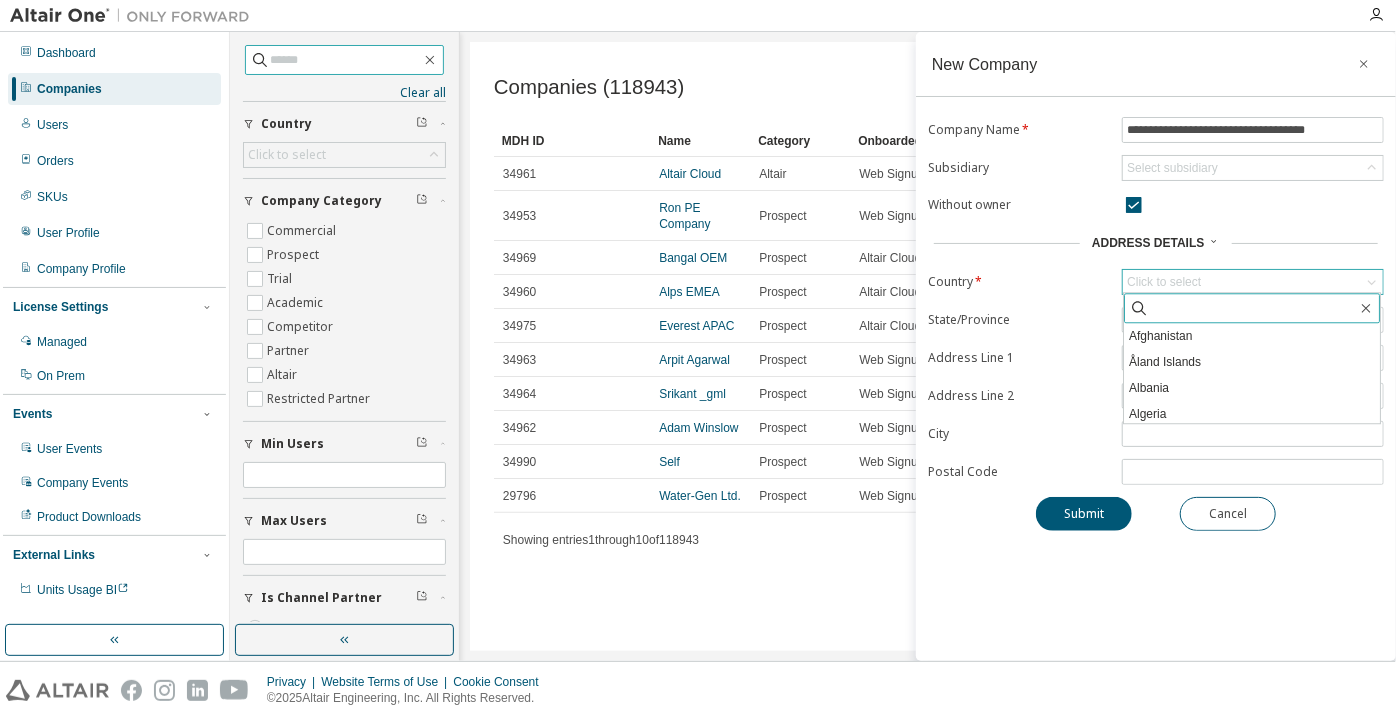 click at bounding box center (1253, 308) 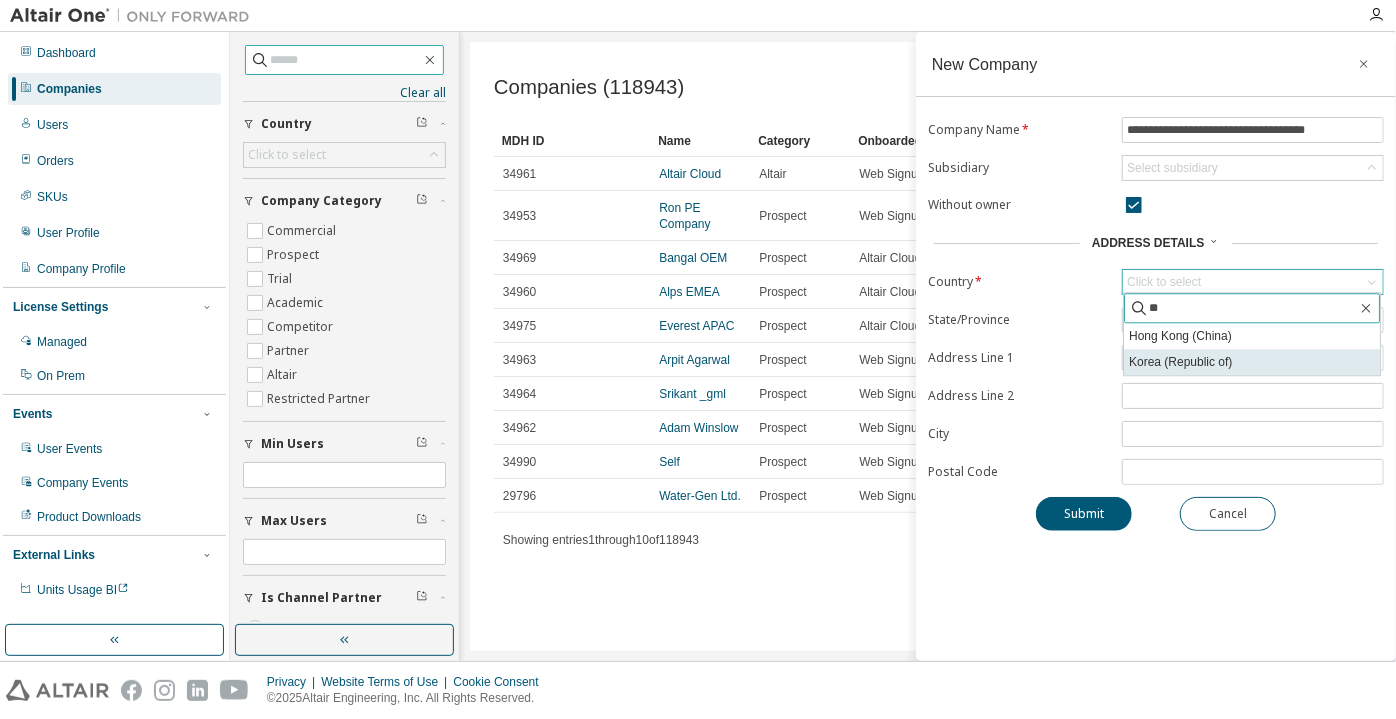 type on "**" 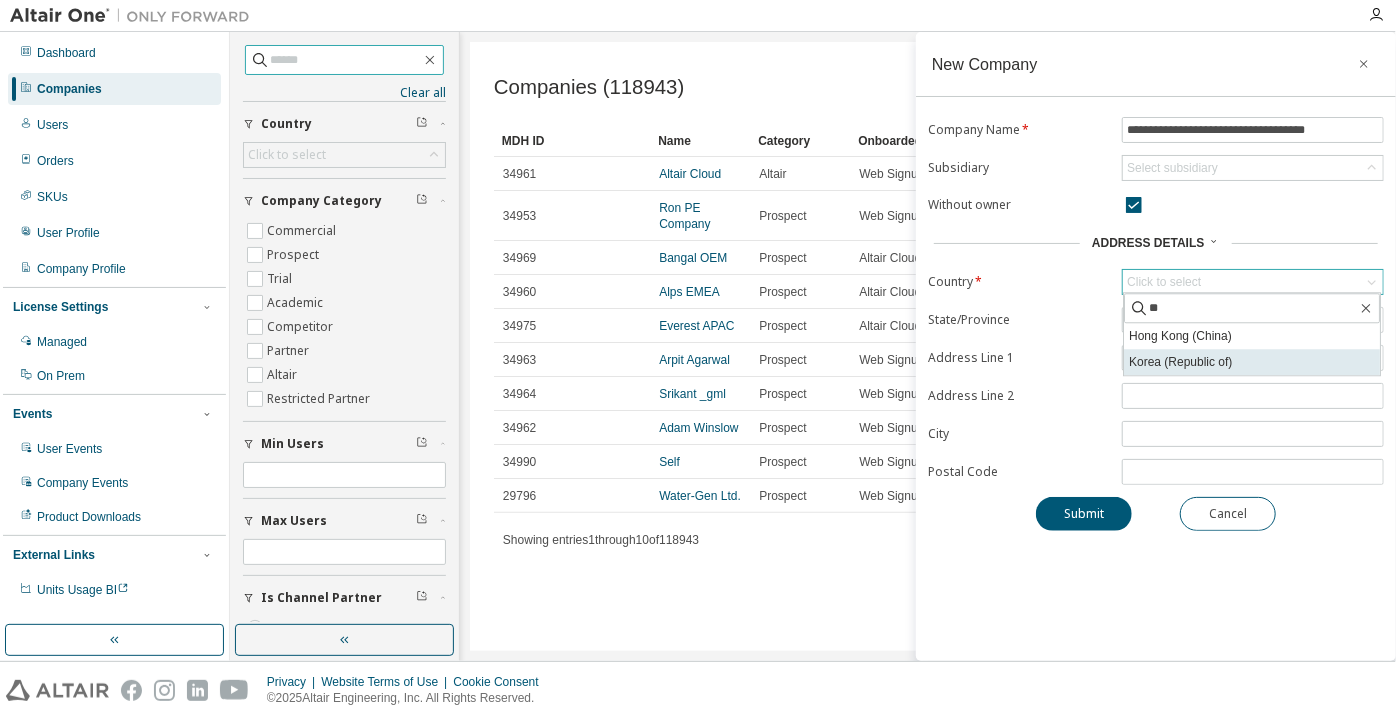 click on "Korea (Republic of)" at bounding box center (1252, 362) 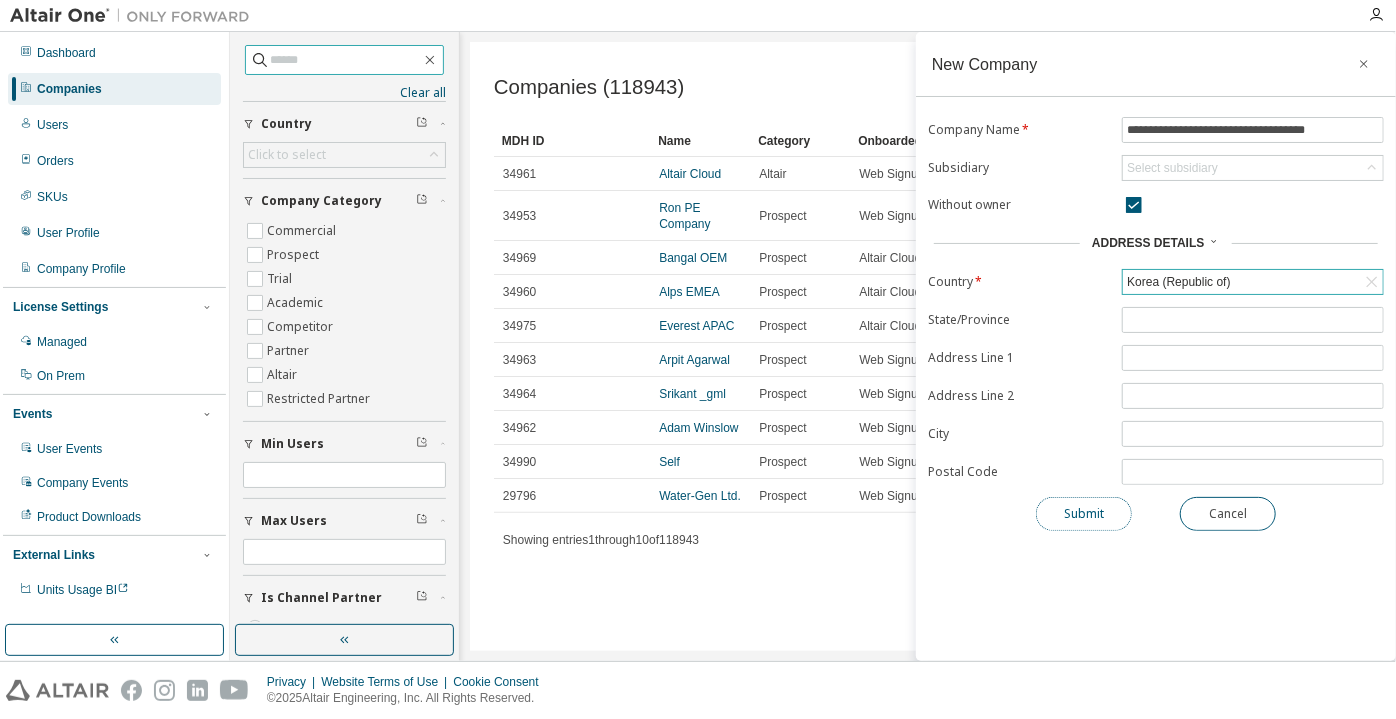 click on "Submit" at bounding box center [1084, 514] 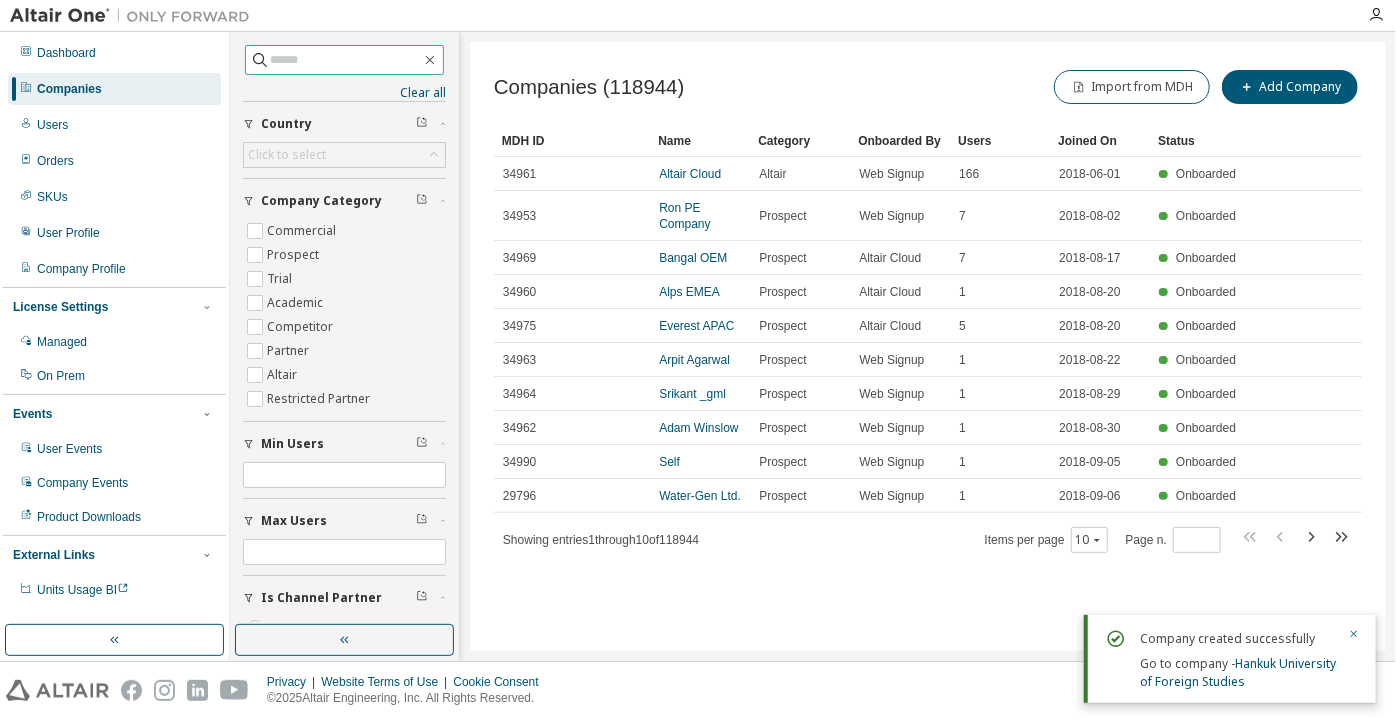 click on "Dashboard Companies Users Orders SKUs User Profile Company Profile License Settings Managed On Prem Events User Events Company Events Product Downloads External Links Units Usage BI" at bounding box center (114, 321) 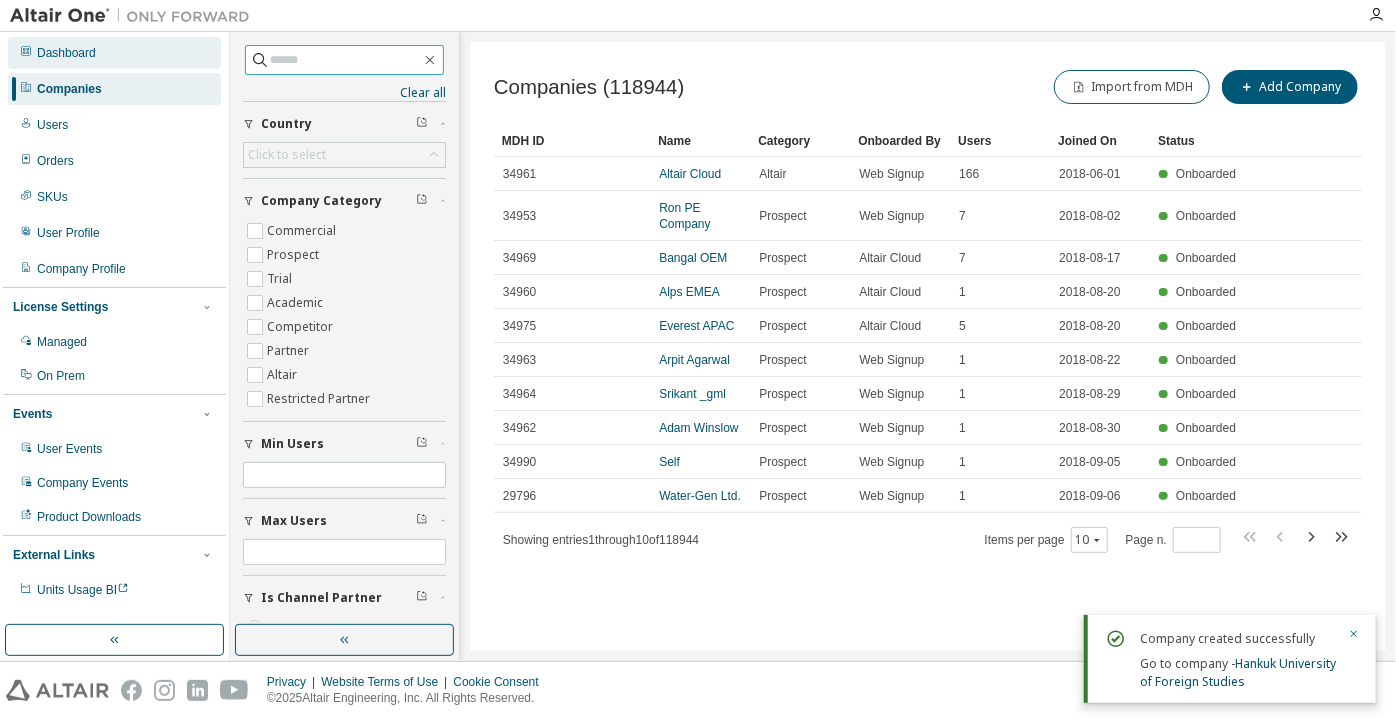 click on "Dashboard" at bounding box center (114, 53) 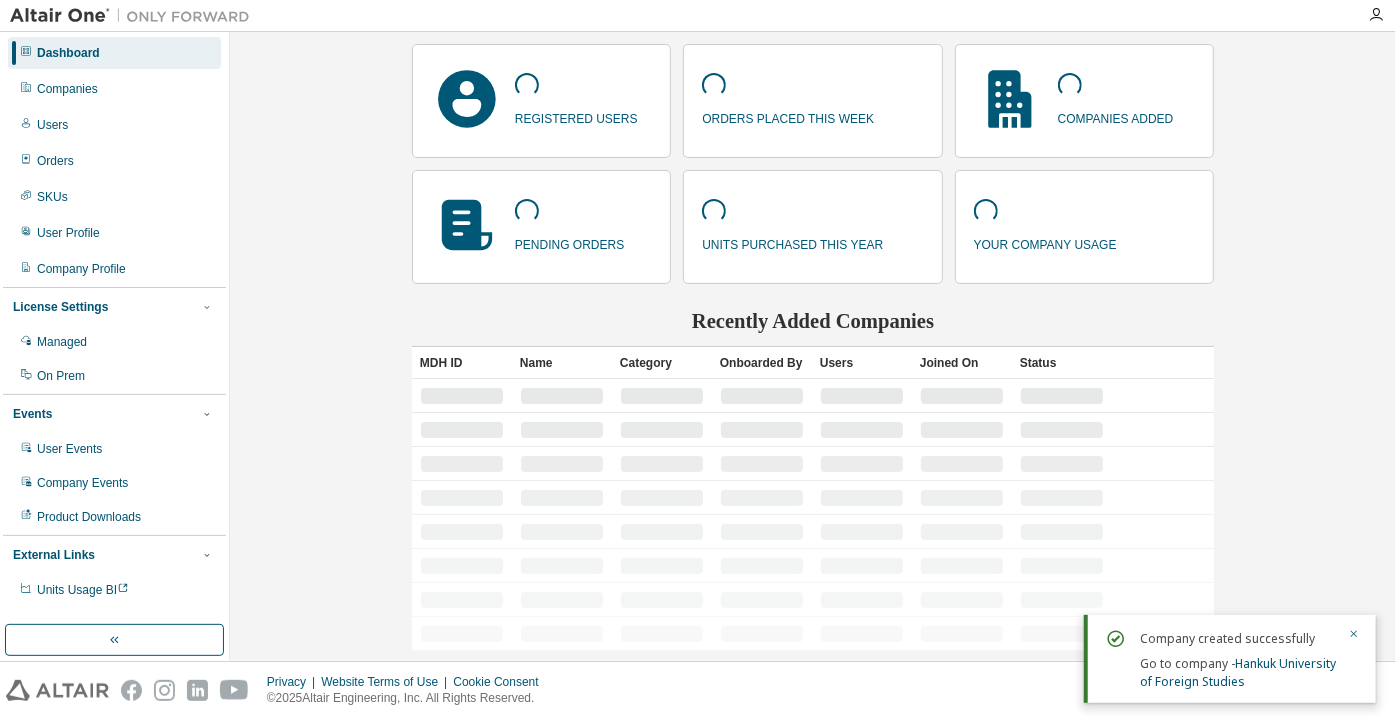 scroll, scrollTop: 152, scrollLeft: 0, axis: vertical 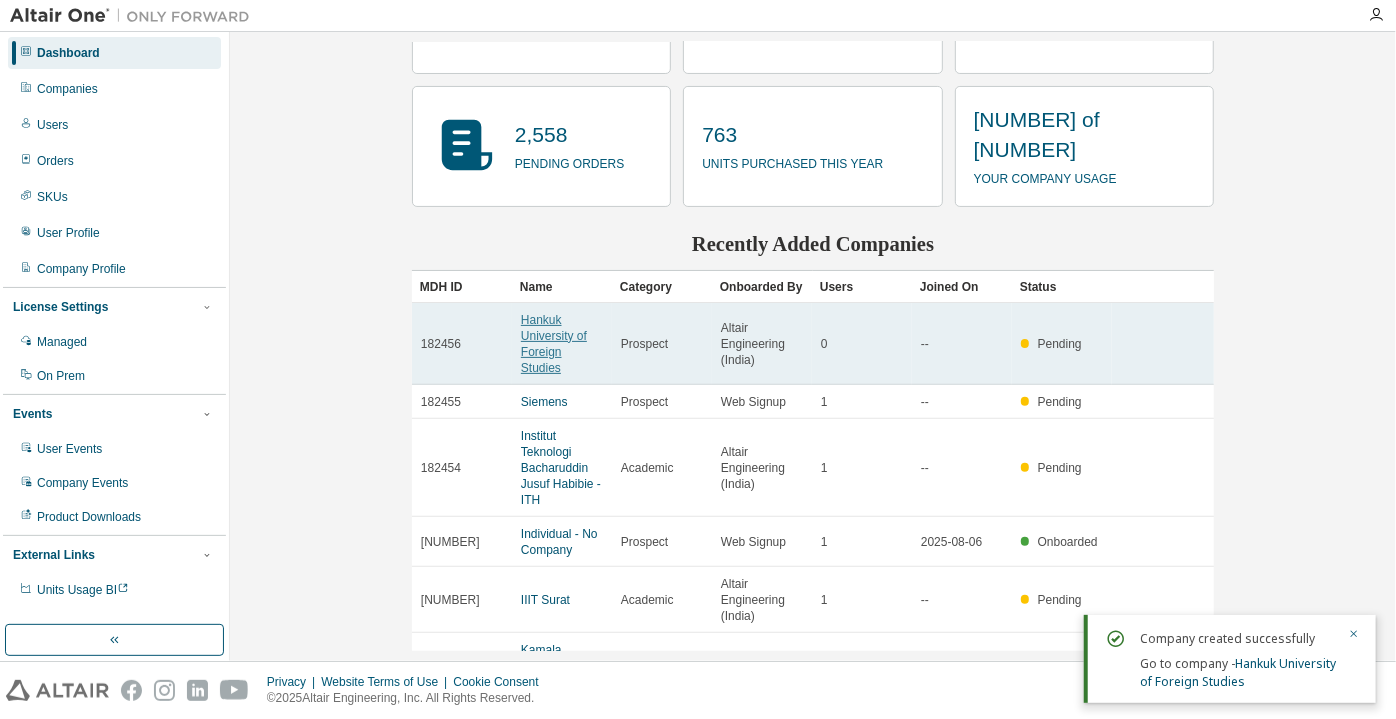 click on "Hankuk University of Foreign Studies" at bounding box center [554, 344] 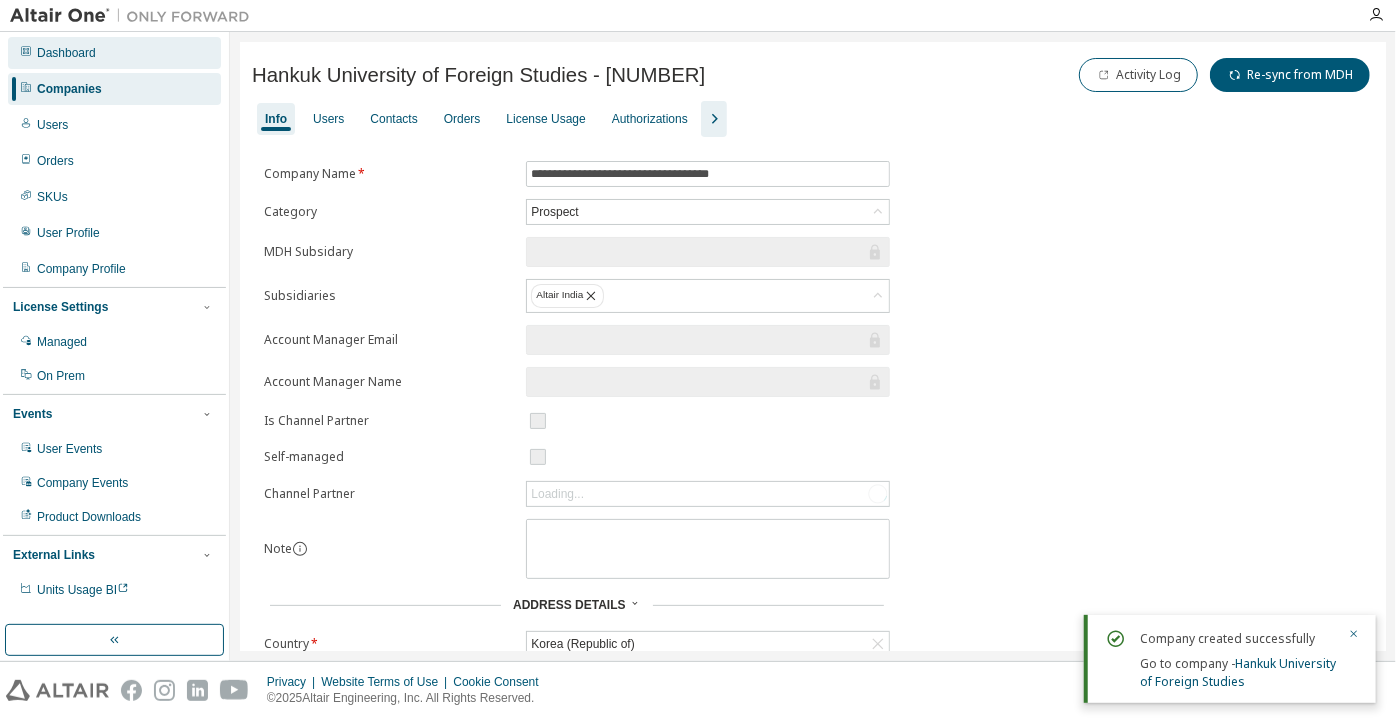 click on "Dashboard" at bounding box center [114, 53] 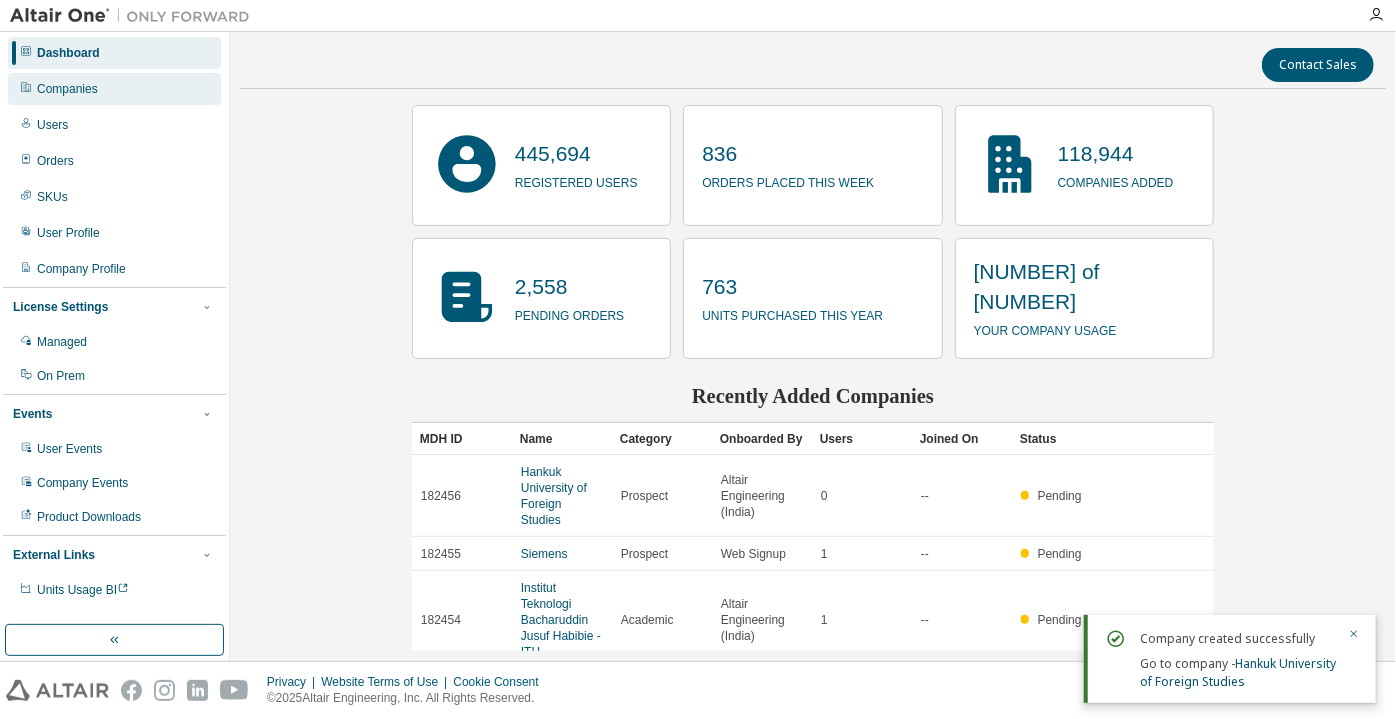 click on "Companies" at bounding box center [114, 89] 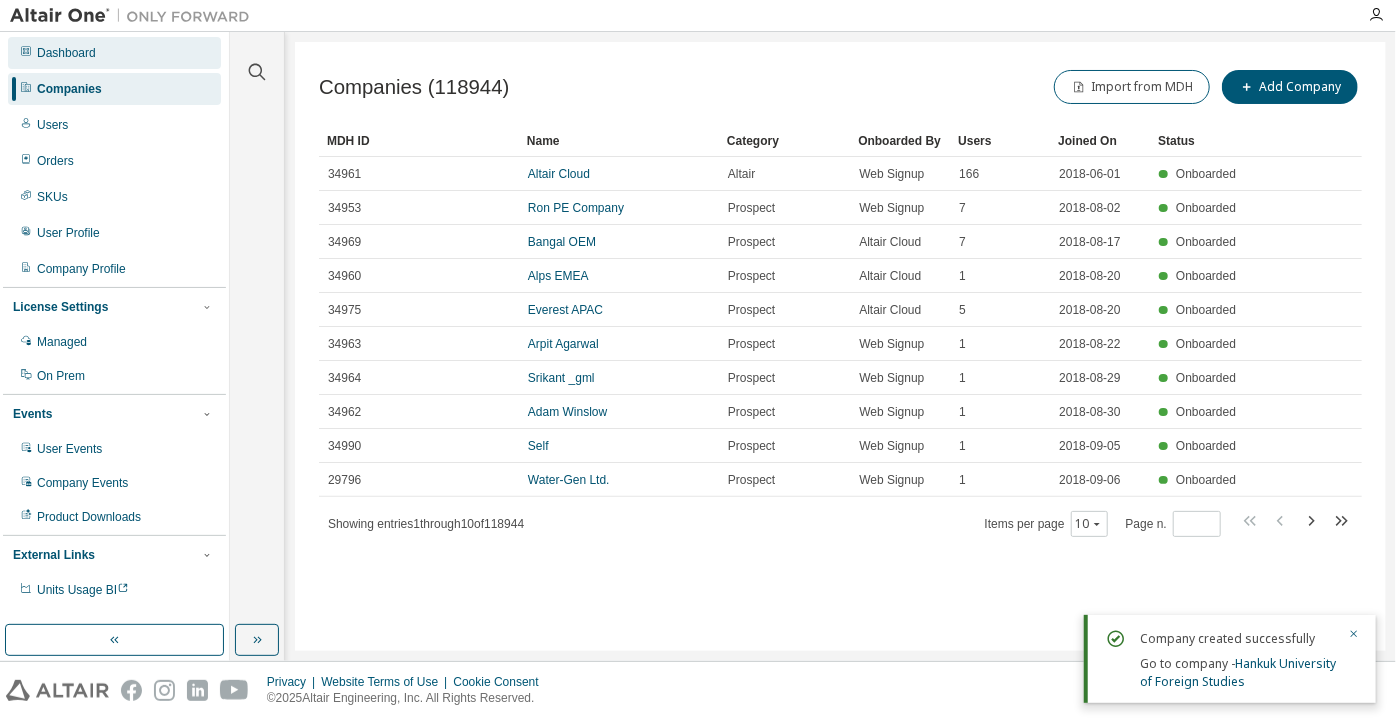 click on "Dashboard" at bounding box center [114, 53] 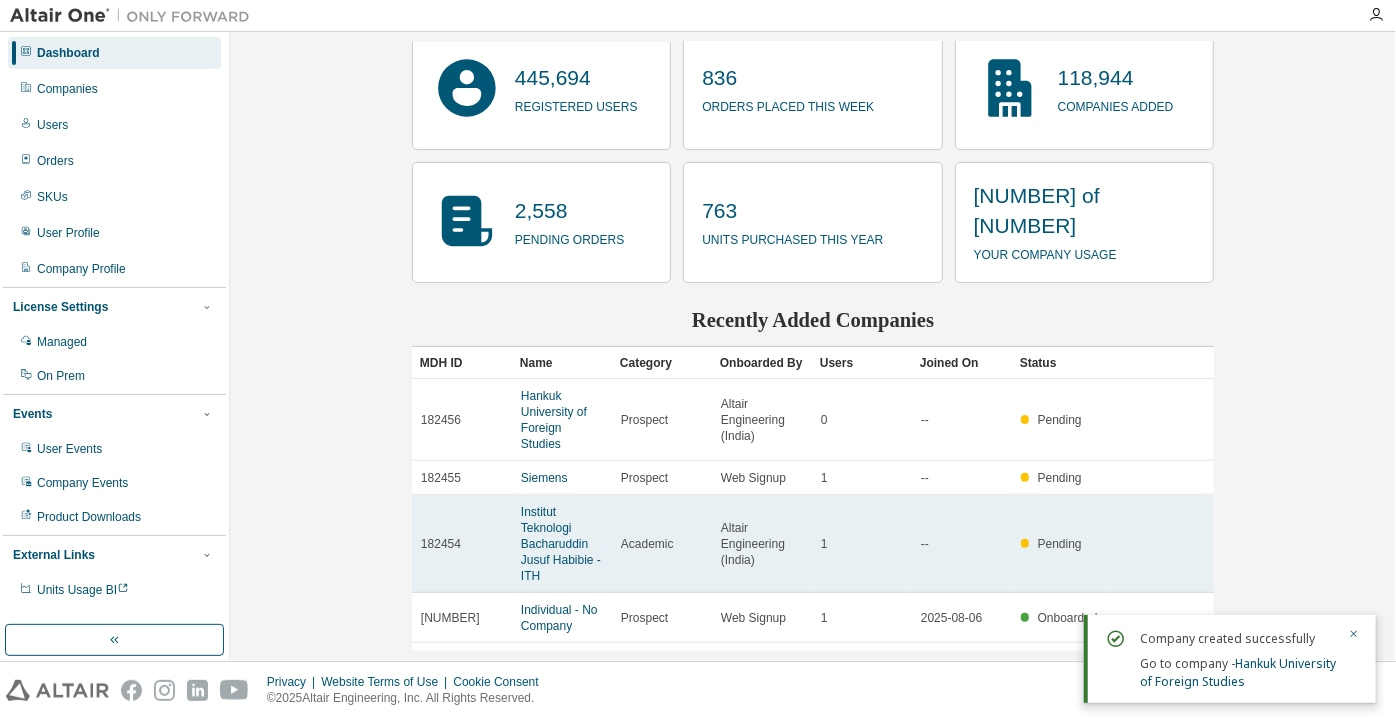 scroll, scrollTop: 181, scrollLeft: 0, axis: vertical 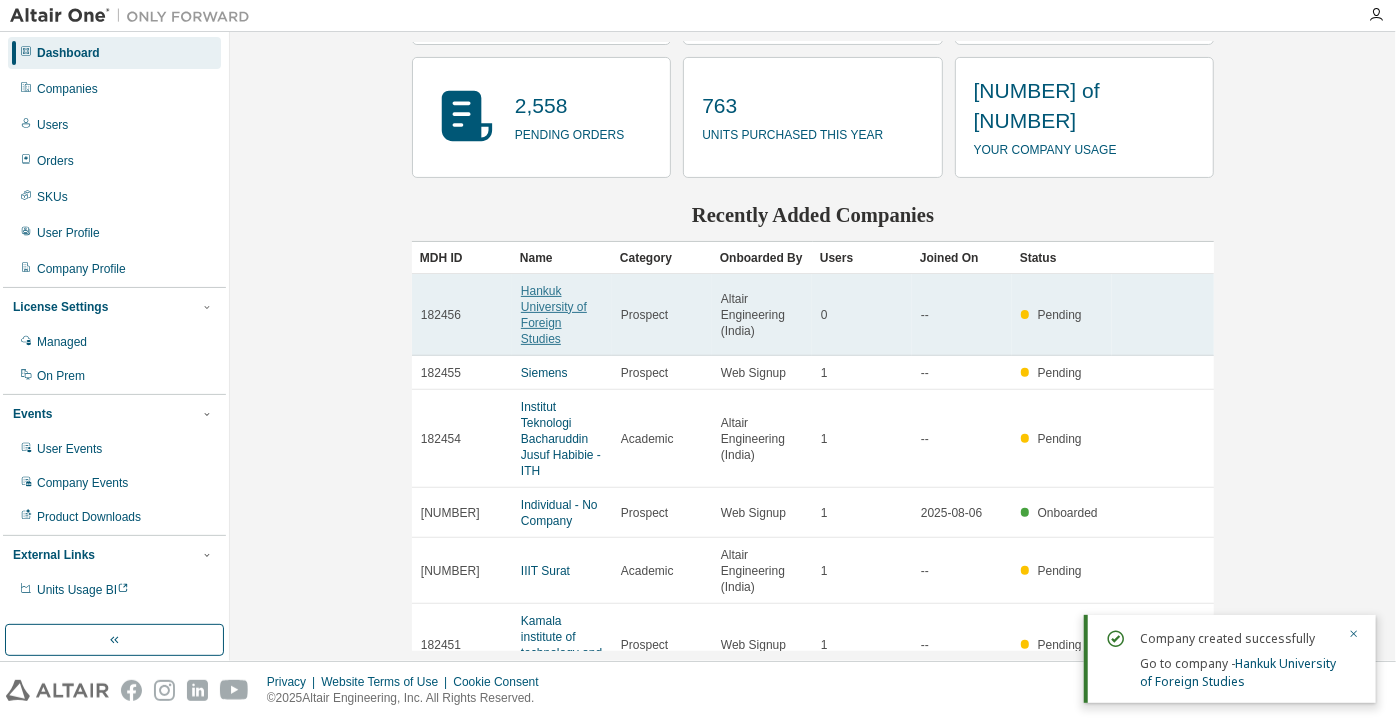 click on "Hankuk University of Foreign Studies" at bounding box center [554, 315] 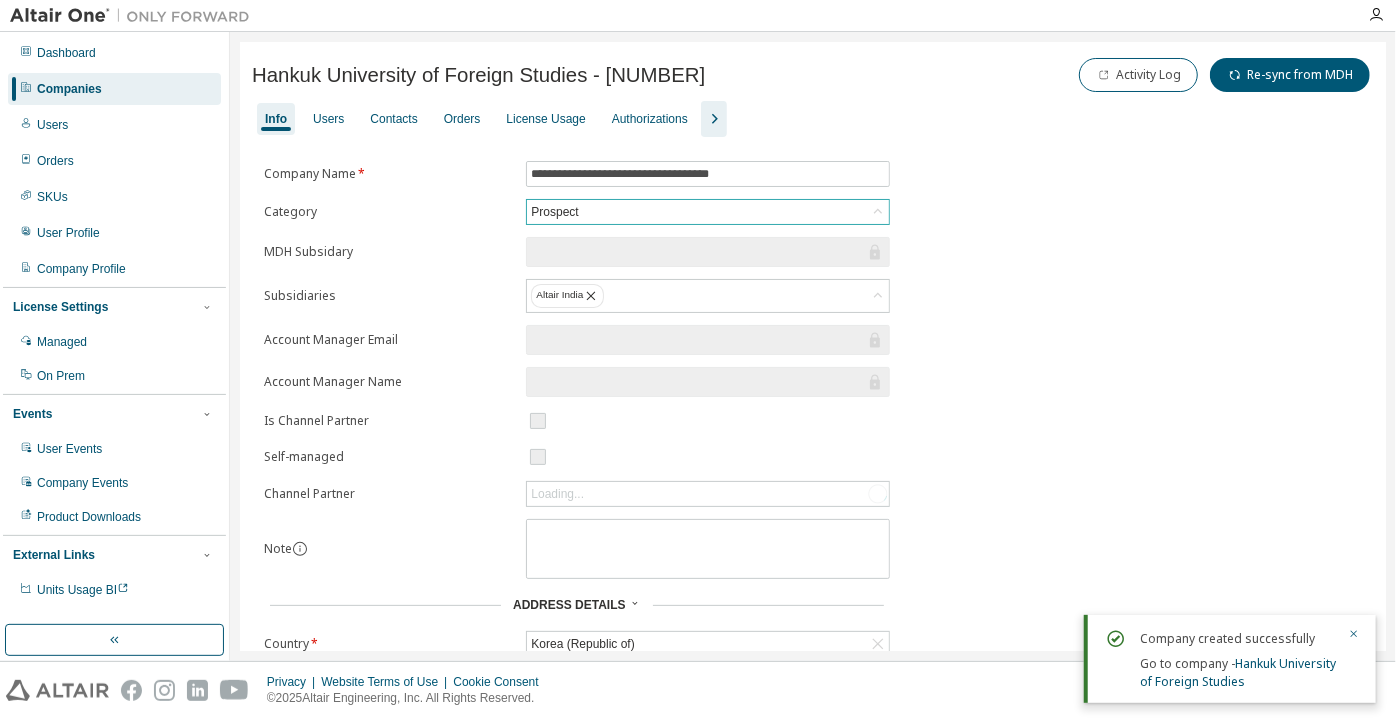 click on "Prospect" at bounding box center [554, 212] 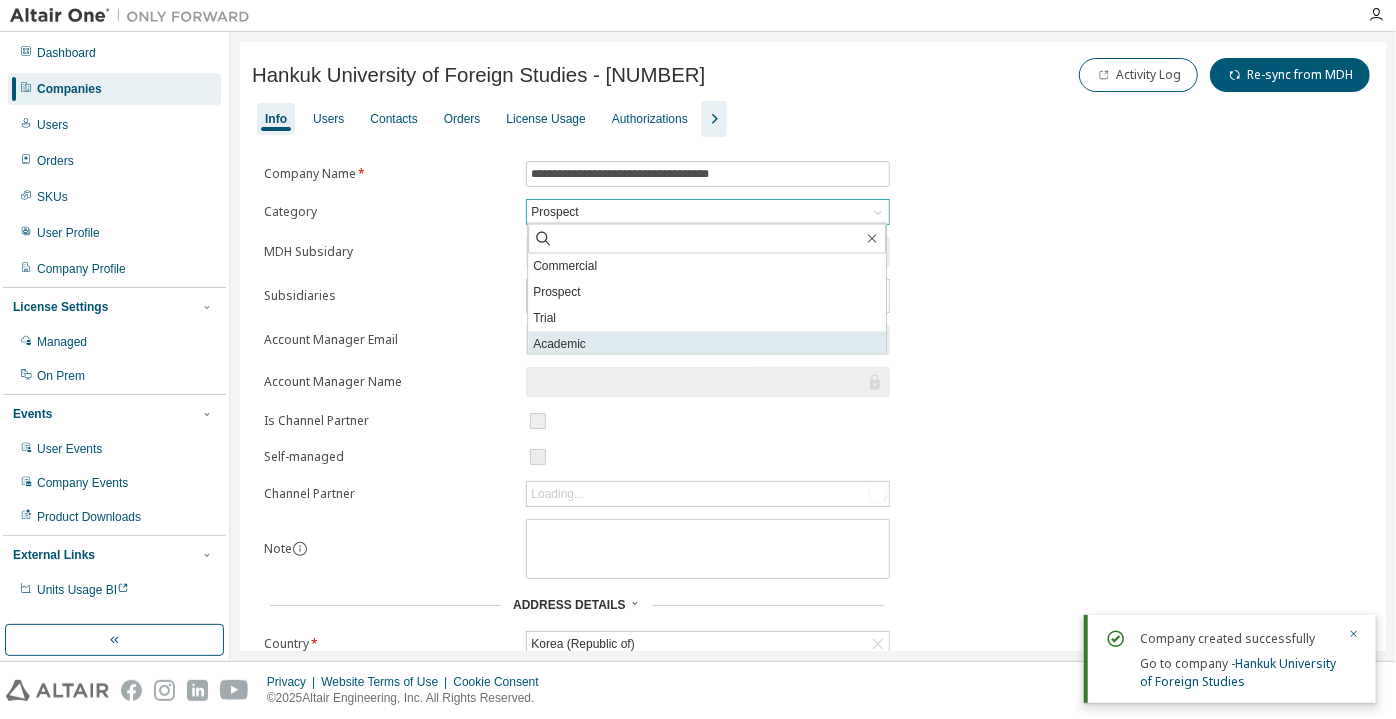 click on "Academic" at bounding box center (707, 345) 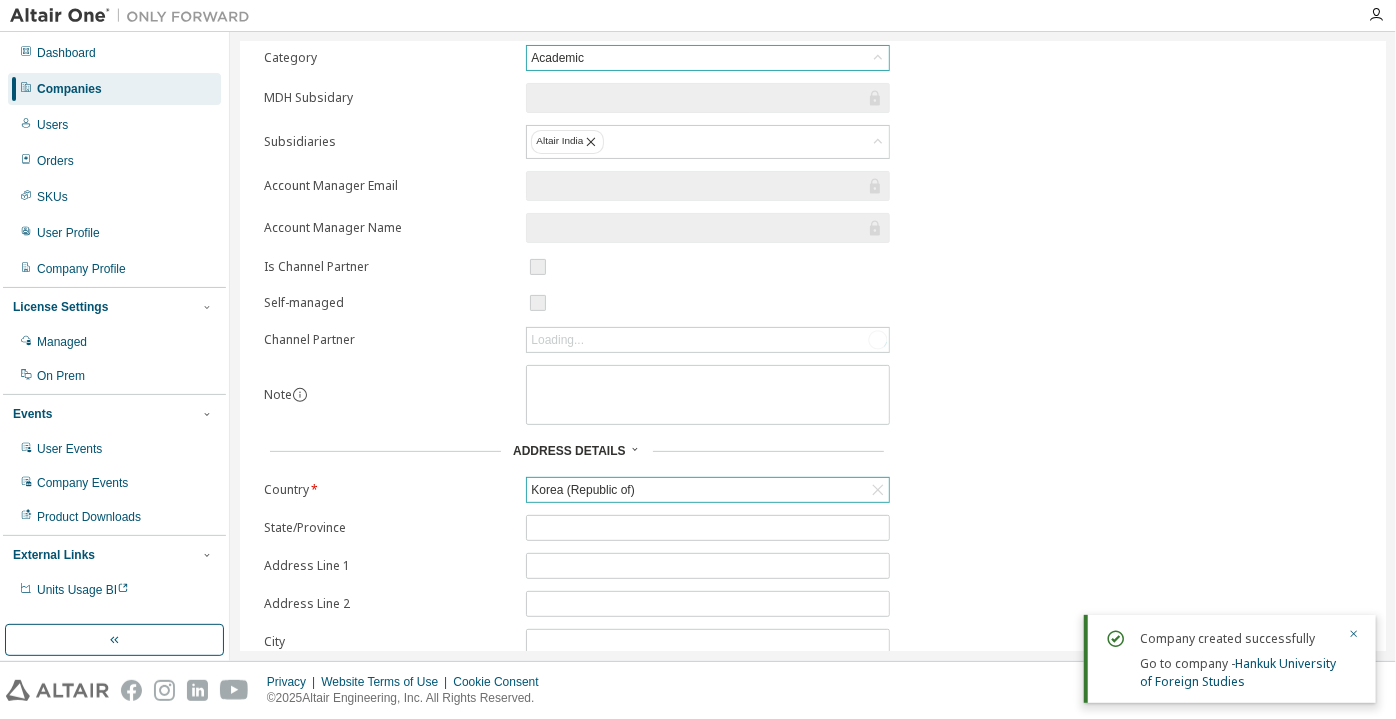scroll, scrollTop: 284, scrollLeft: 0, axis: vertical 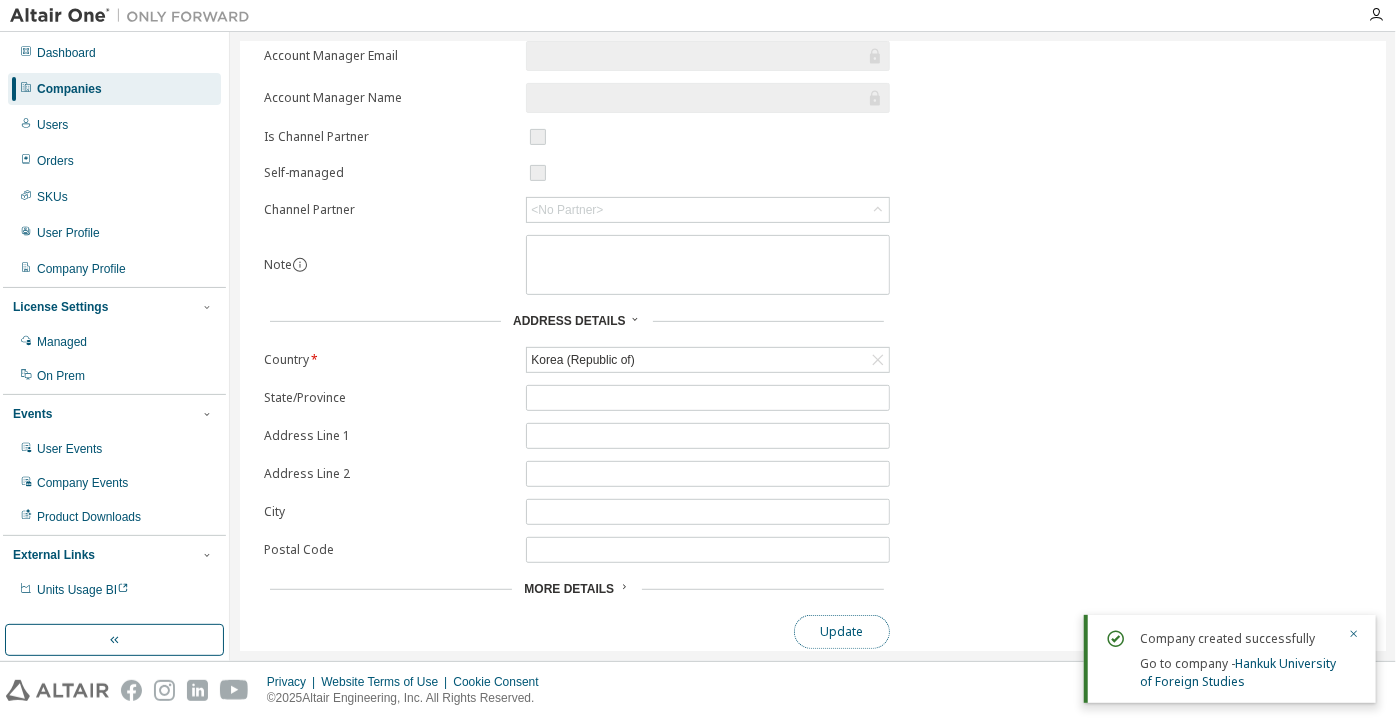 click on "Update" at bounding box center (842, 632) 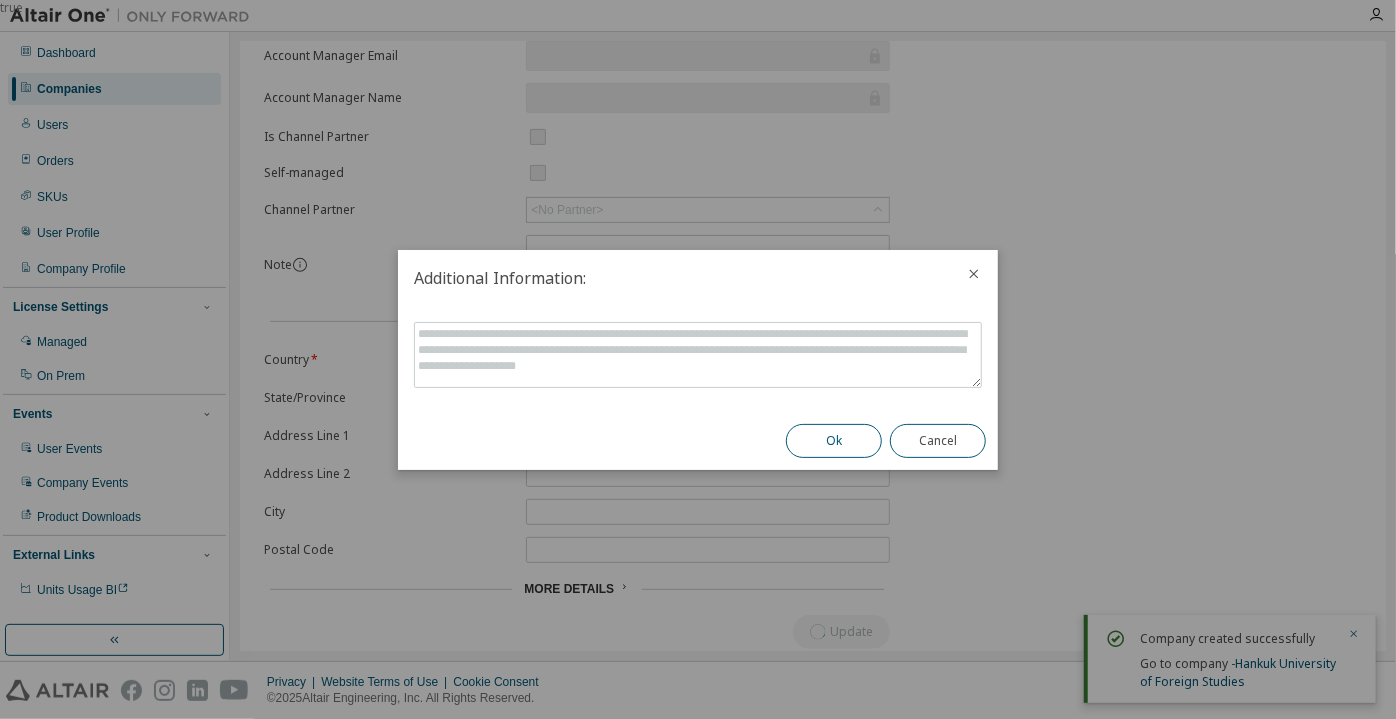 click on "Ok" at bounding box center (834, 441) 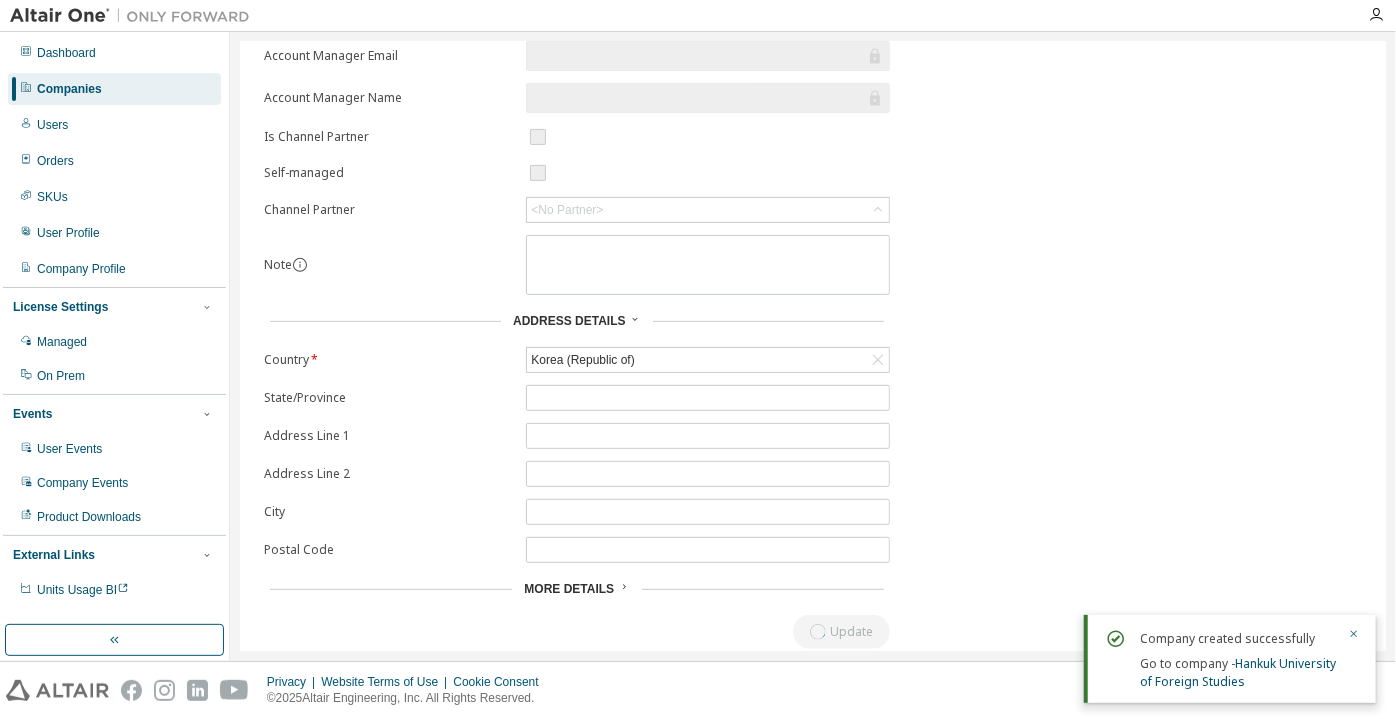 scroll, scrollTop: 0, scrollLeft: 0, axis: both 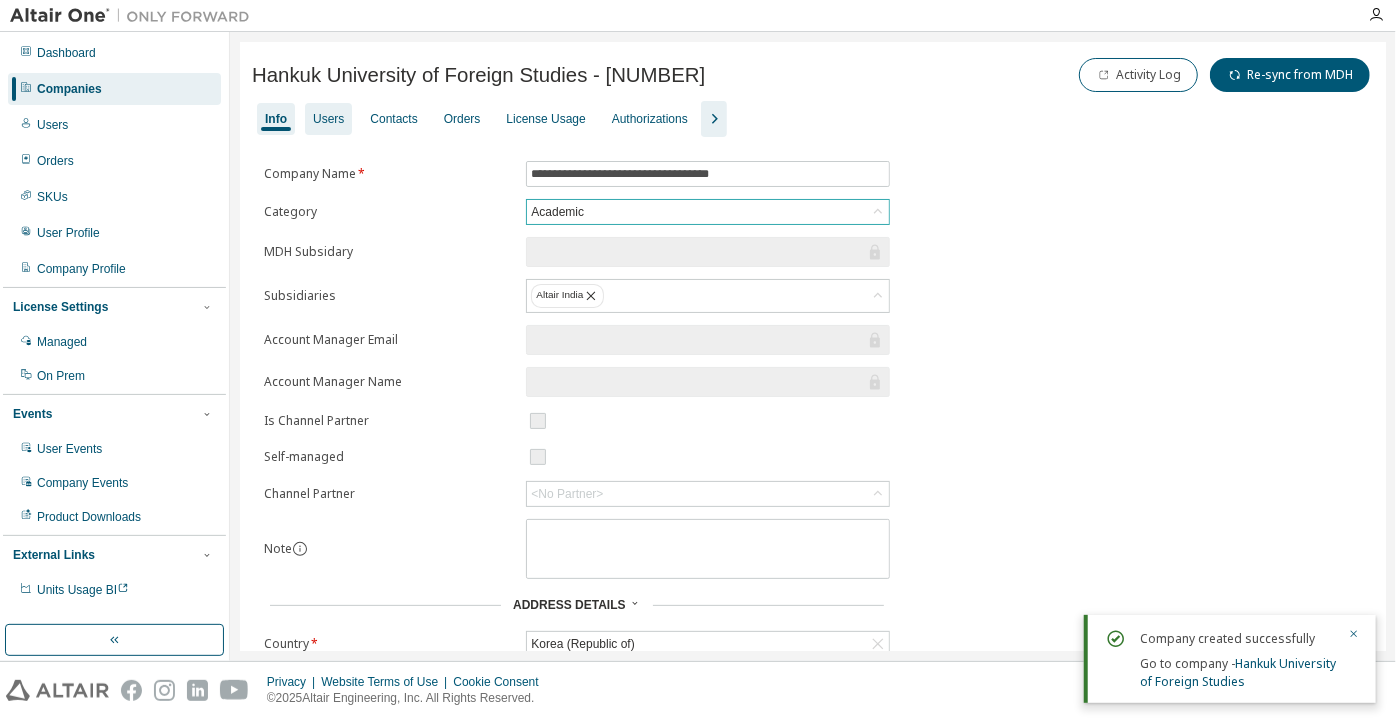 click on "Users" at bounding box center (328, 119) 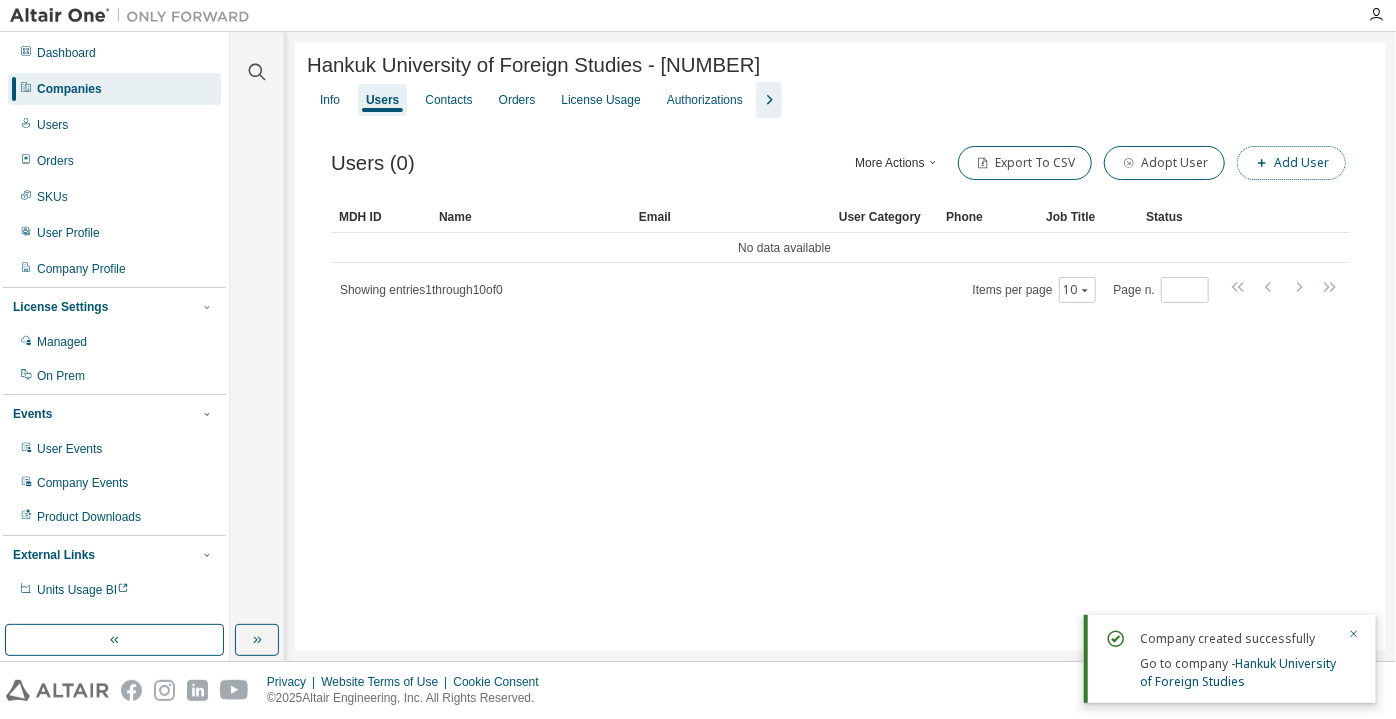 click 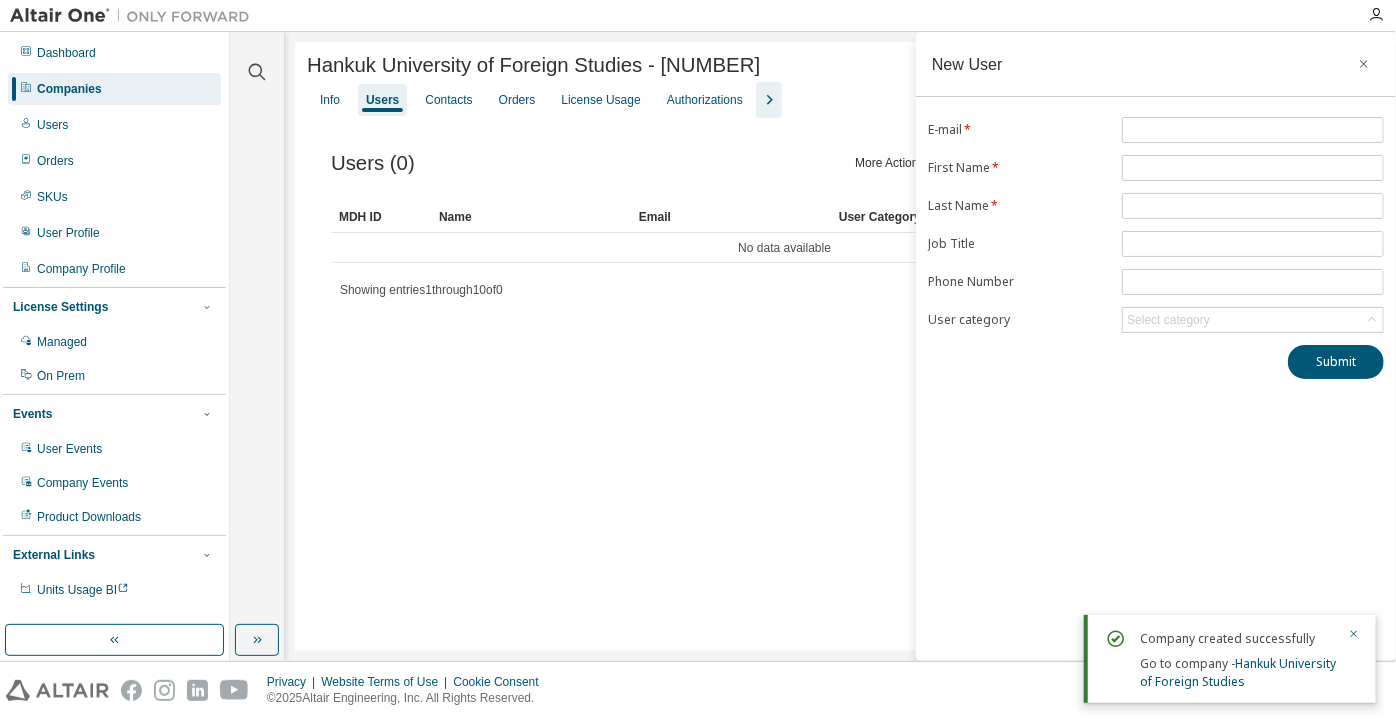 click on "E-mail * First Name * Last Name * Job Title Phone Number User category Select category" at bounding box center (1156, 225) 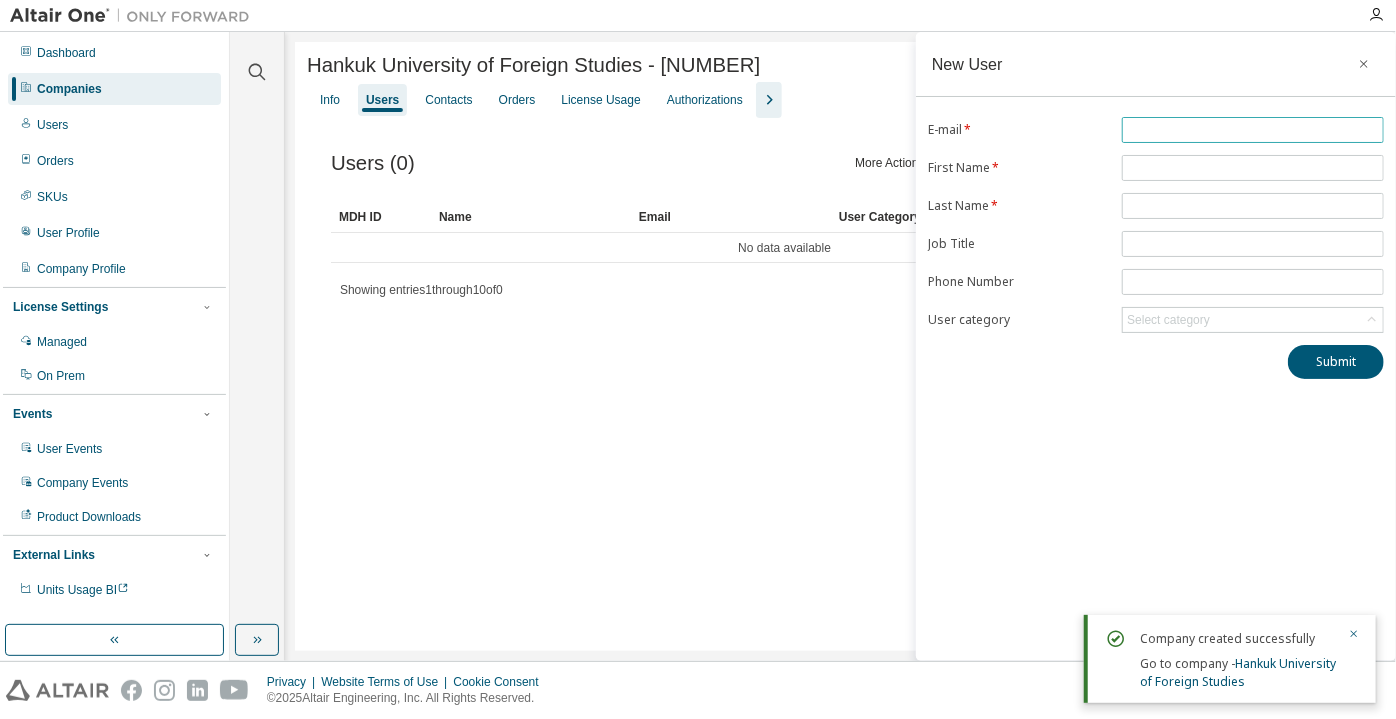 click at bounding box center [1253, 130] 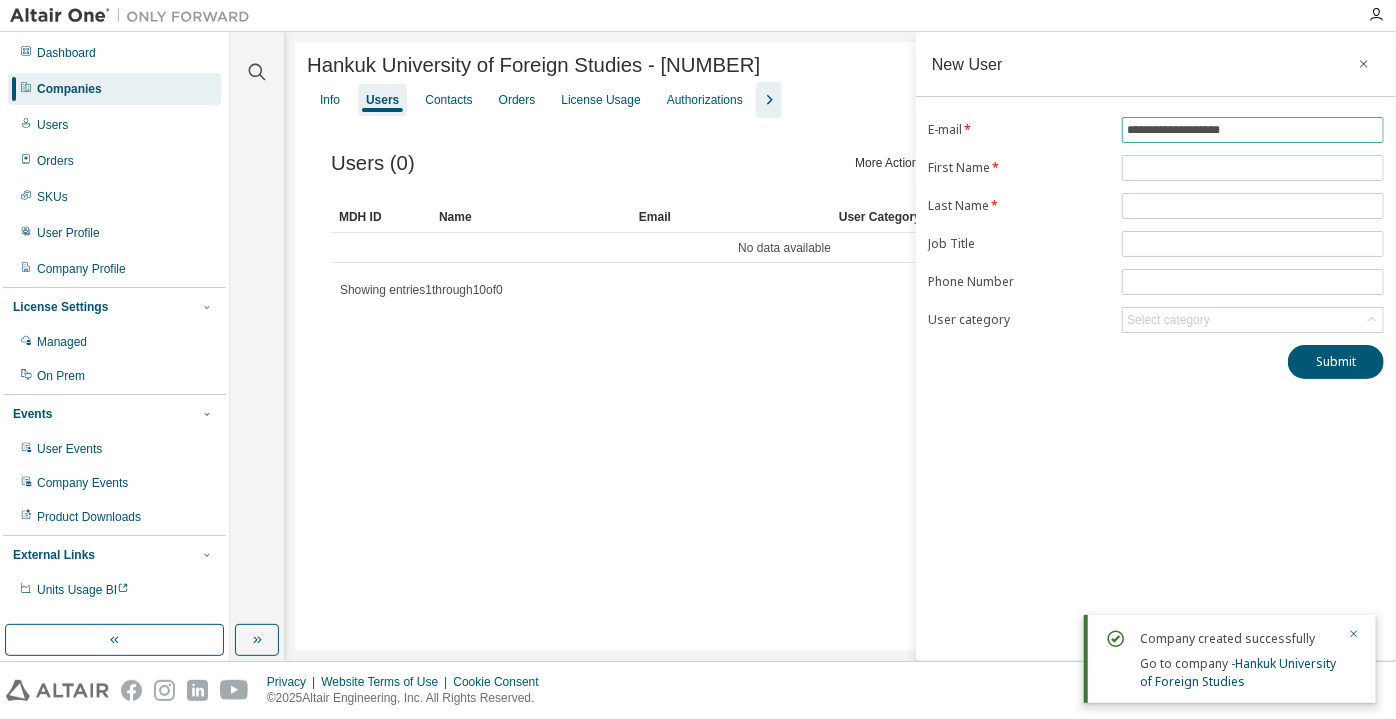 type on "**********" 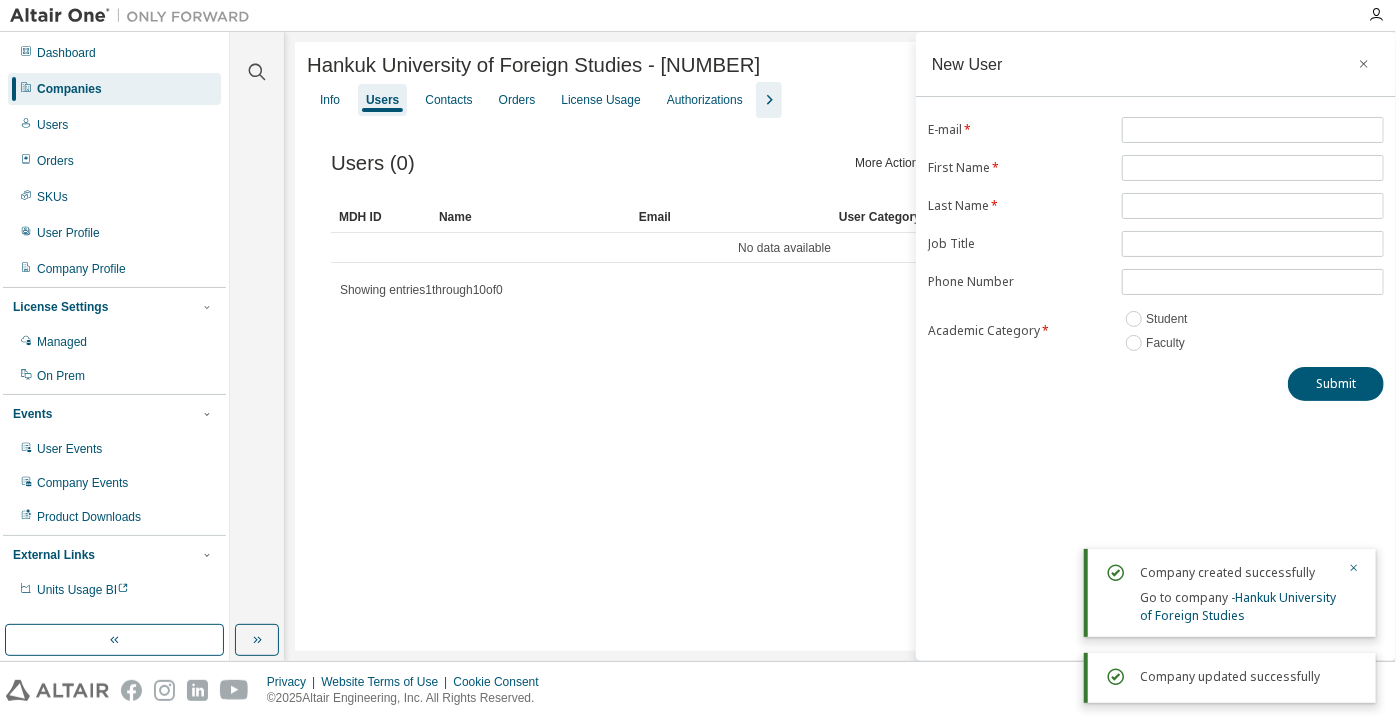 click at bounding box center (1253, 168) 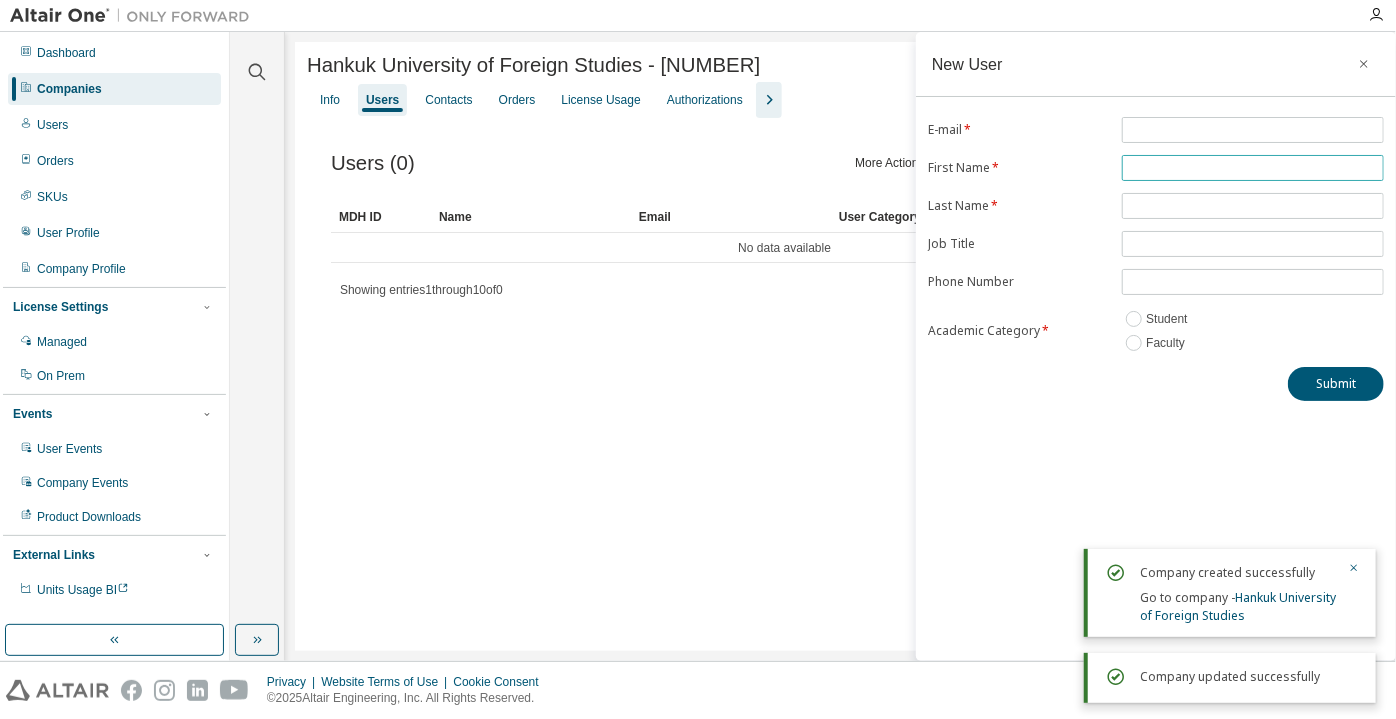 click at bounding box center [1253, 168] 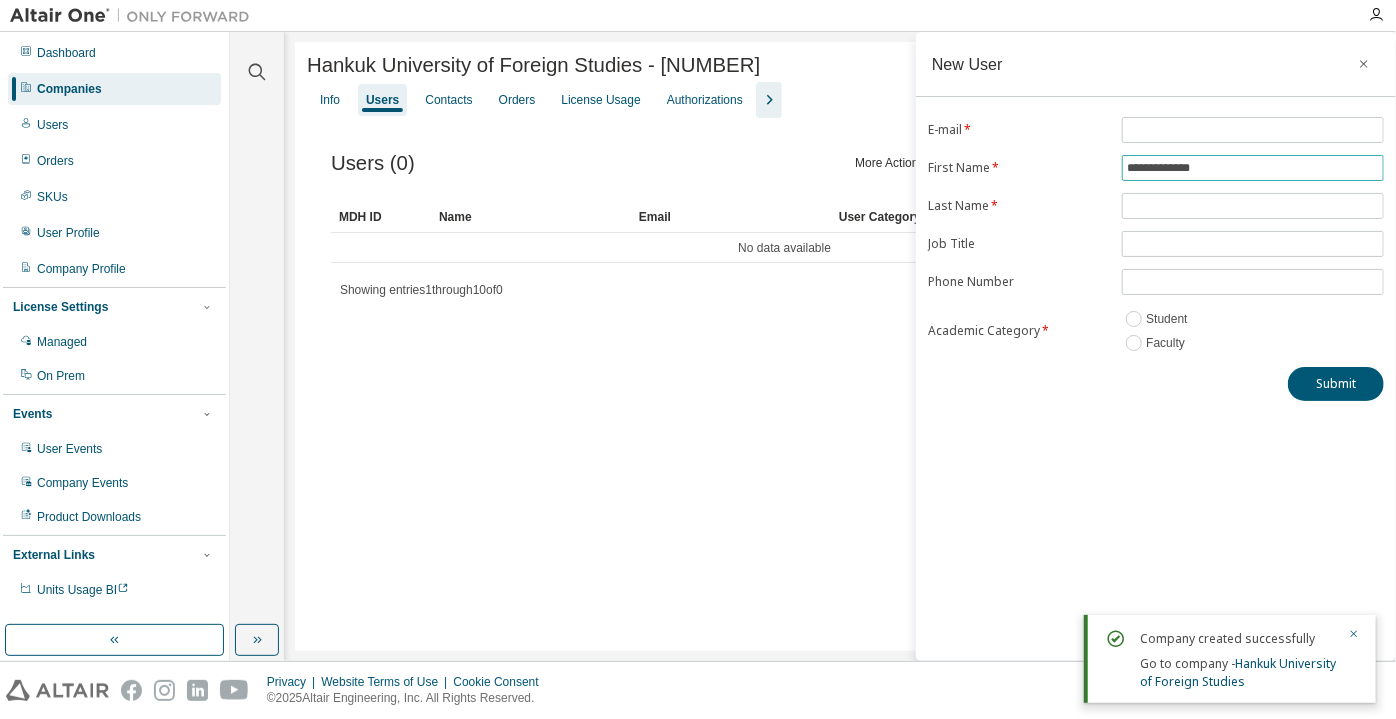click on "**********" at bounding box center (1253, 168) 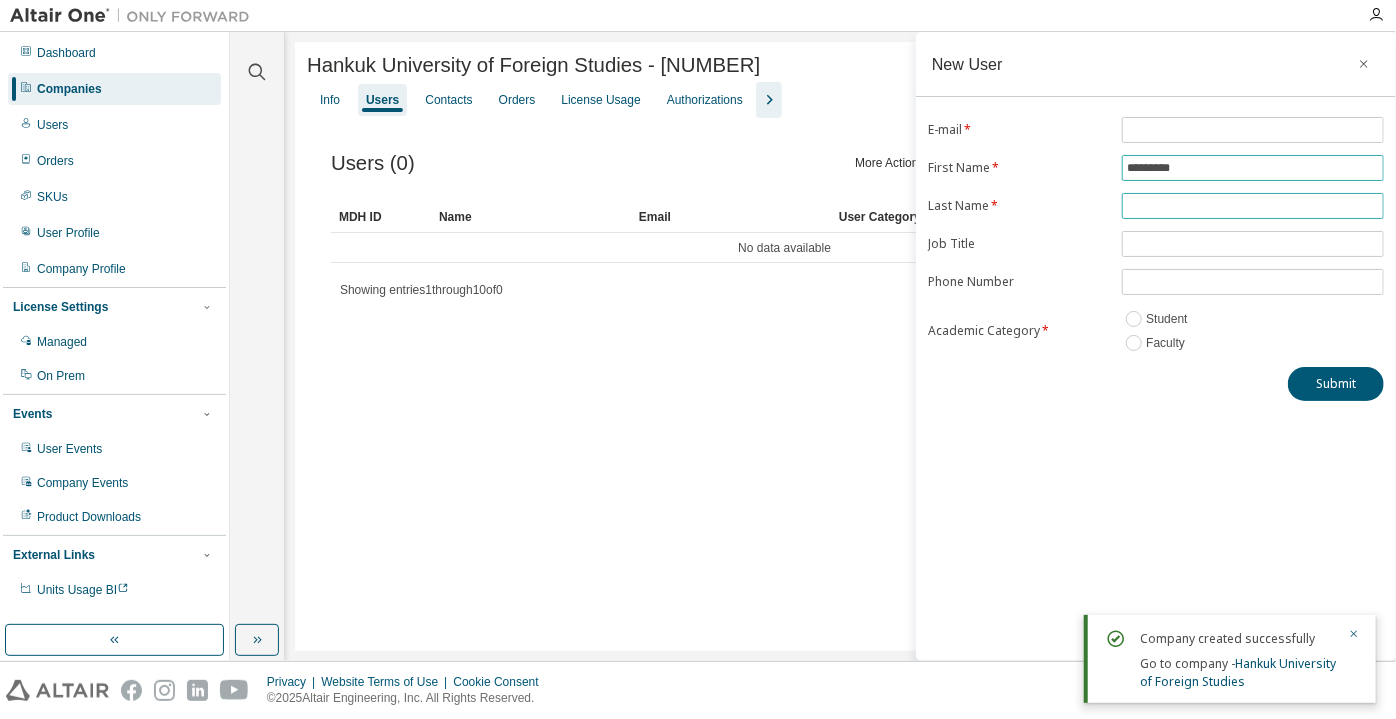 type on "********" 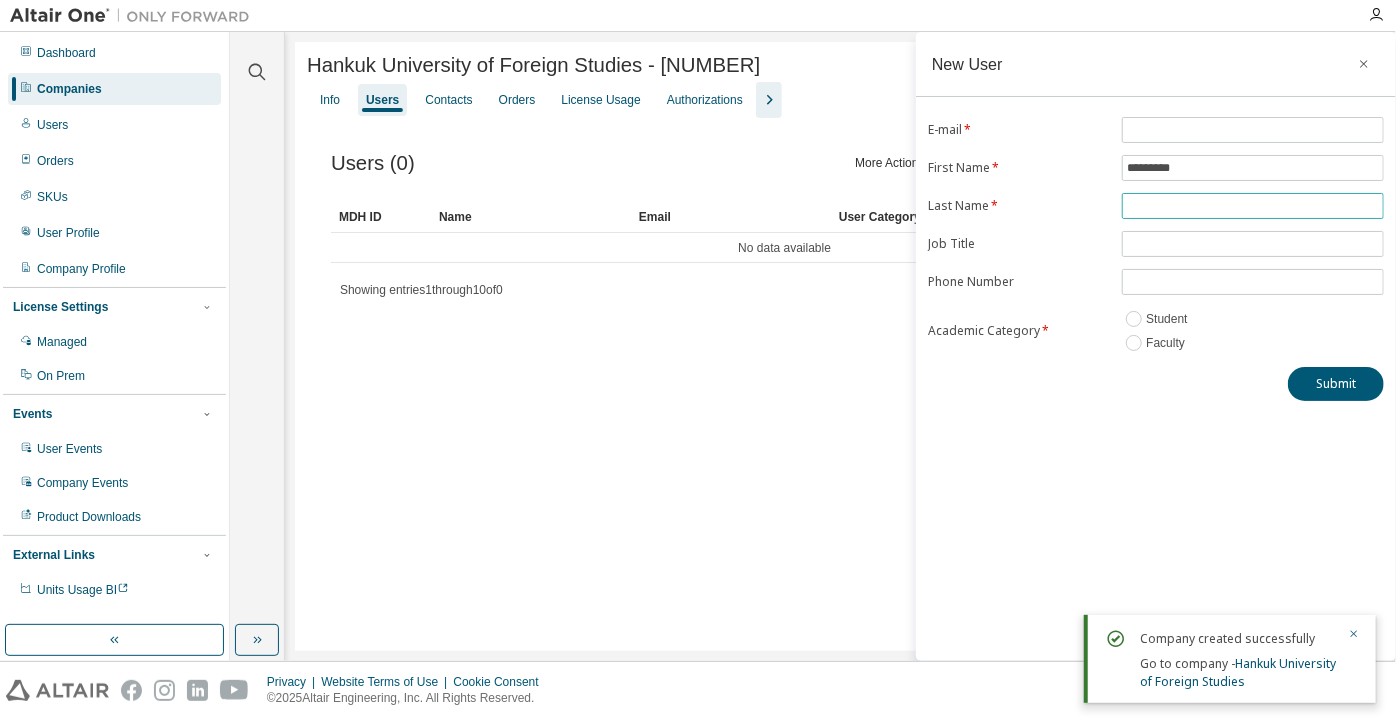 click at bounding box center (1253, 206) 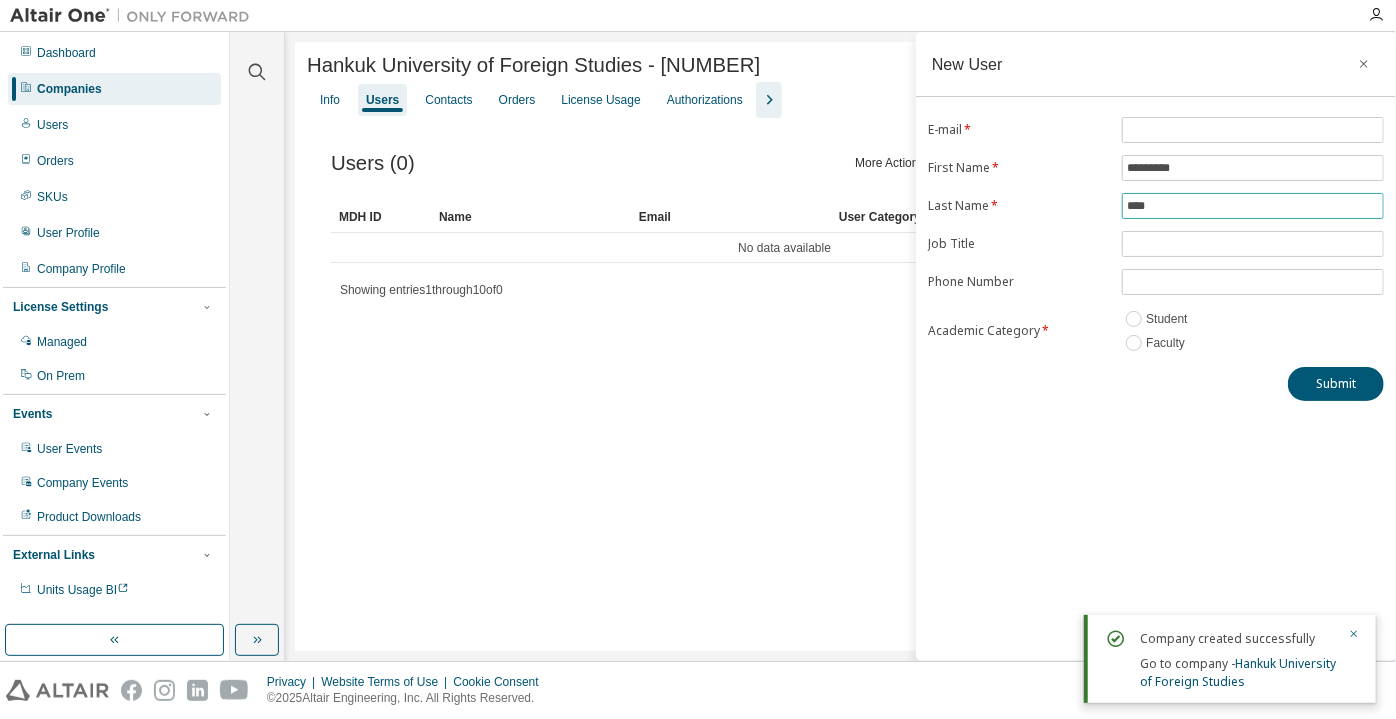 type on "****" 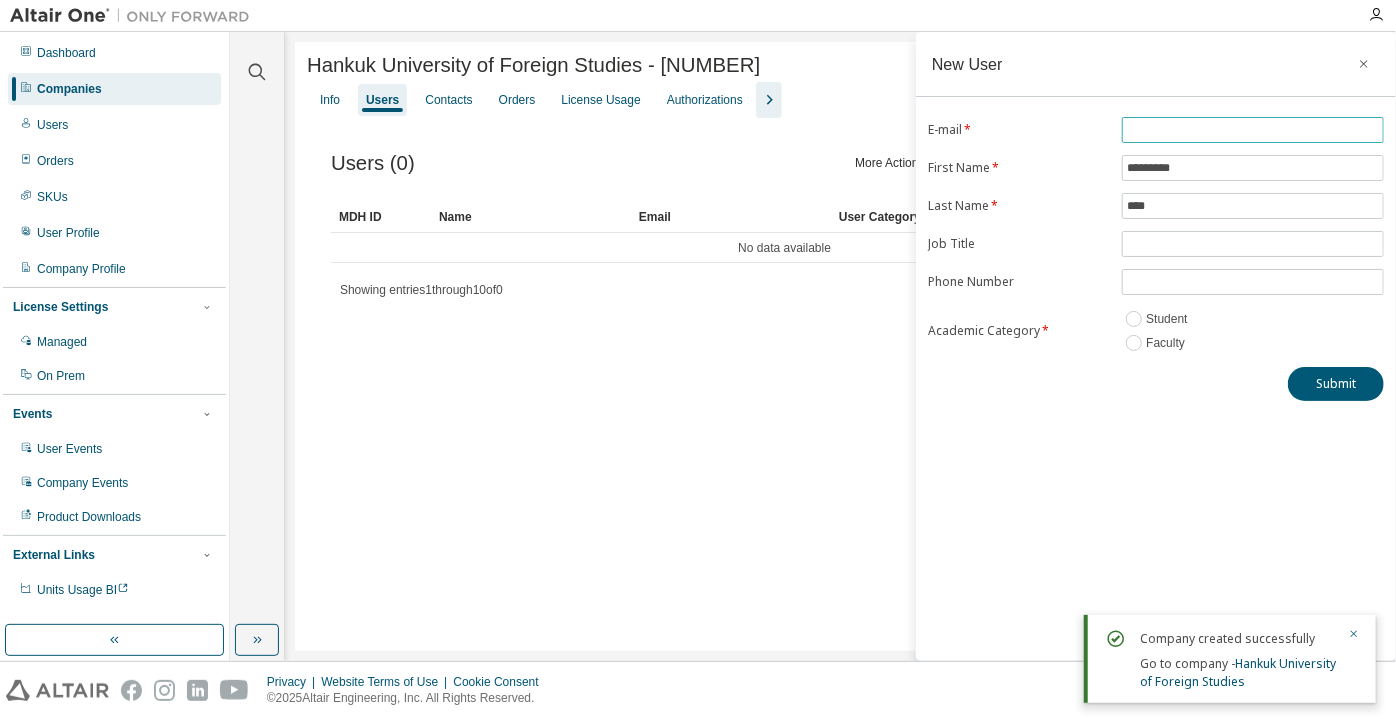 click at bounding box center (1253, 130) 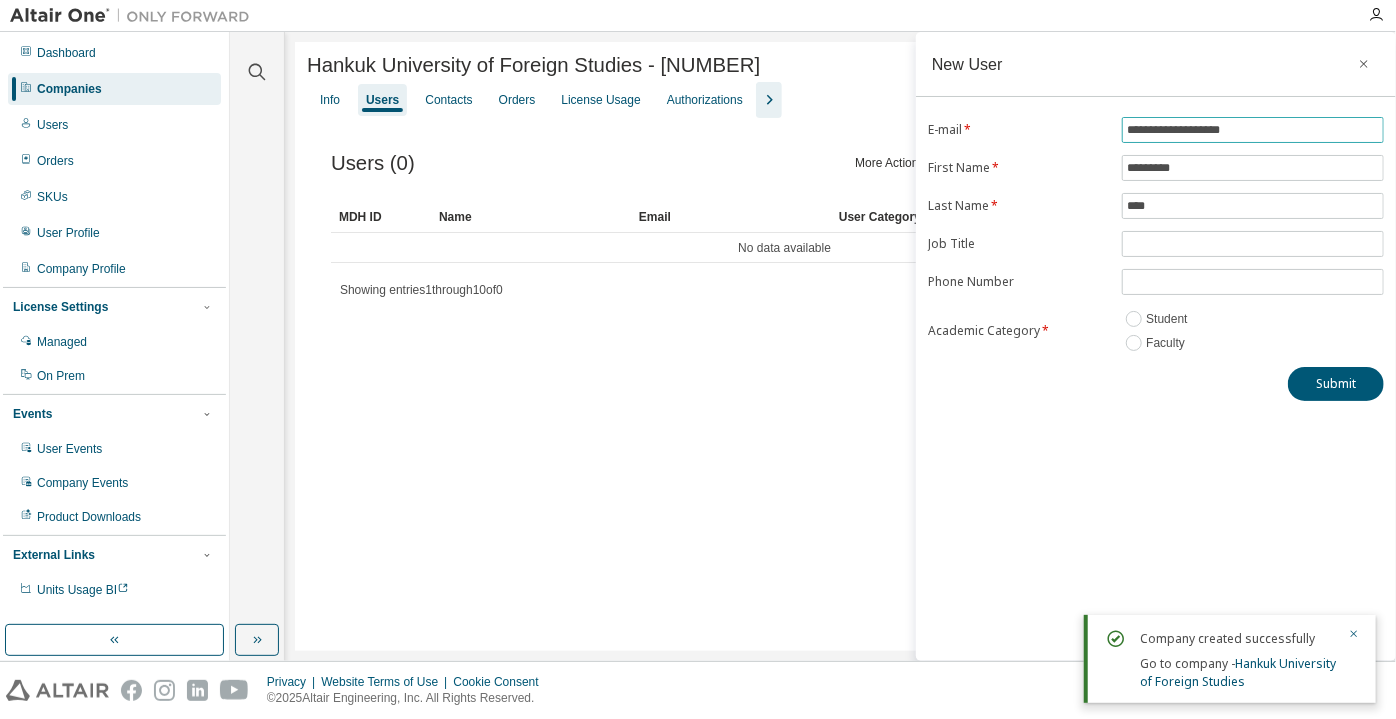 drag, startPoint x: 1245, startPoint y: 127, endPoint x: 1183, endPoint y: 108, distance: 64.84597 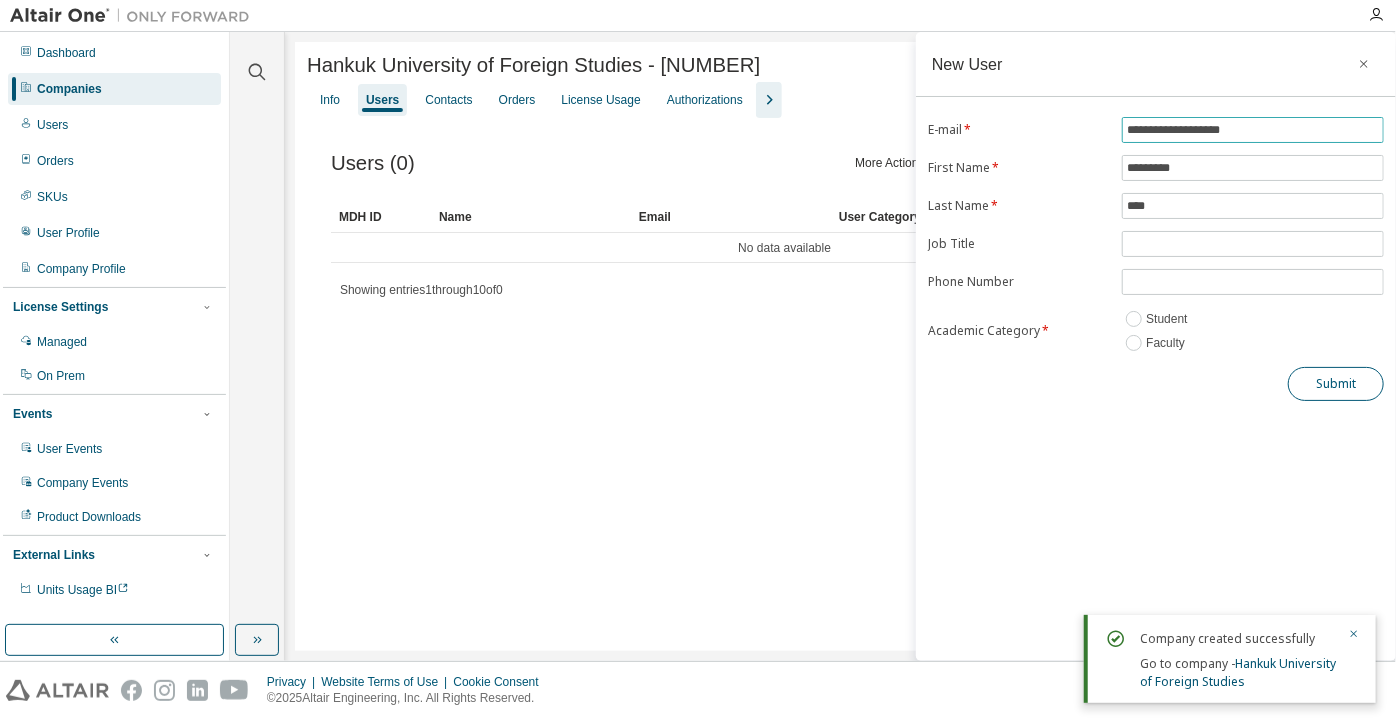 type on "**********" 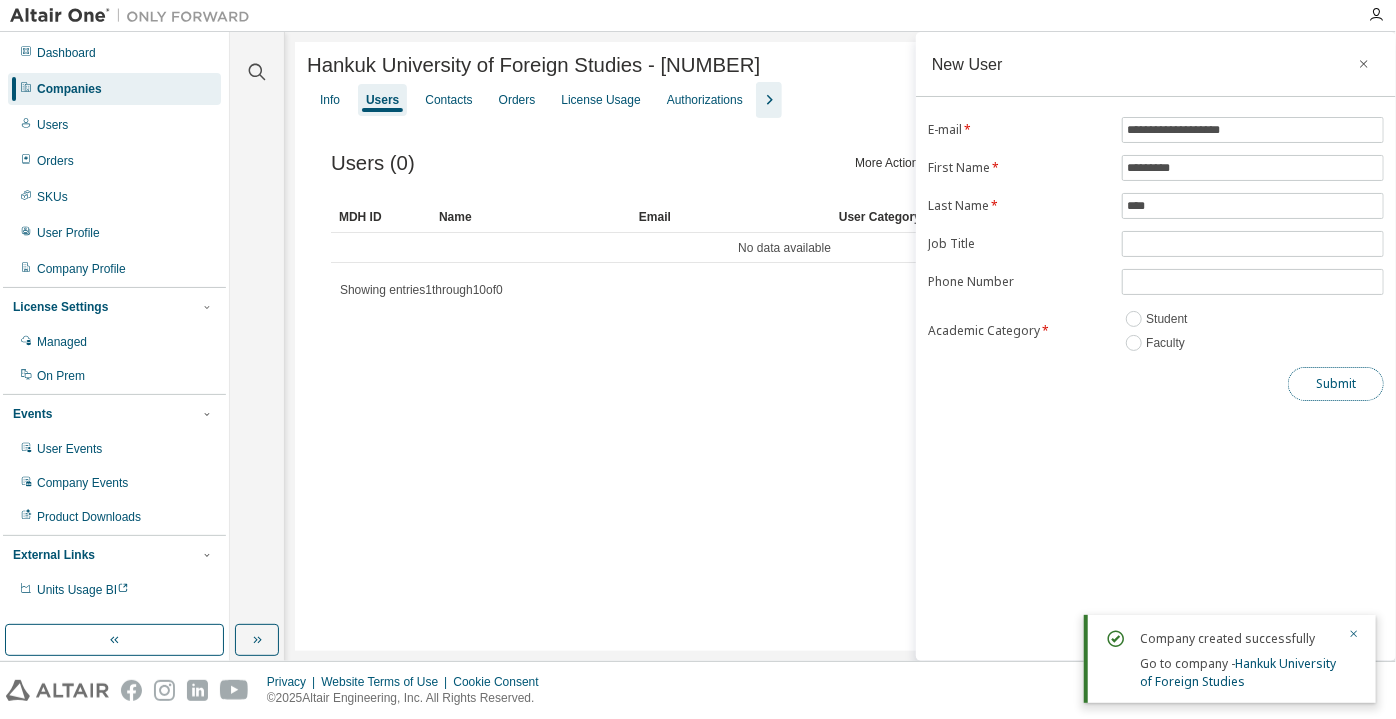 click on "Submit" at bounding box center [1336, 384] 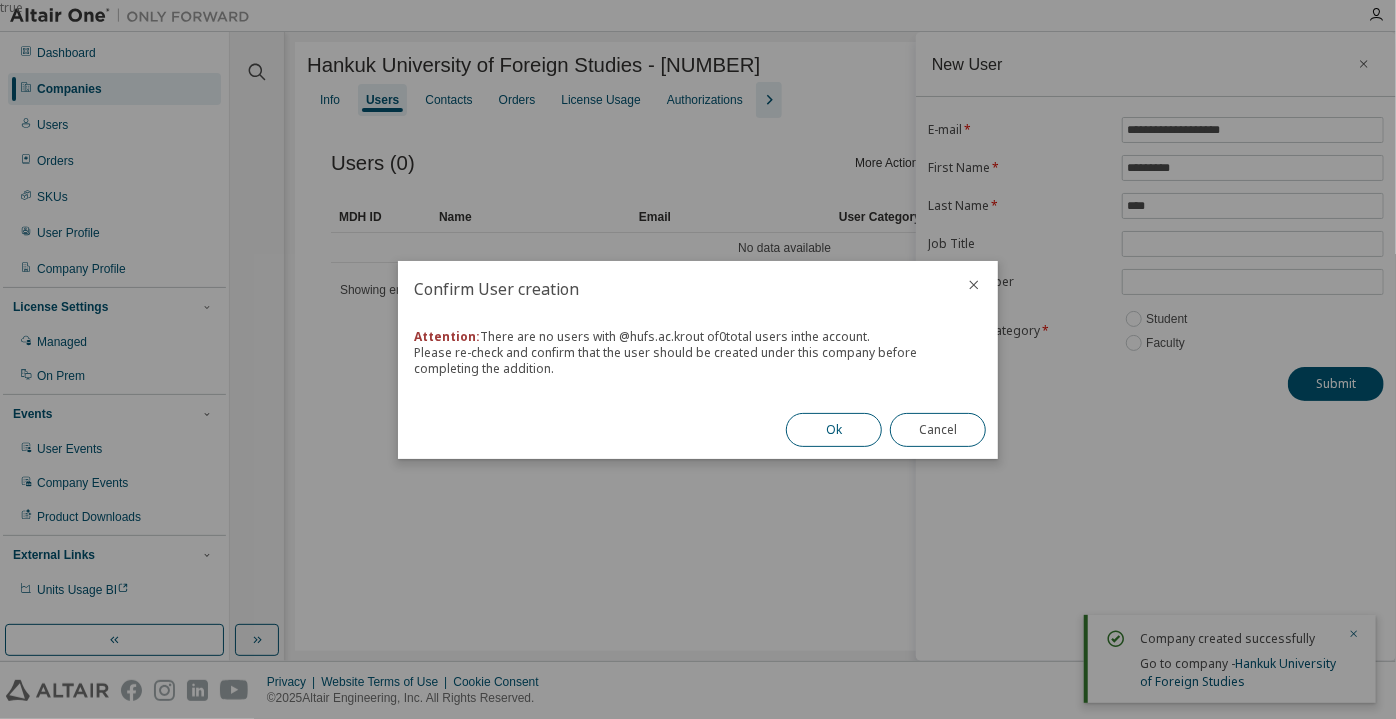 click on "Ok" at bounding box center (834, 430) 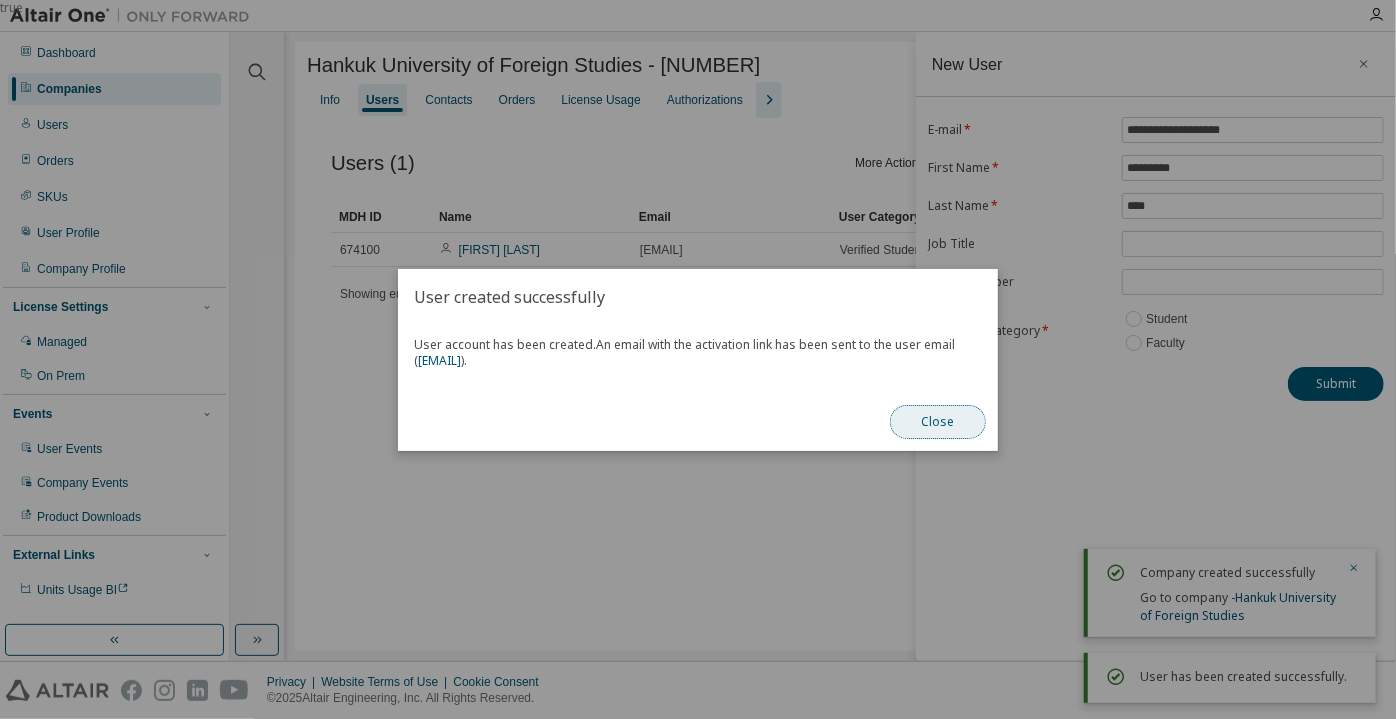 click on "Close" at bounding box center [938, 422] 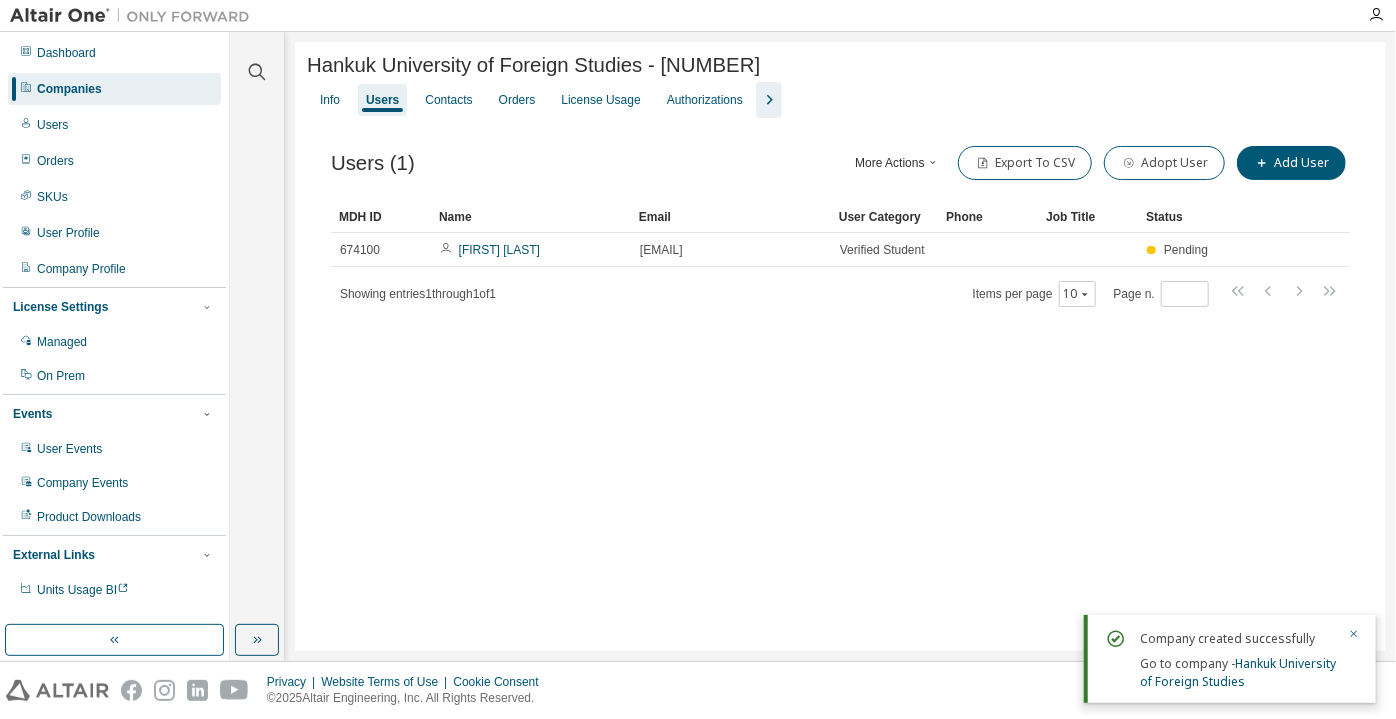 click 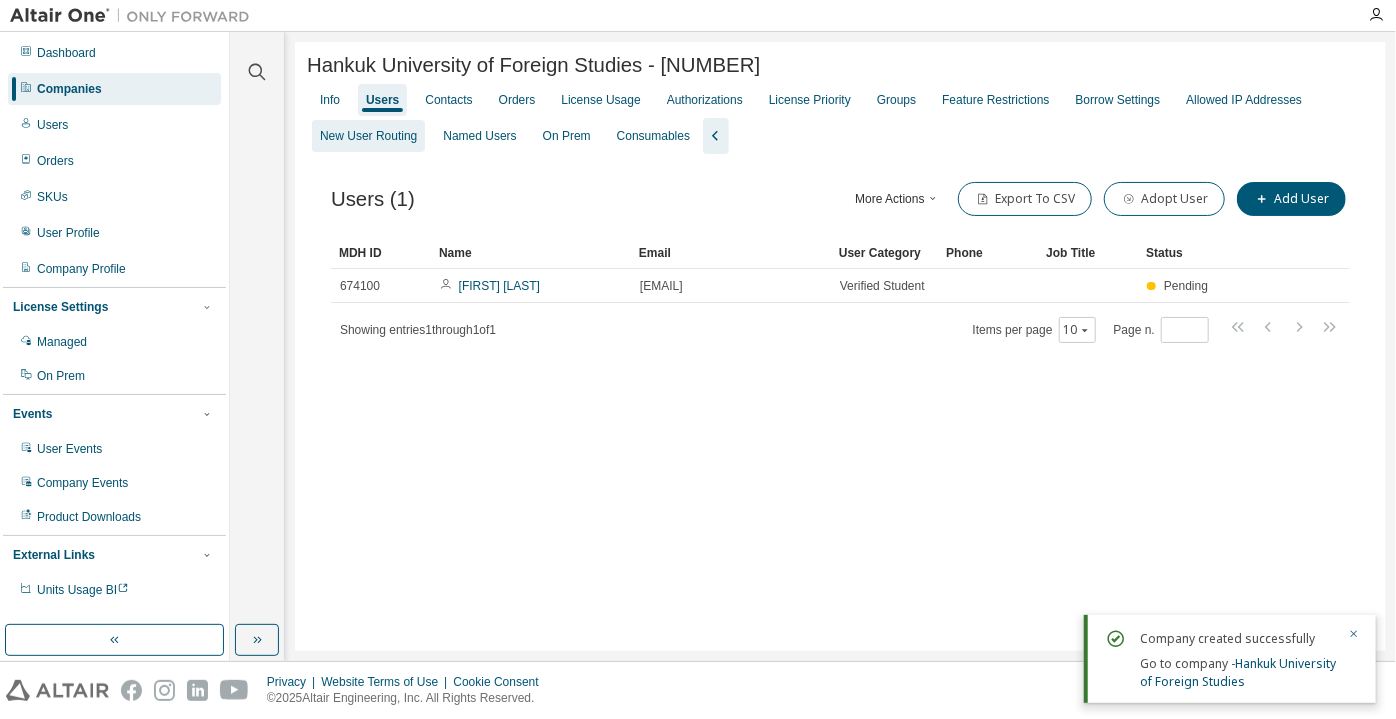 click on "New User Routing" at bounding box center (368, 136) 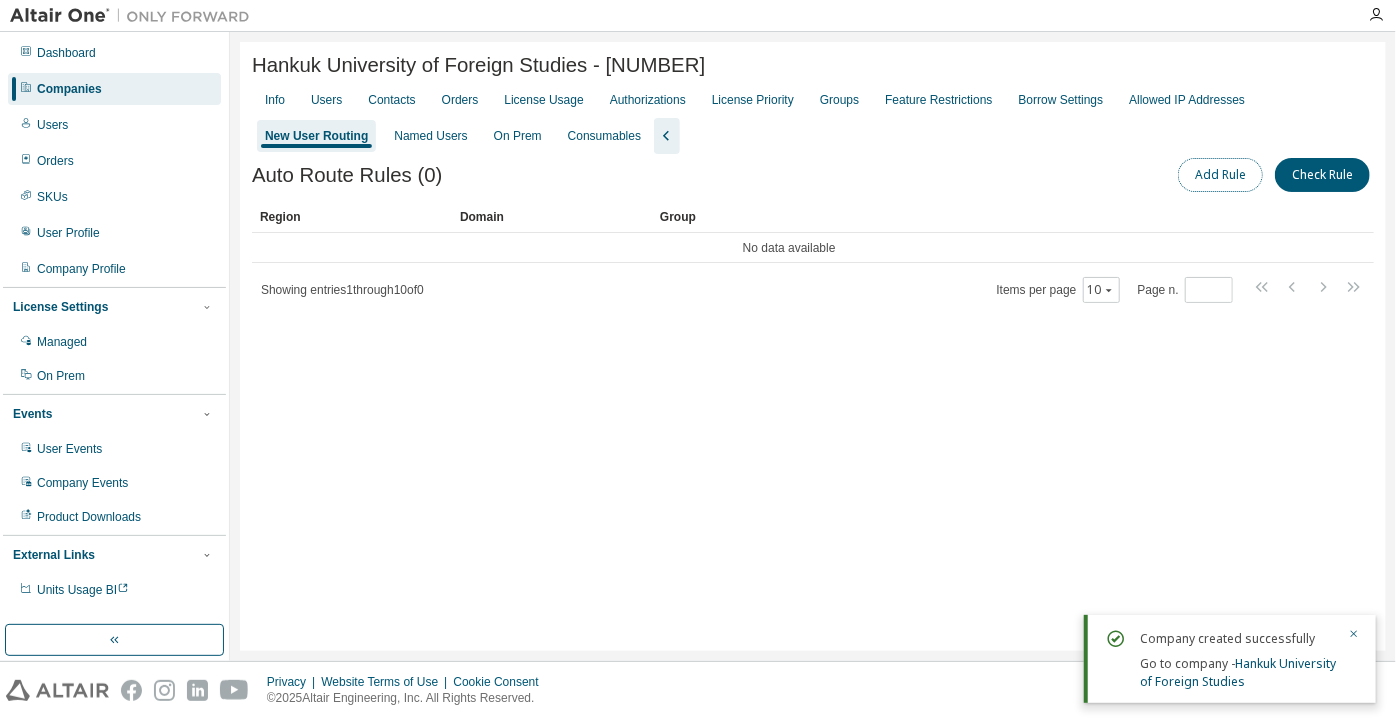 click on "Add Rule" at bounding box center [1220, 175] 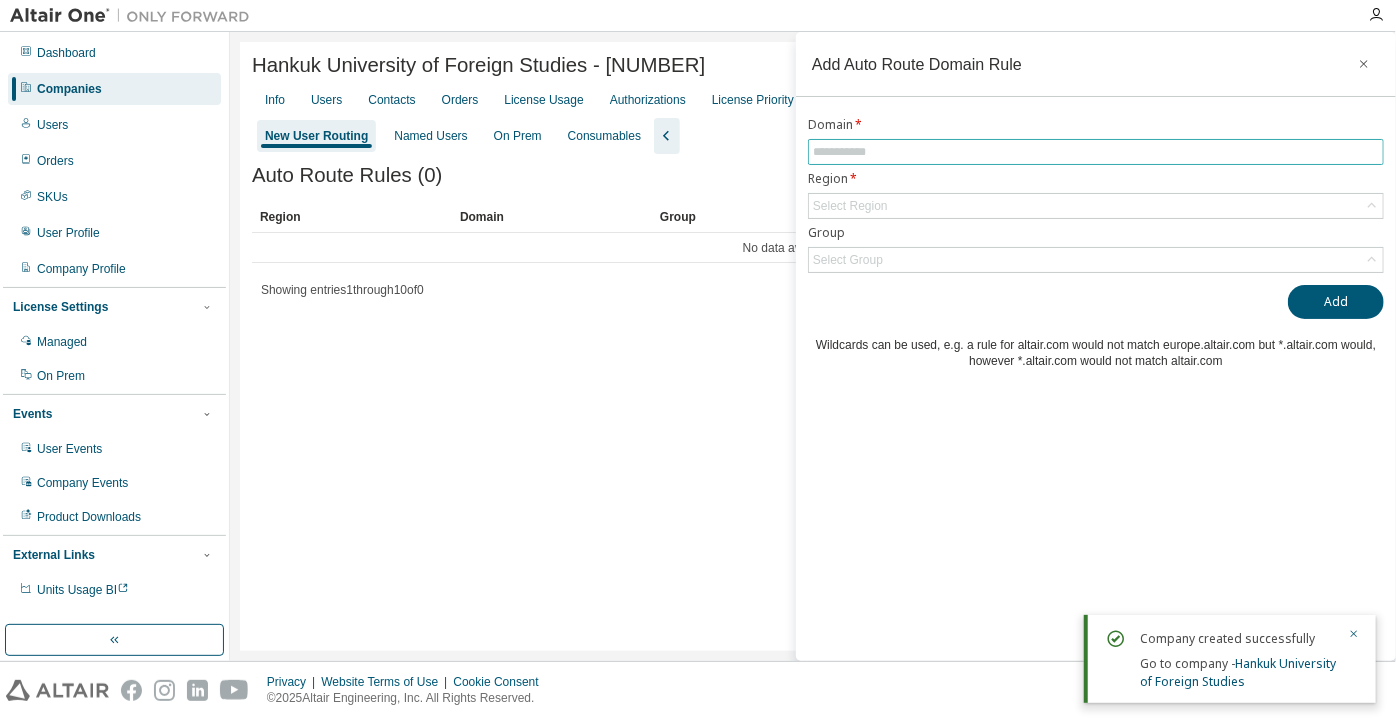 click at bounding box center [1096, 152] 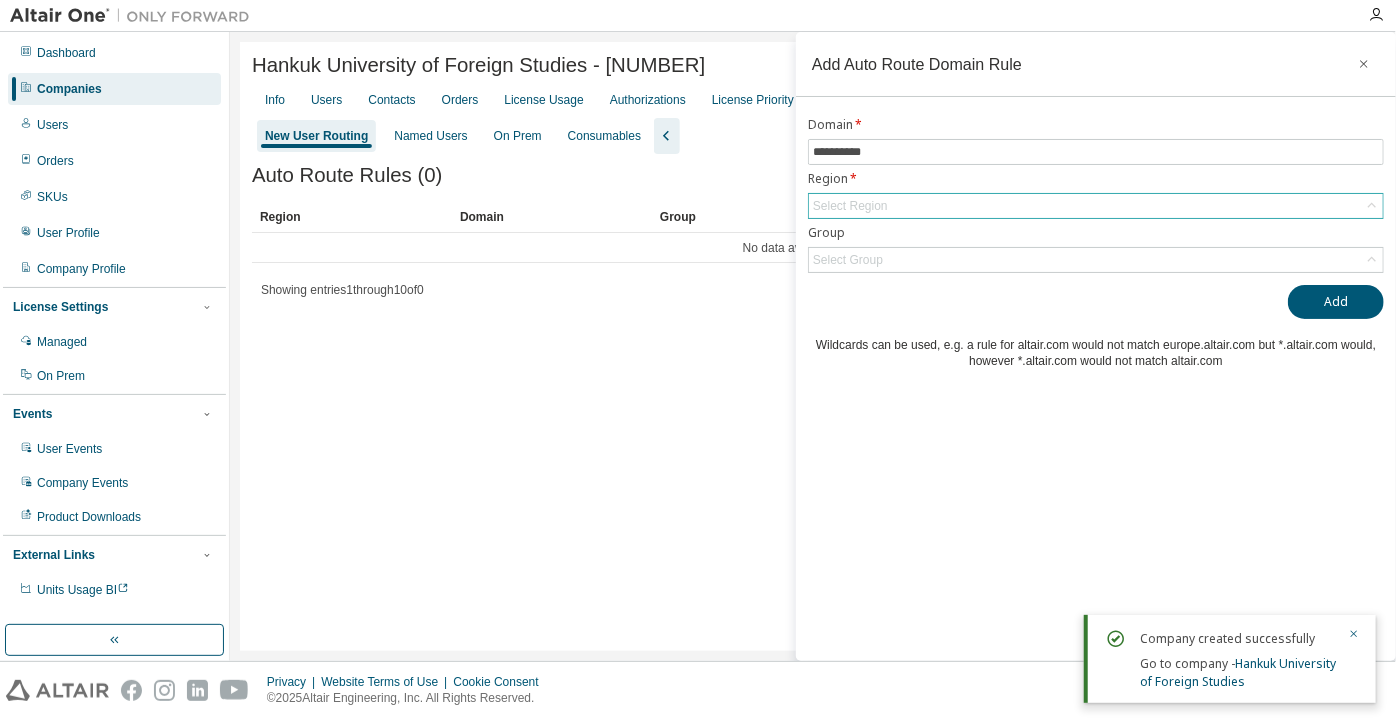 click on "Select Region" at bounding box center [1096, 206] 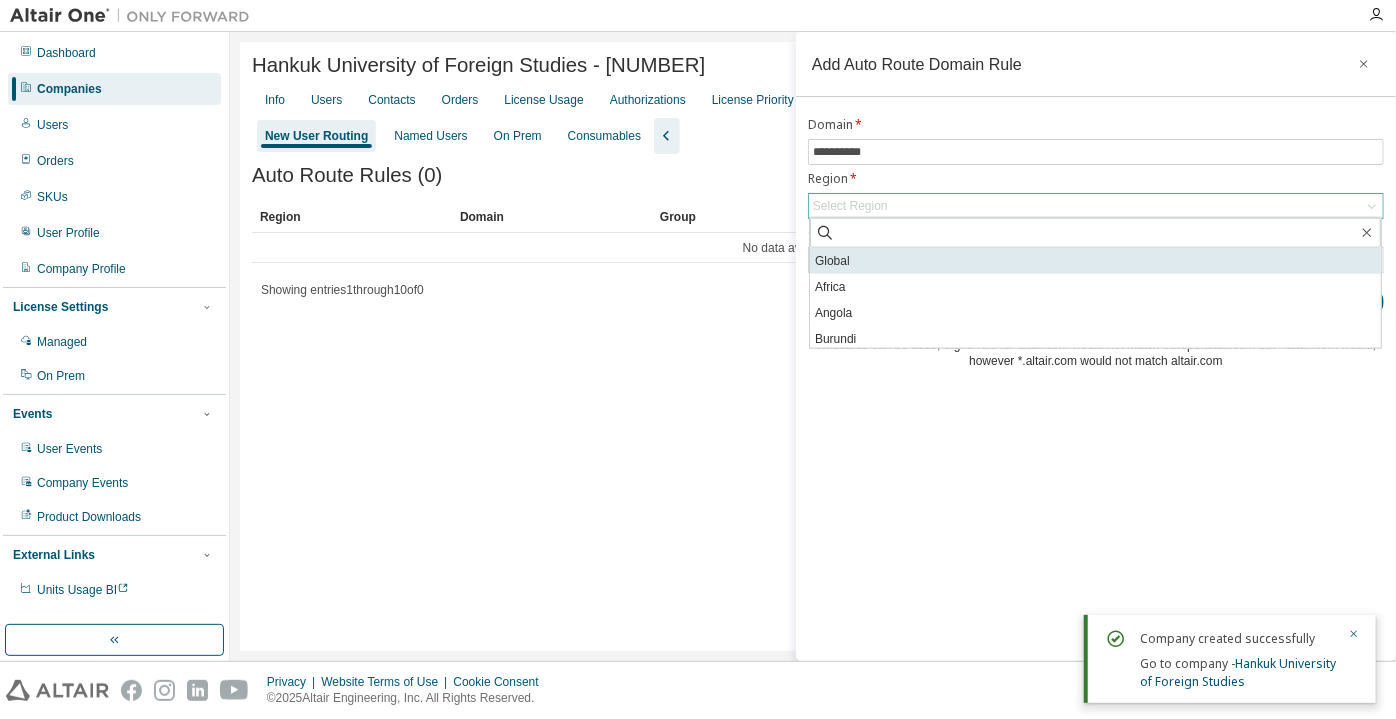 click on "Global" at bounding box center (1095, 261) 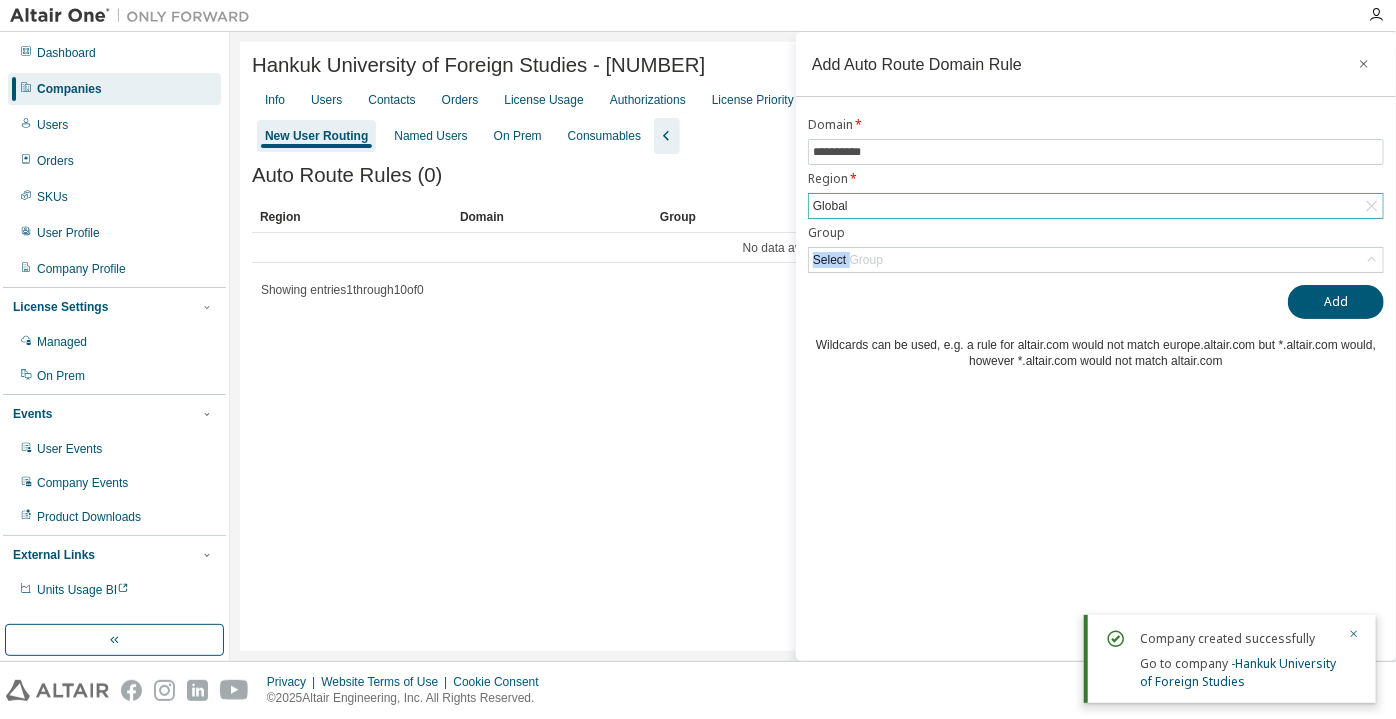 click on "Select Group" at bounding box center (848, 260) 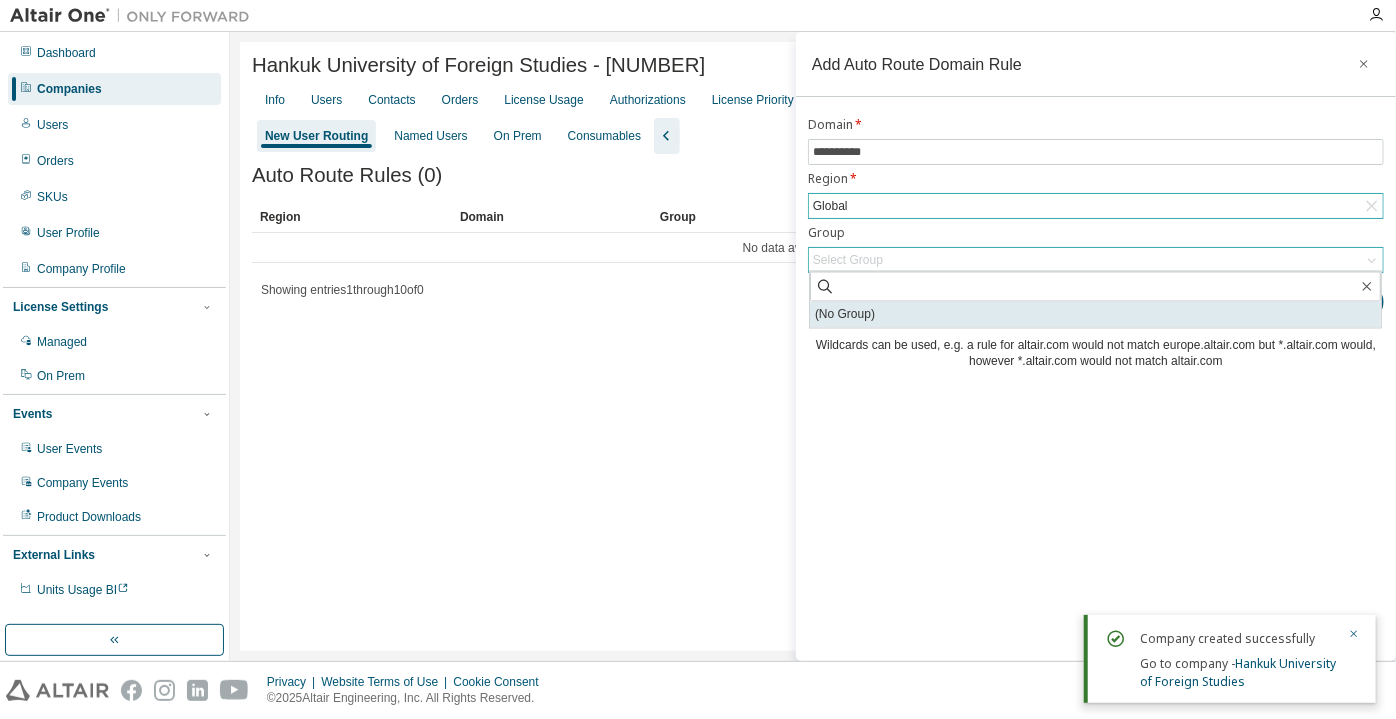 click on "(No Group)" at bounding box center [1095, 315] 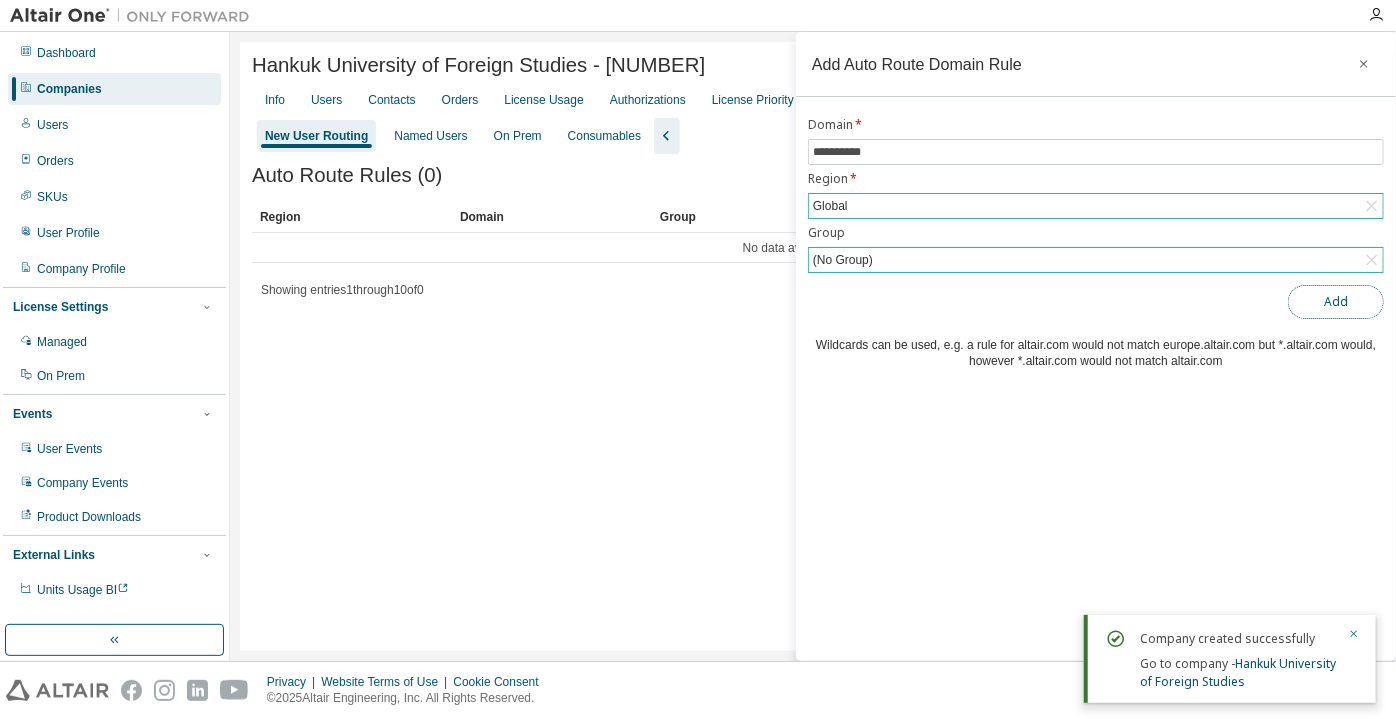 click on "Add" at bounding box center (1336, 302) 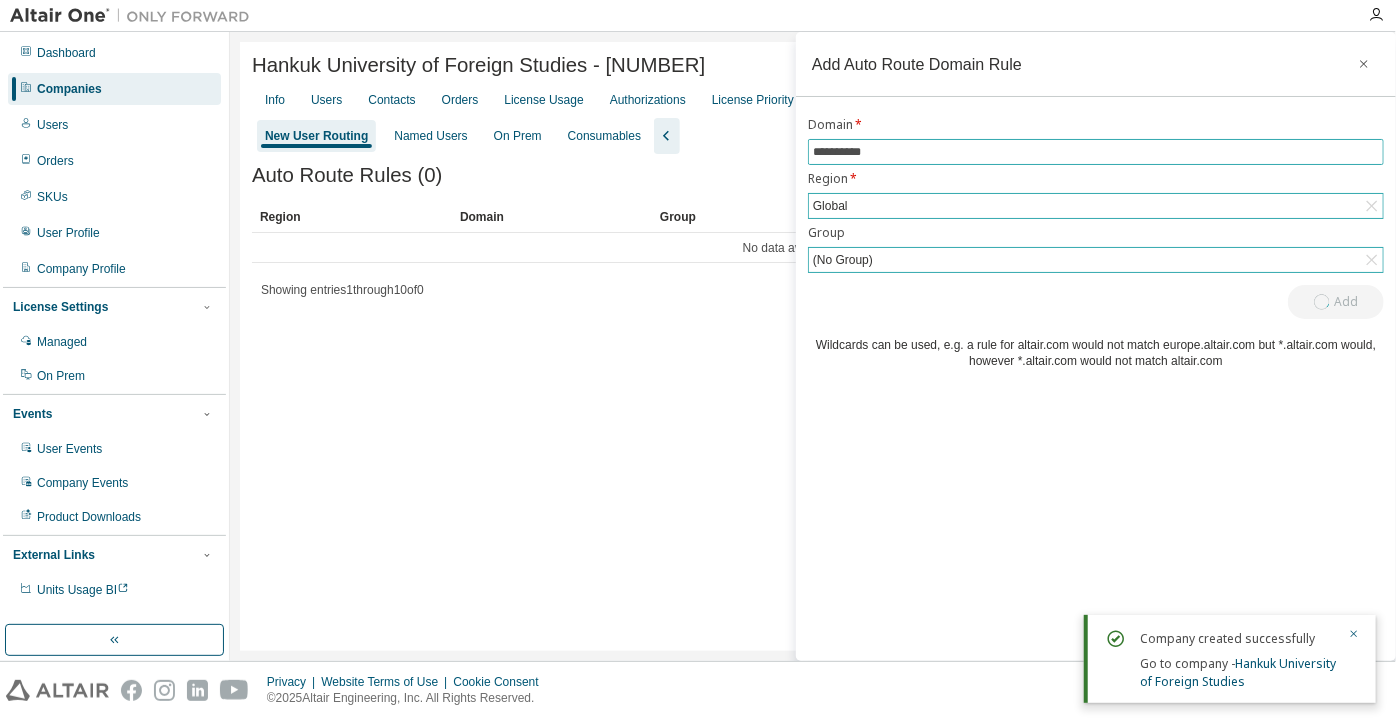 click on "**********" at bounding box center [1096, 152] 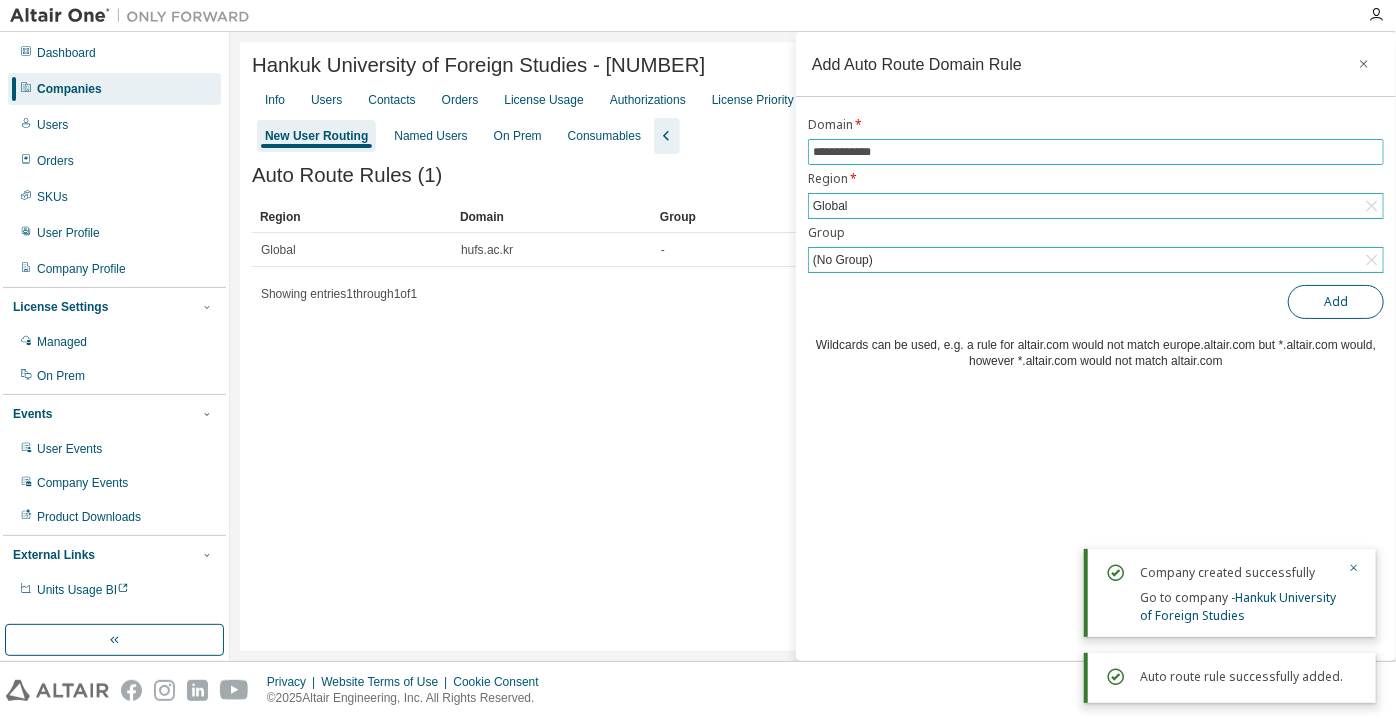 type on "**********" 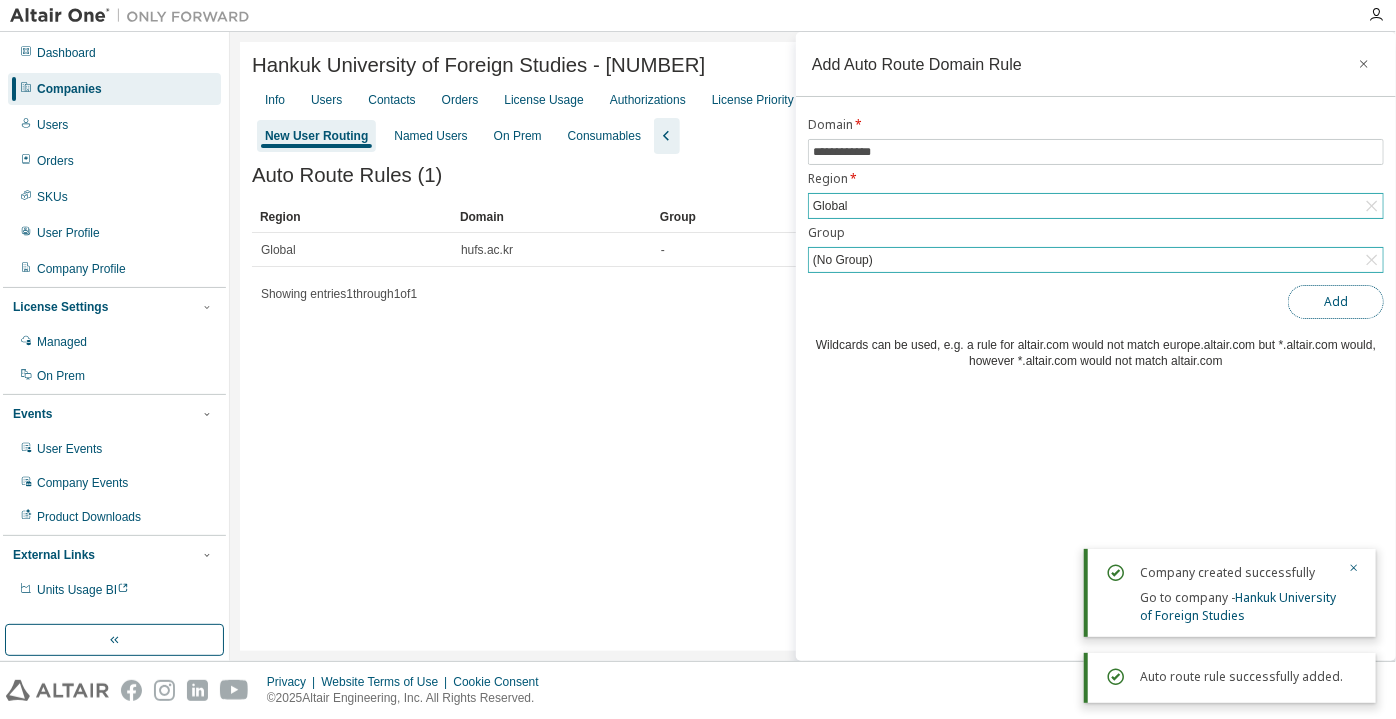 click on "Add" at bounding box center (1336, 302) 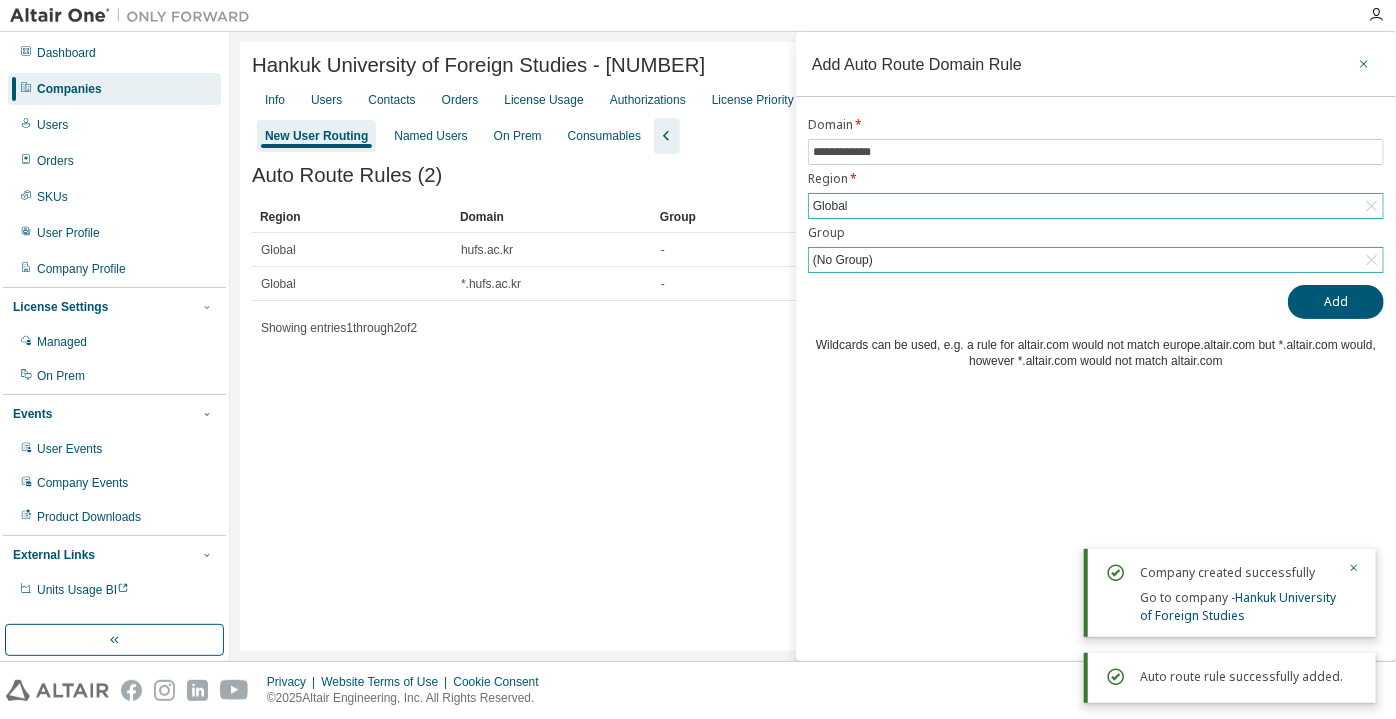 click 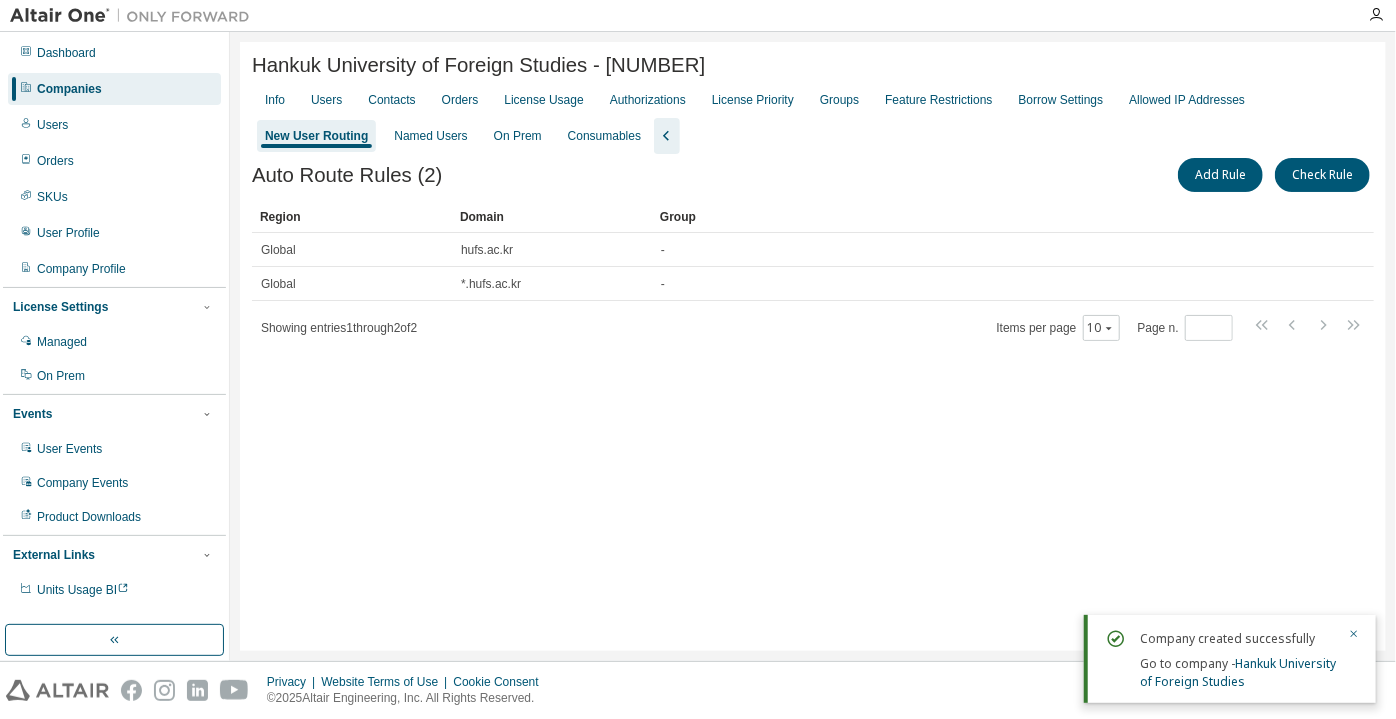 click on "Companies" at bounding box center [114, 89] 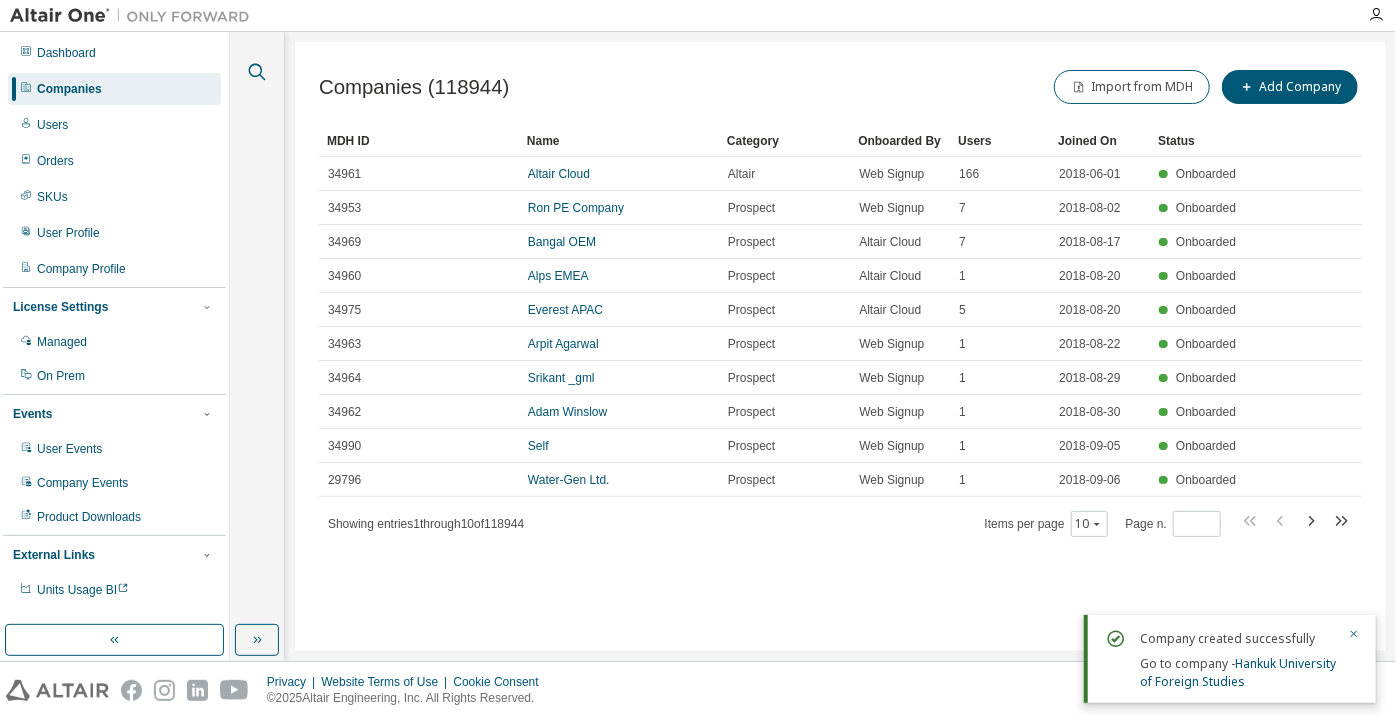 click 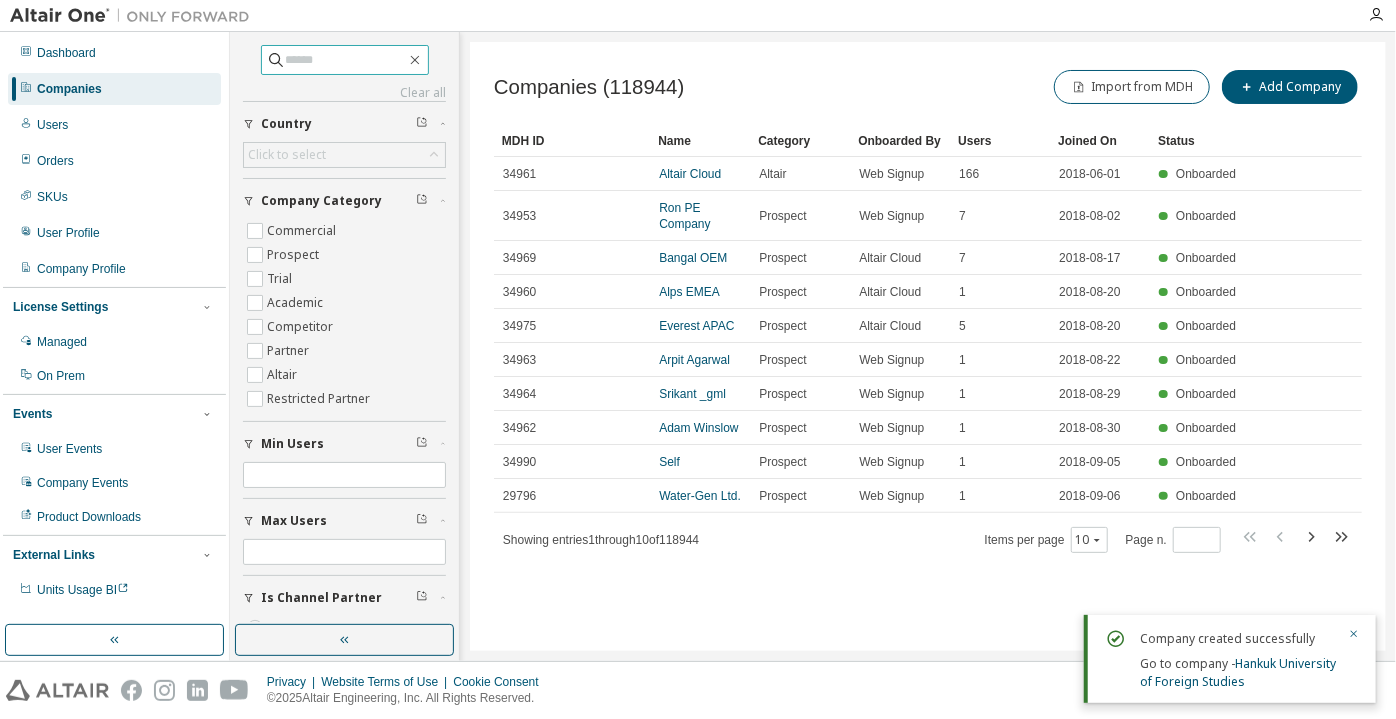 click at bounding box center (346, 60) 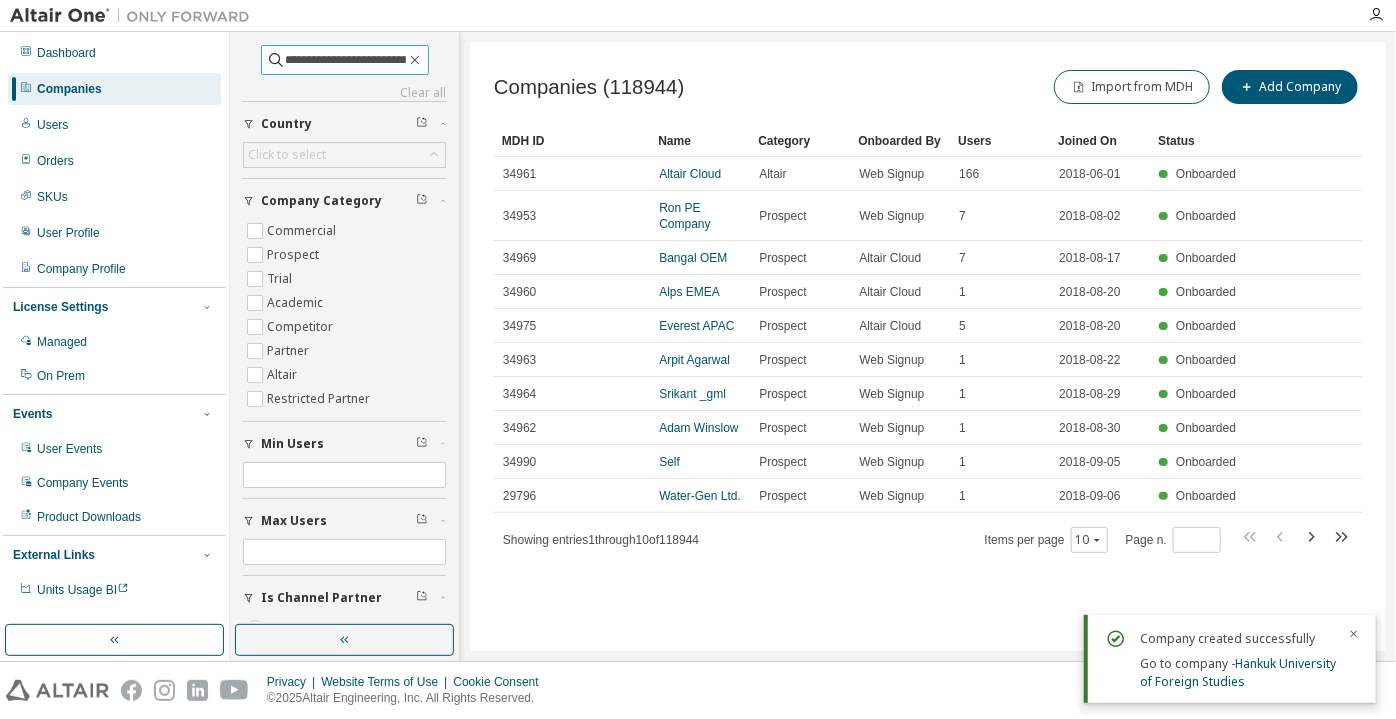 scroll, scrollTop: 0, scrollLeft: 26, axis: horizontal 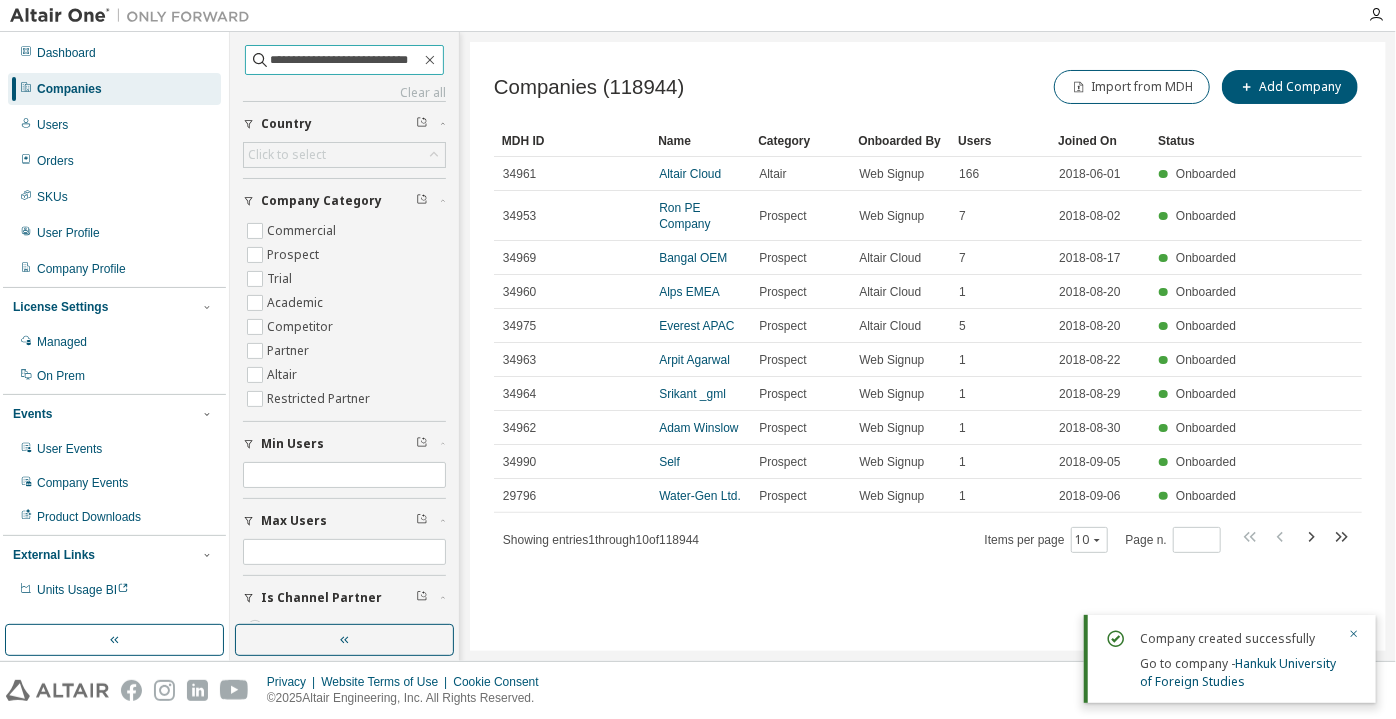 type on "**********" 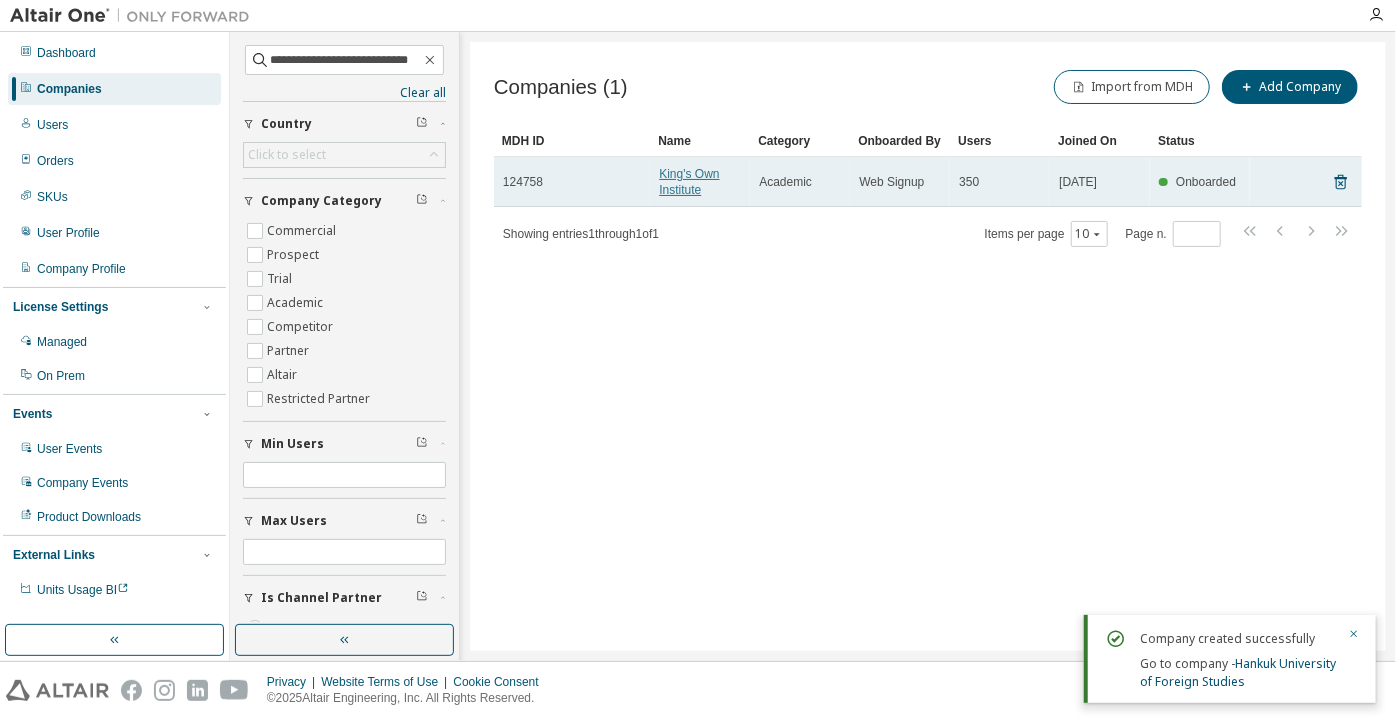 scroll, scrollTop: 0, scrollLeft: 0, axis: both 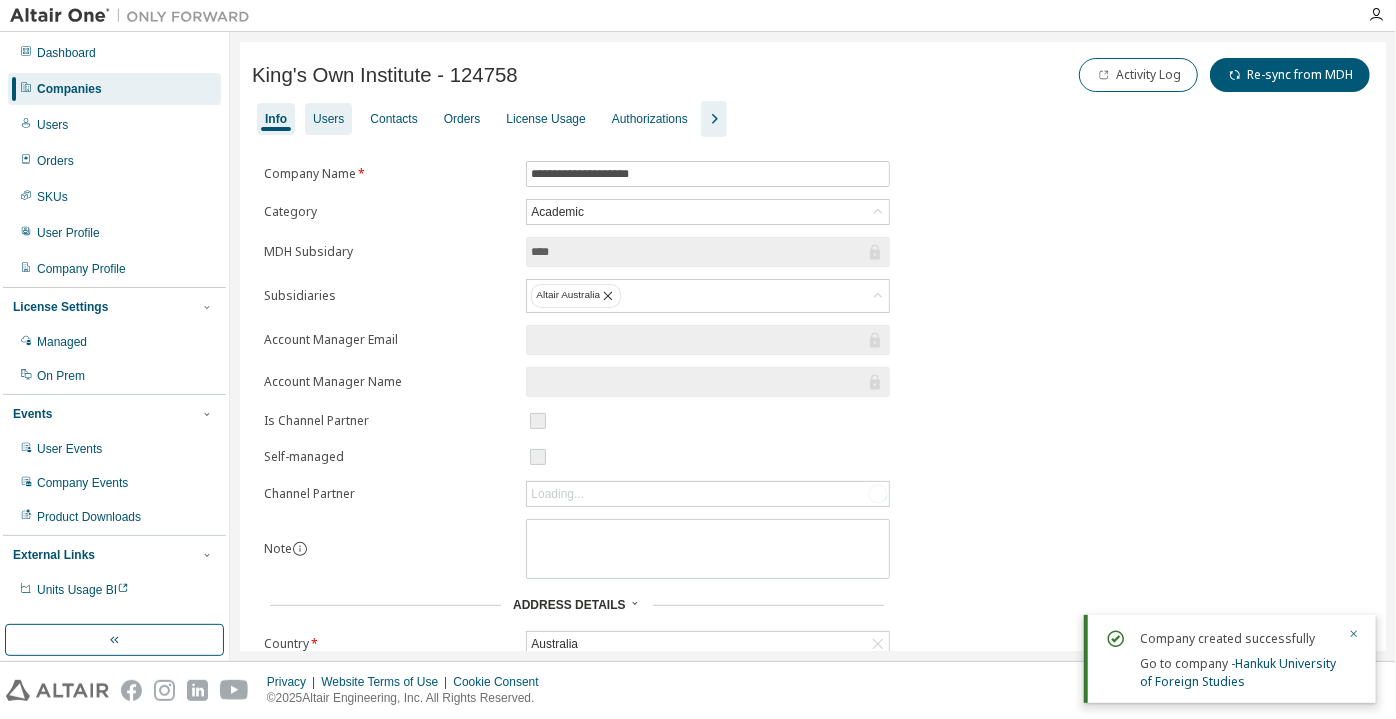 click on "Users" at bounding box center (328, 119) 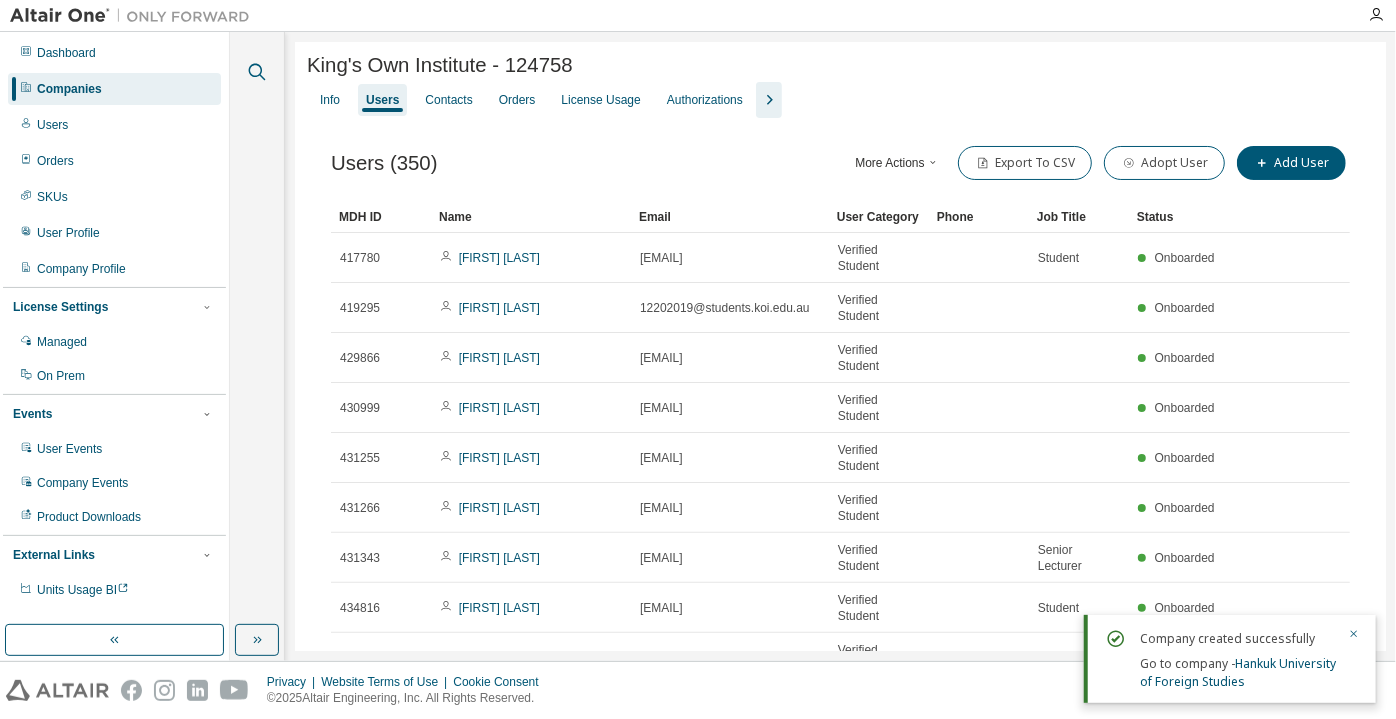 click 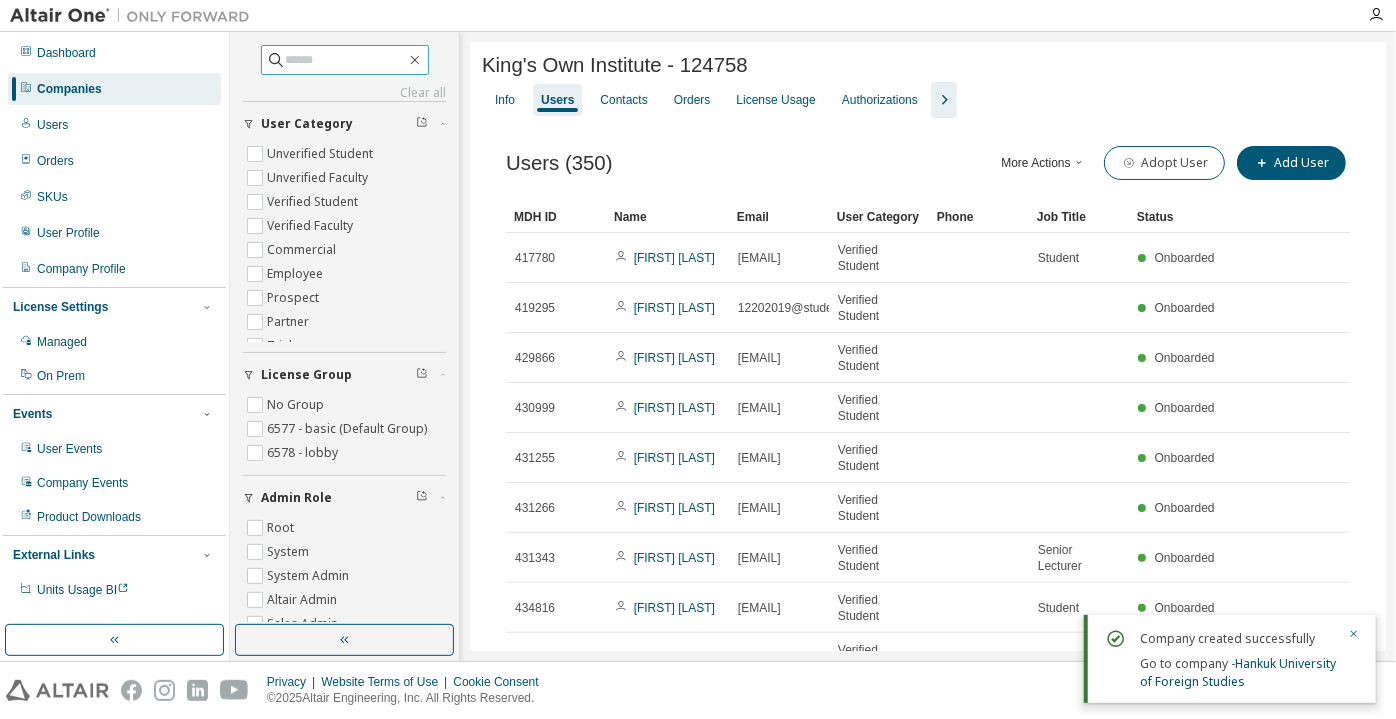click at bounding box center [346, 60] 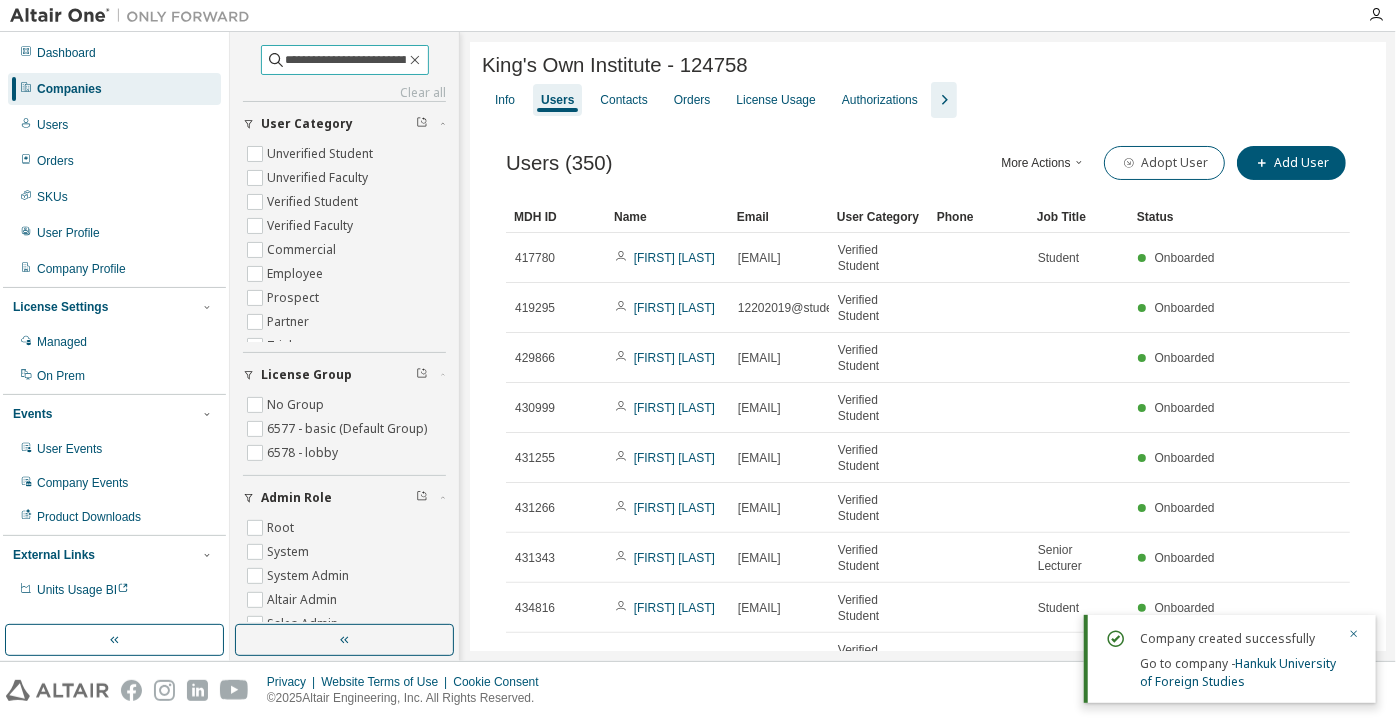scroll, scrollTop: 0, scrollLeft: 26, axis: horizontal 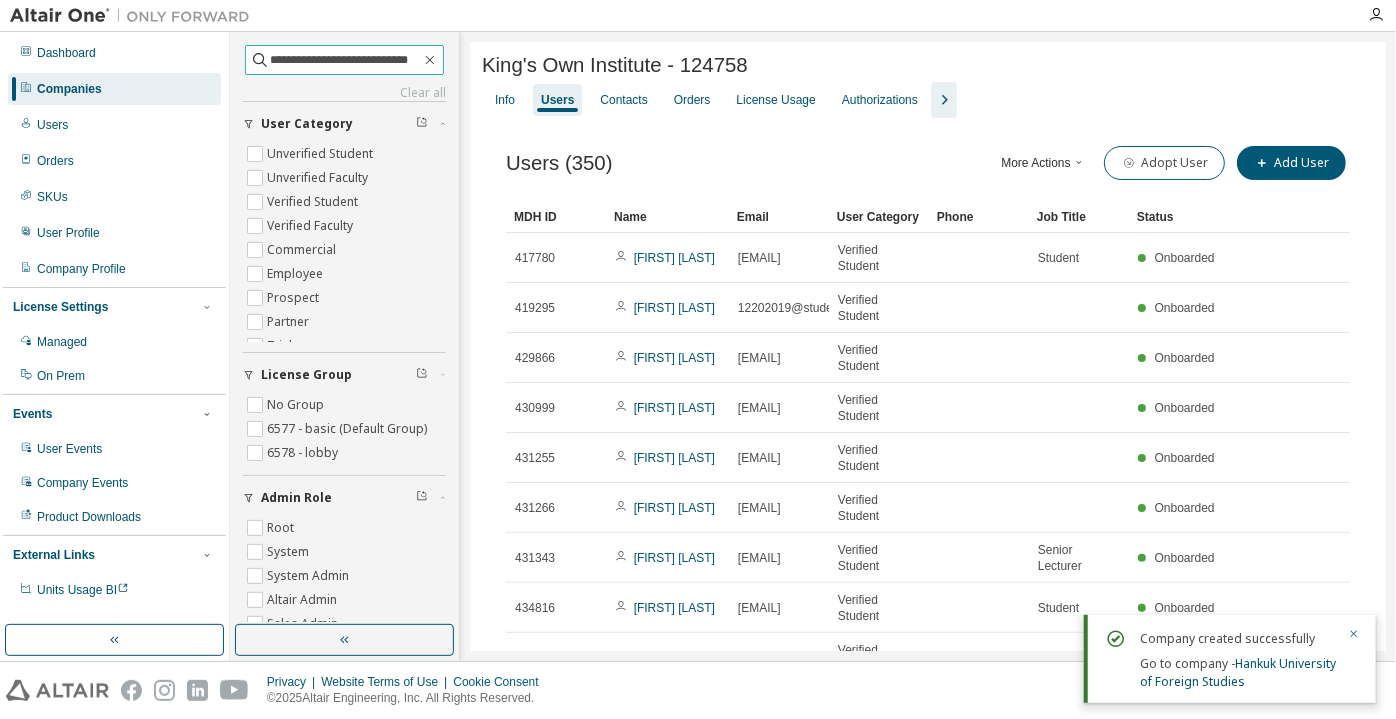 type on "**********" 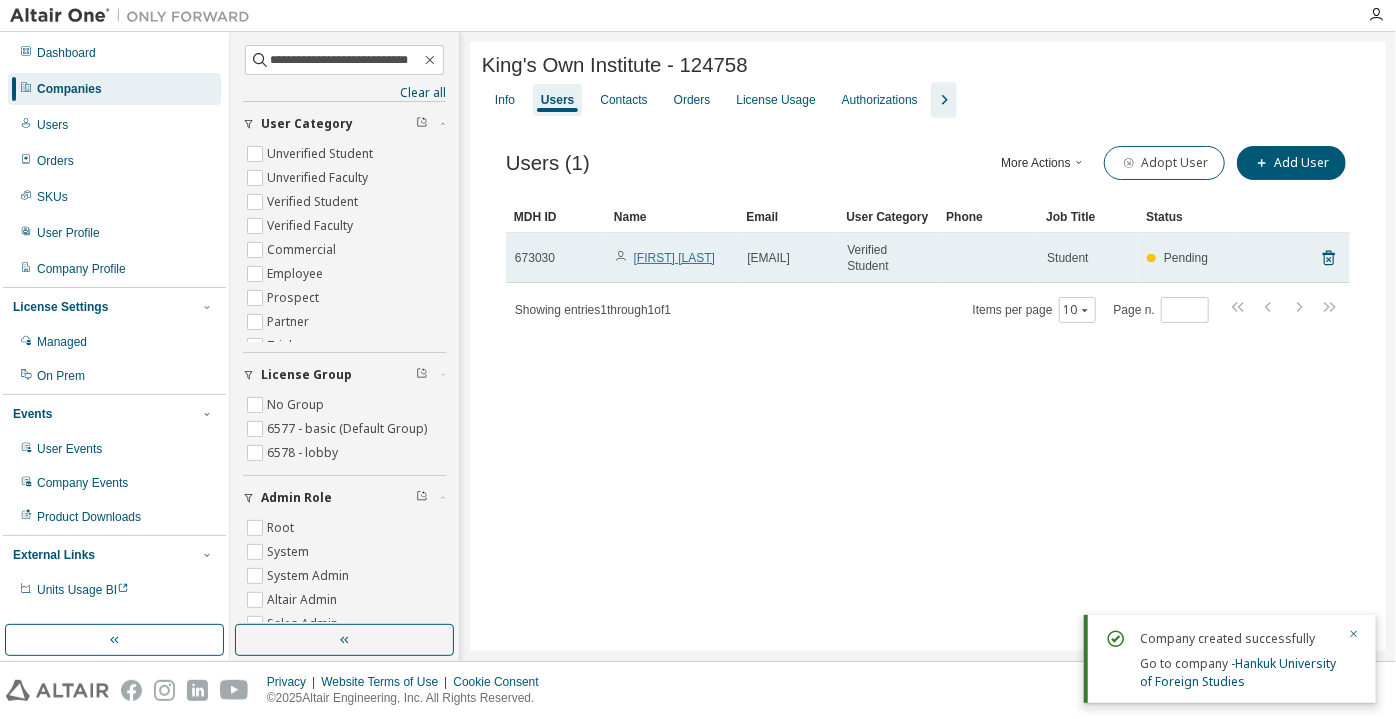 scroll, scrollTop: 0, scrollLeft: 0, axis: both 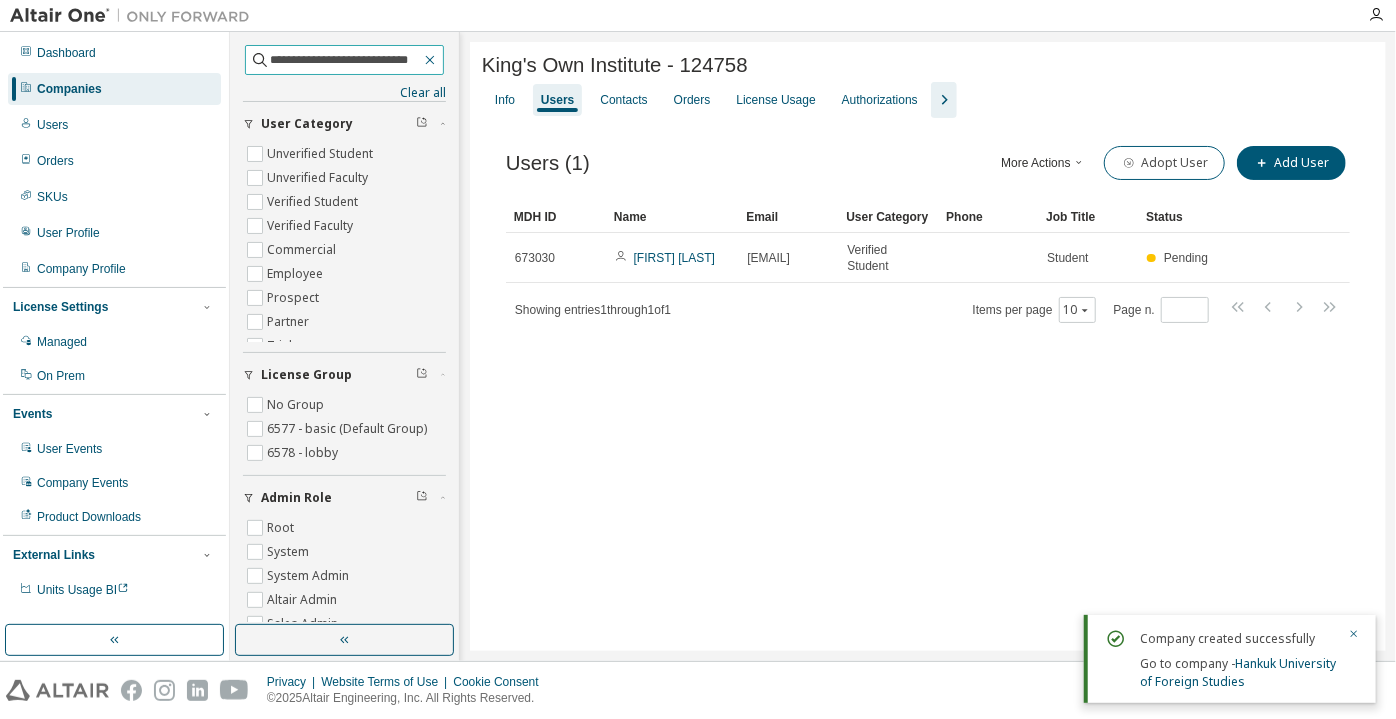 click 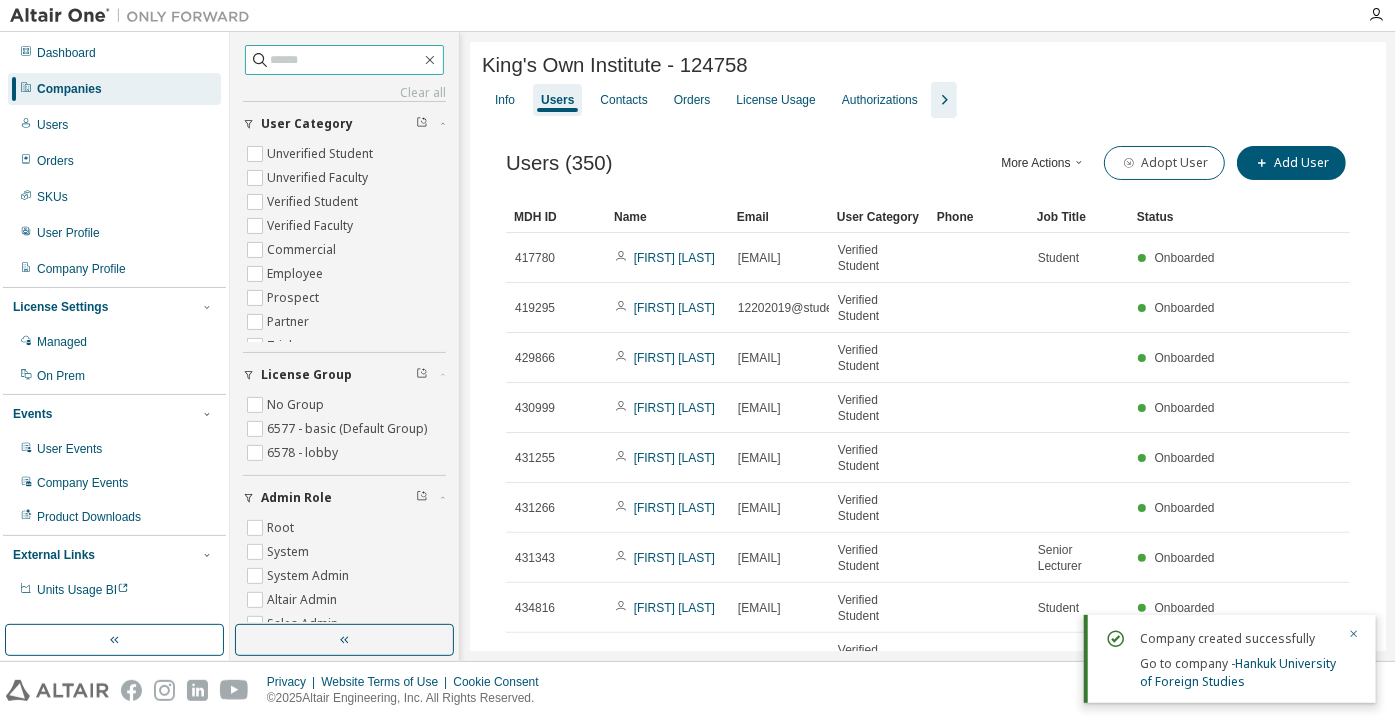 click on "Companies" at bounding box center [114, 89] 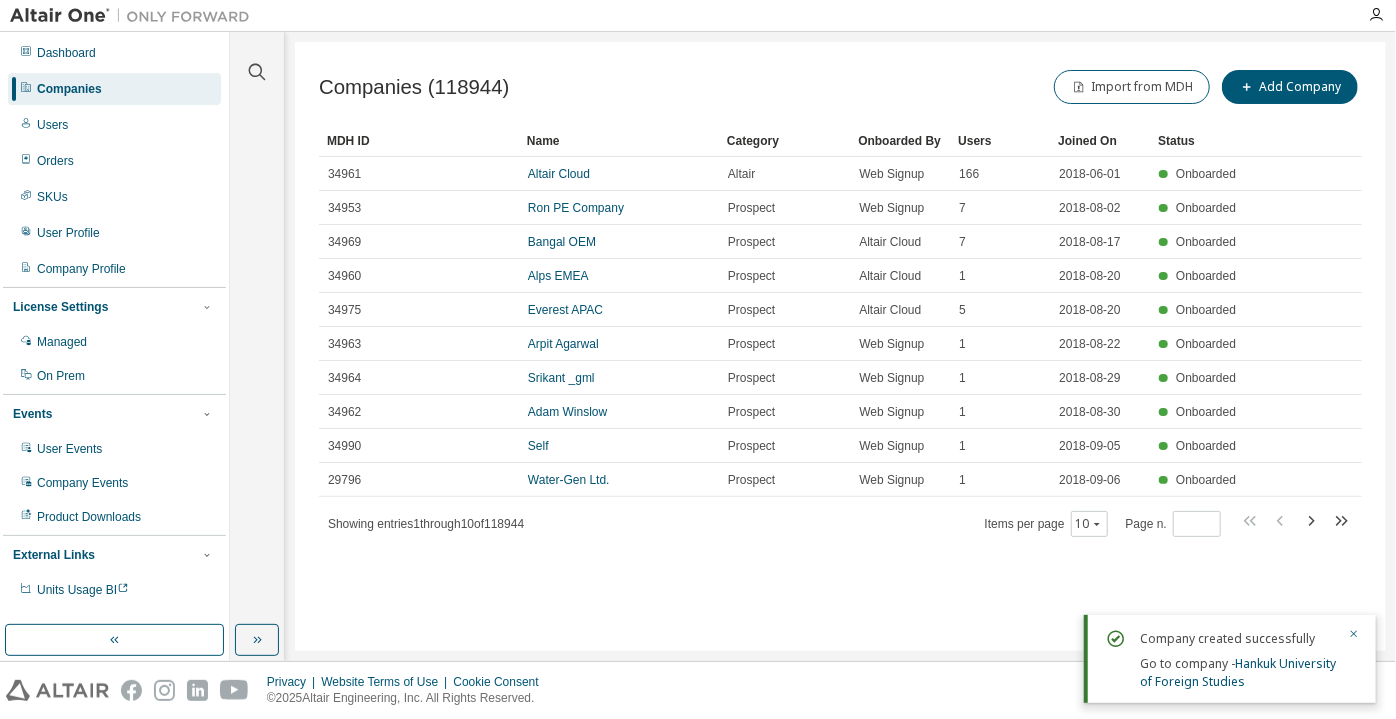 click at bounding box center [257, 60] 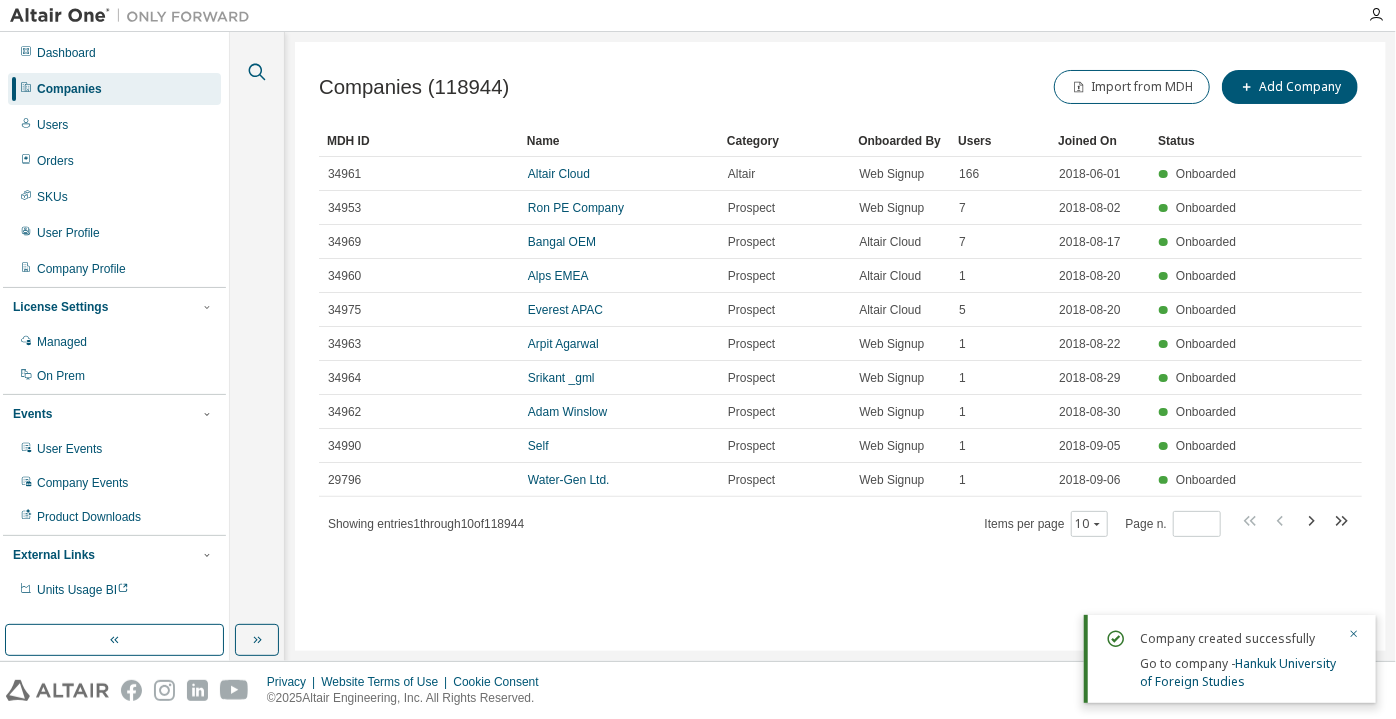 click 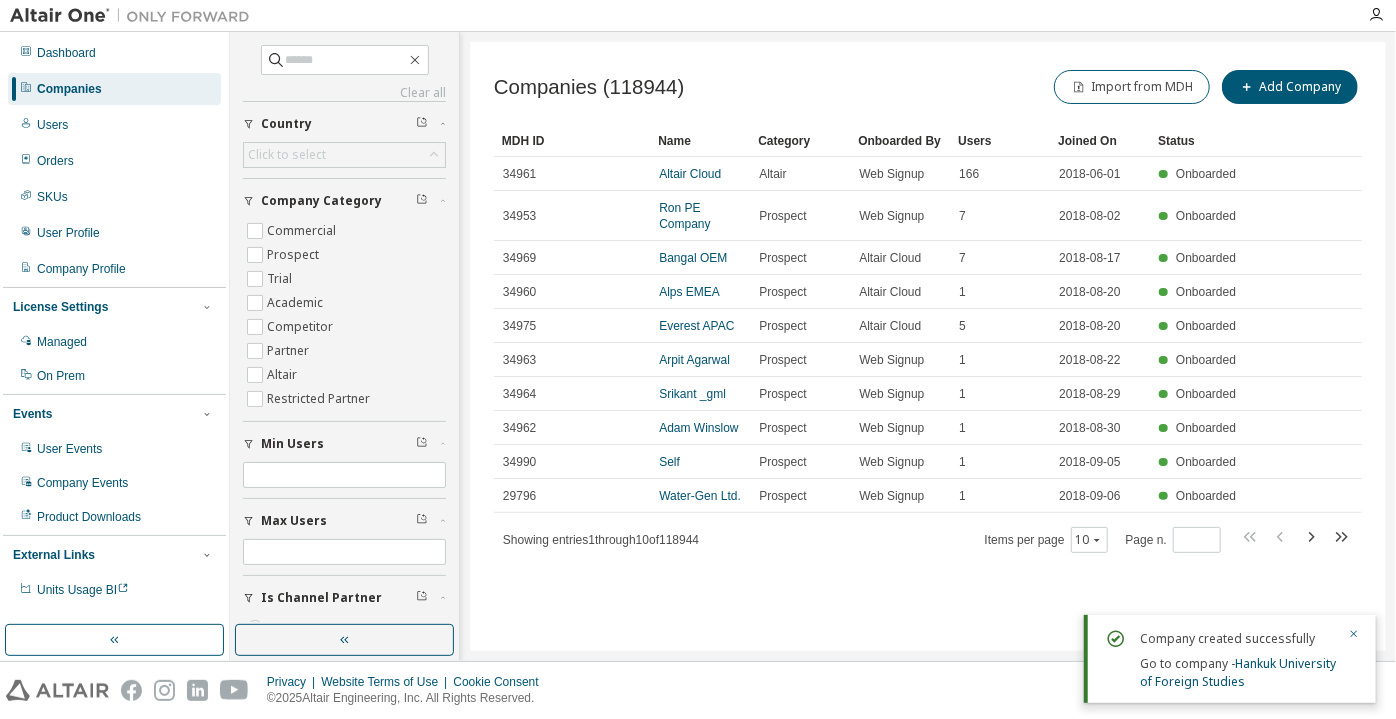 click on "Clear all Is Channel Partner Yes No Max Users Min Users Company Category Commercial Prospect Trial Academic Competitor Partner Altair Restricted Partner Country Click to select" at bounding box center (344, 328) 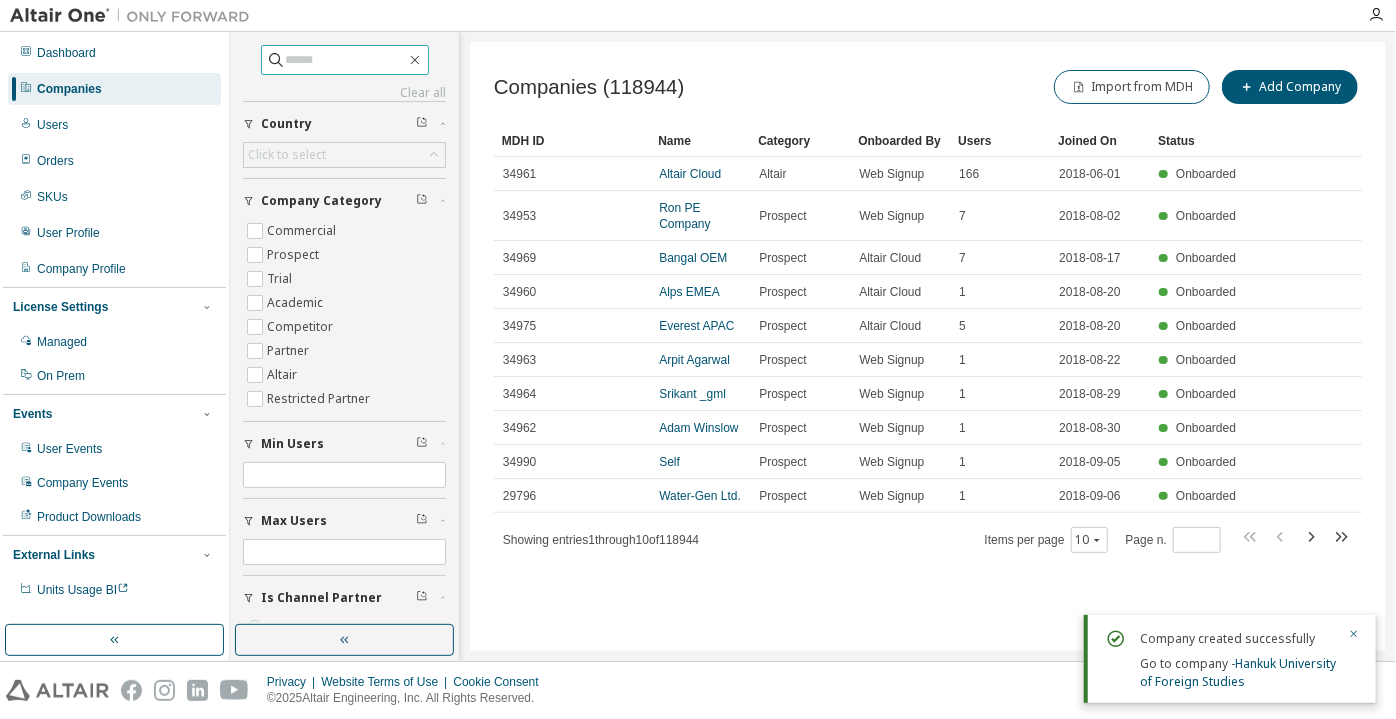 click at bounding box center [346, 60] 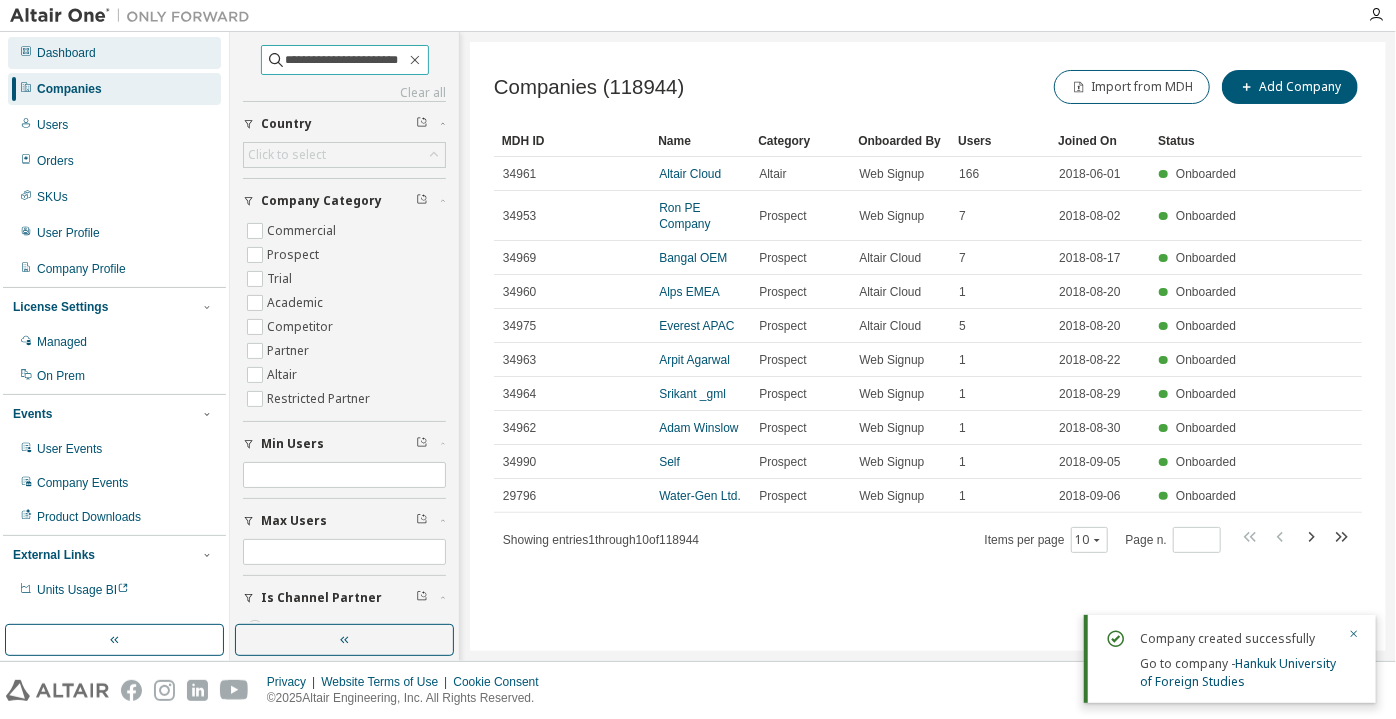 type on "**********" 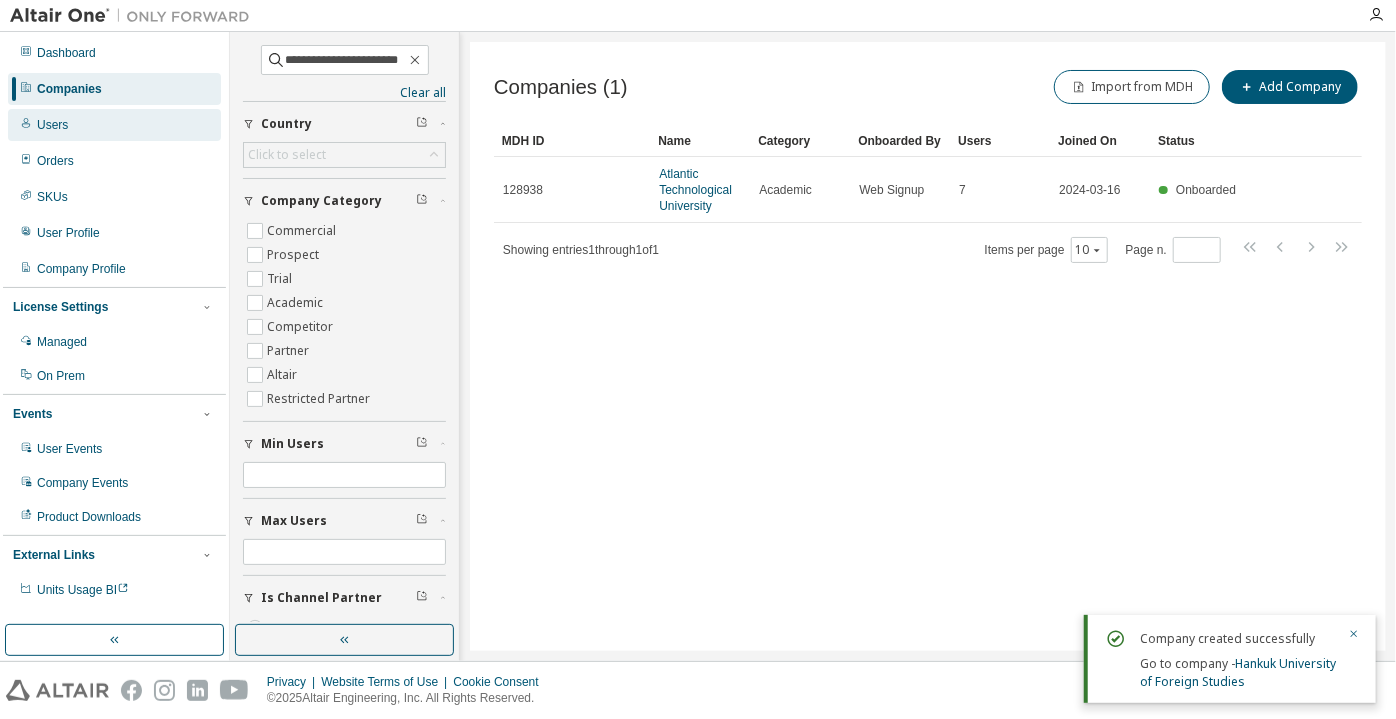click on "Users" at bounding box center [114, 125] 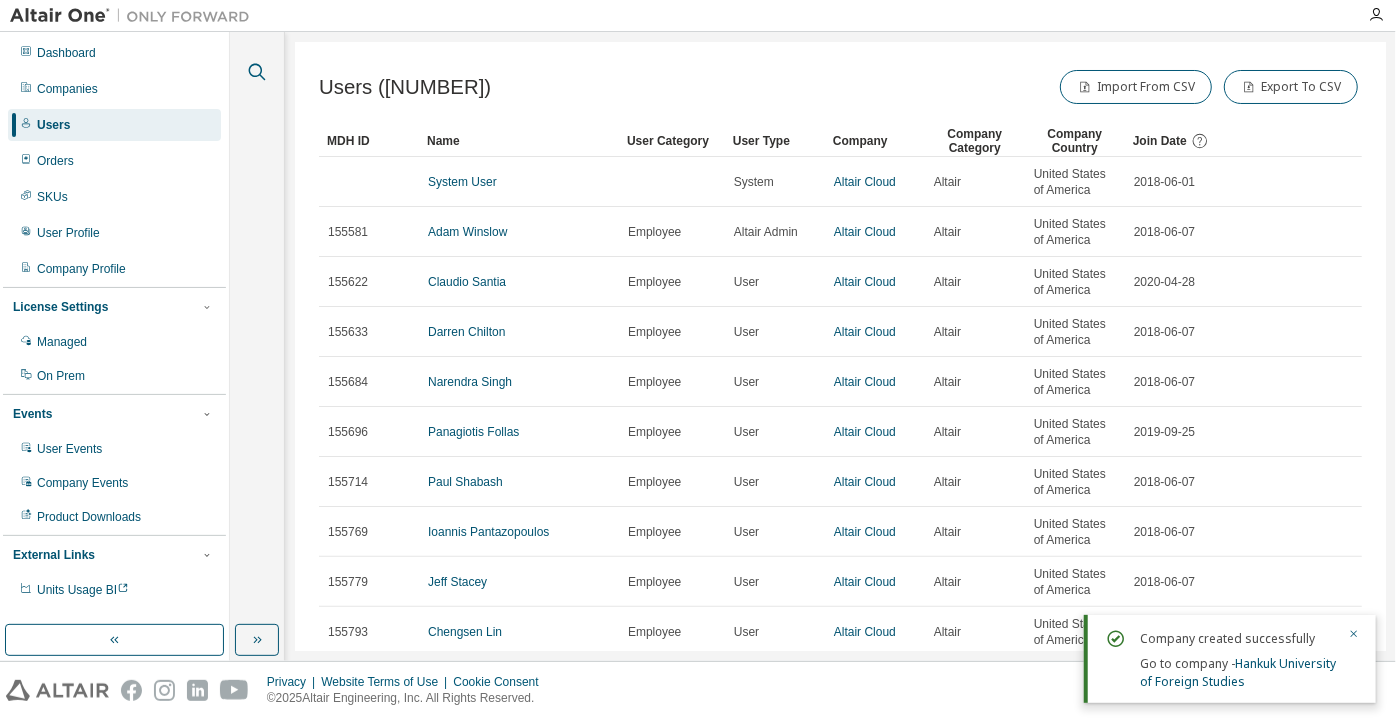 click 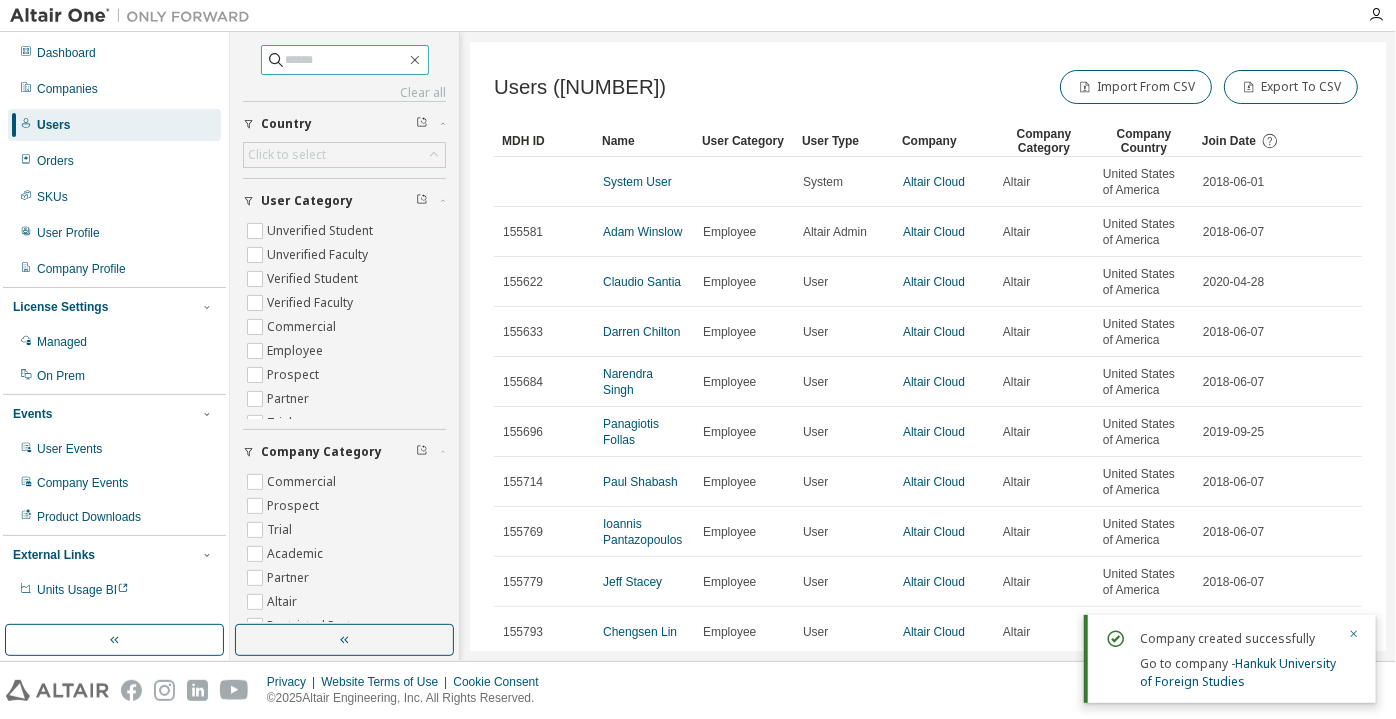 click at bounding box center (346, 60) 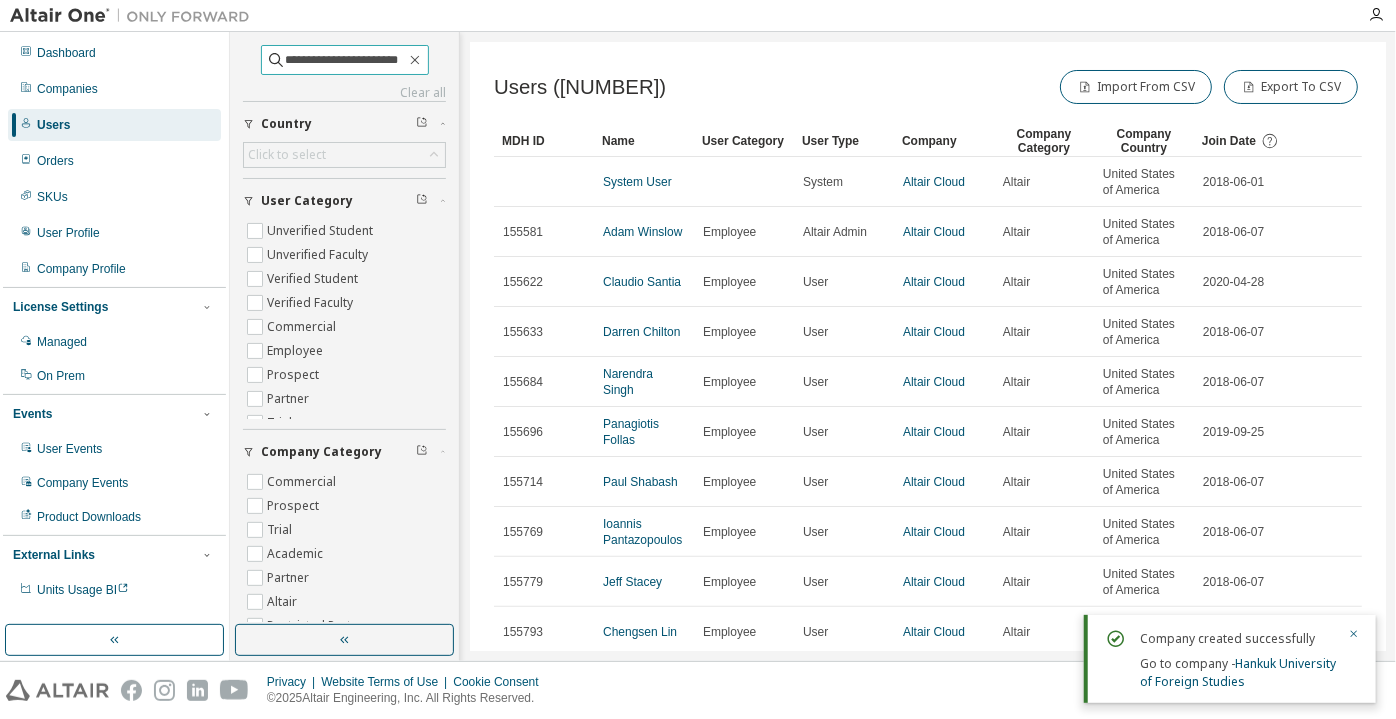 type on "**********" 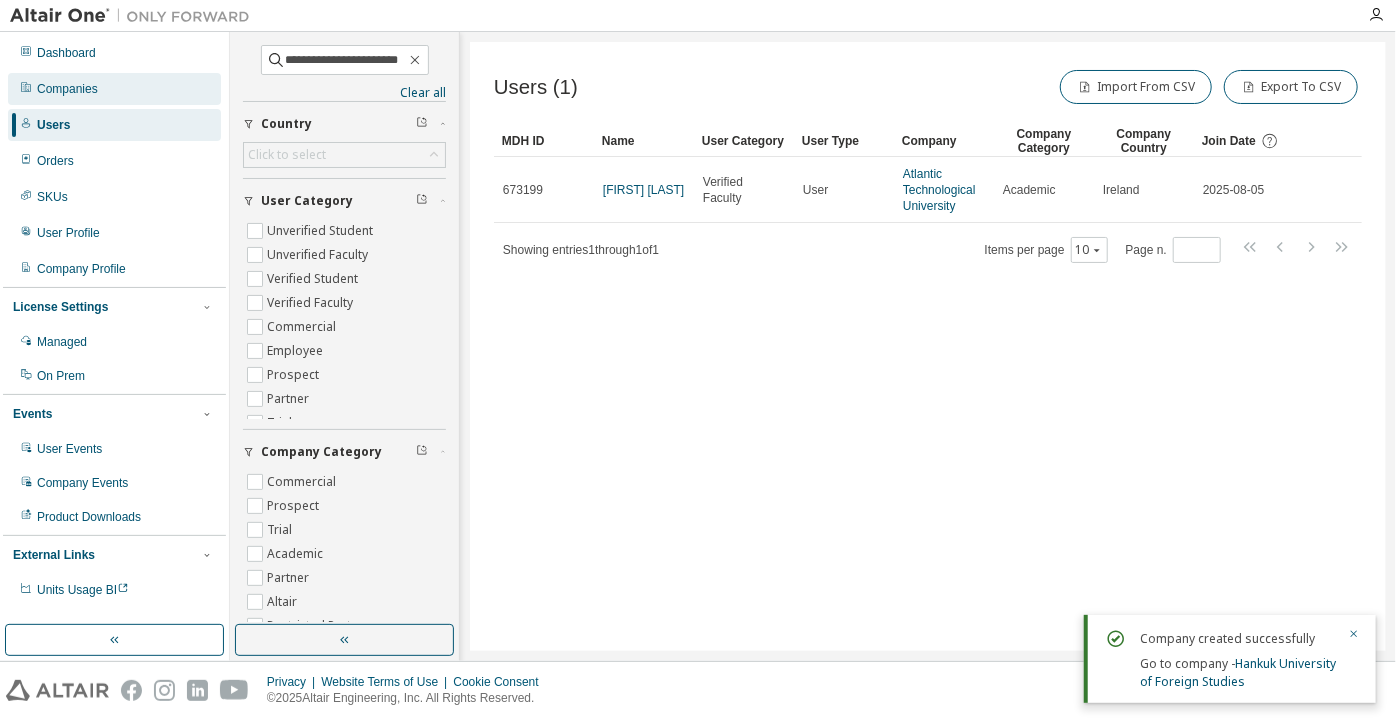 click on "Companies" at bounding box center [67, 89] 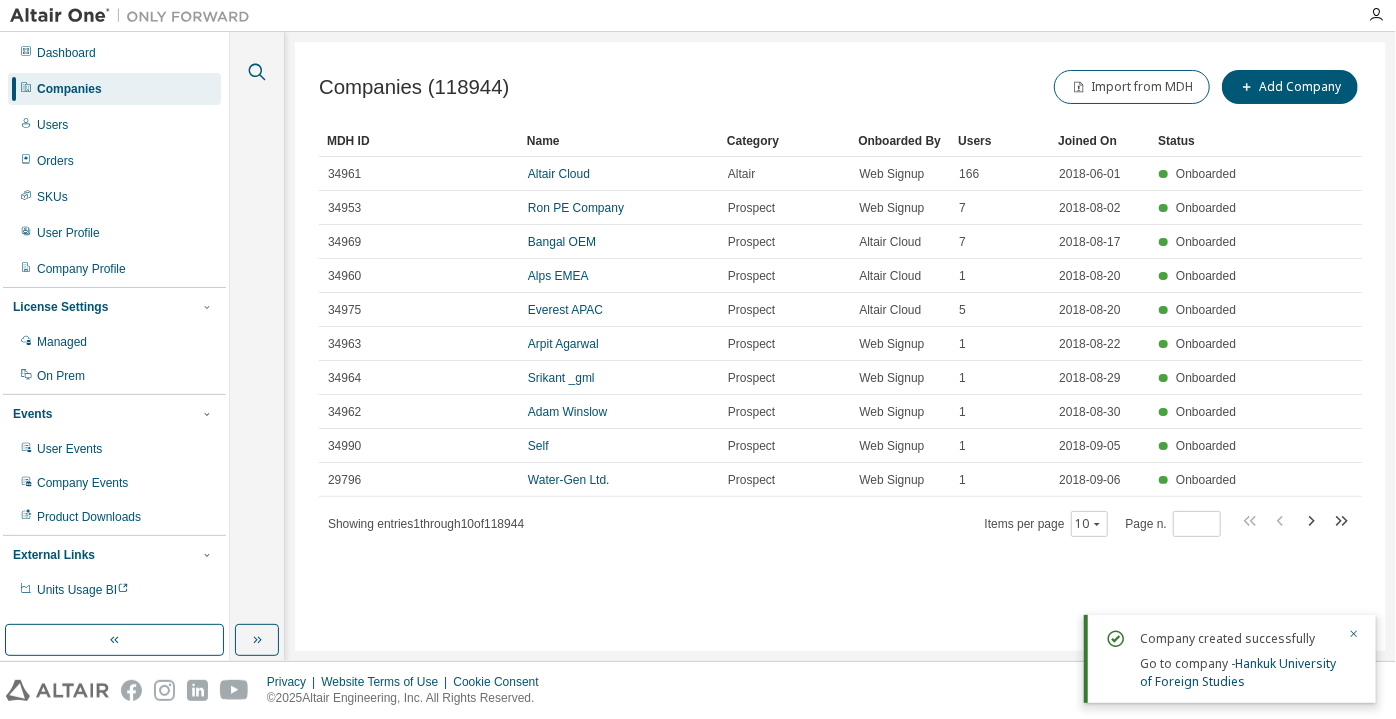 click 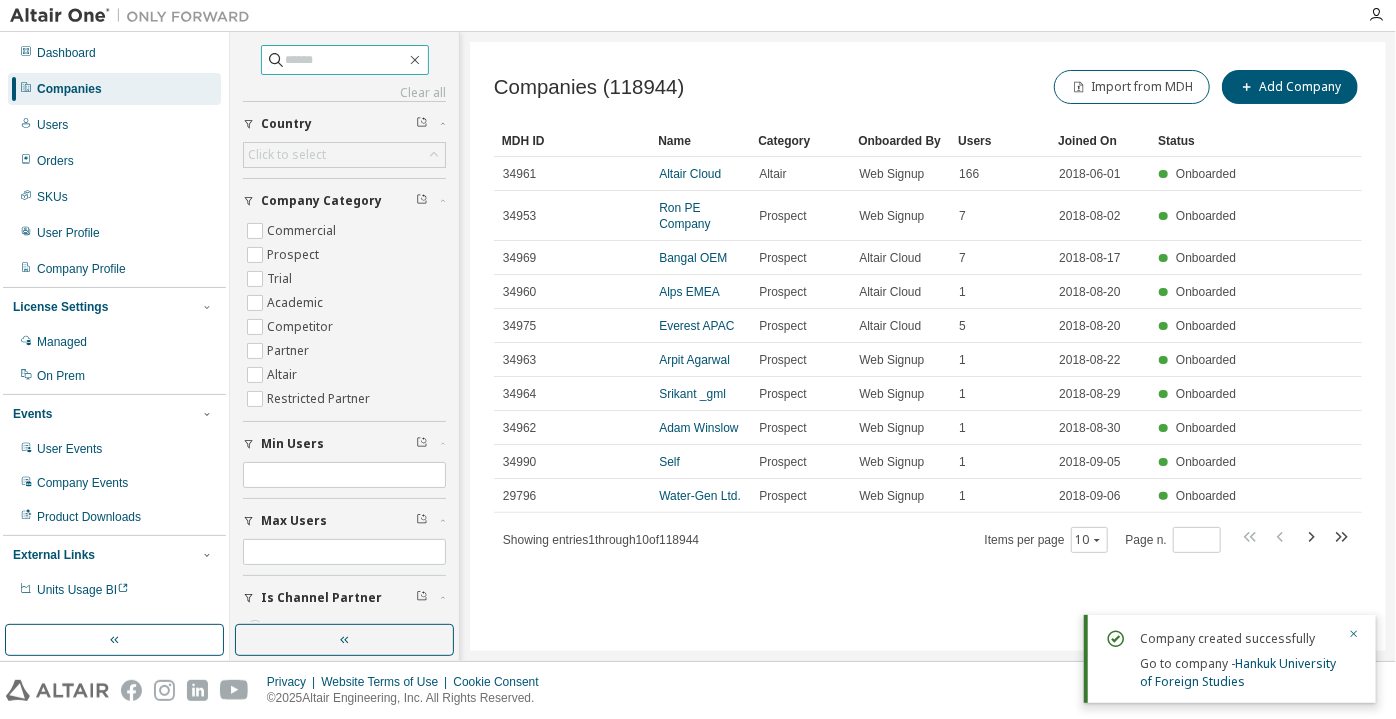 click at bounding box center (346, 60) 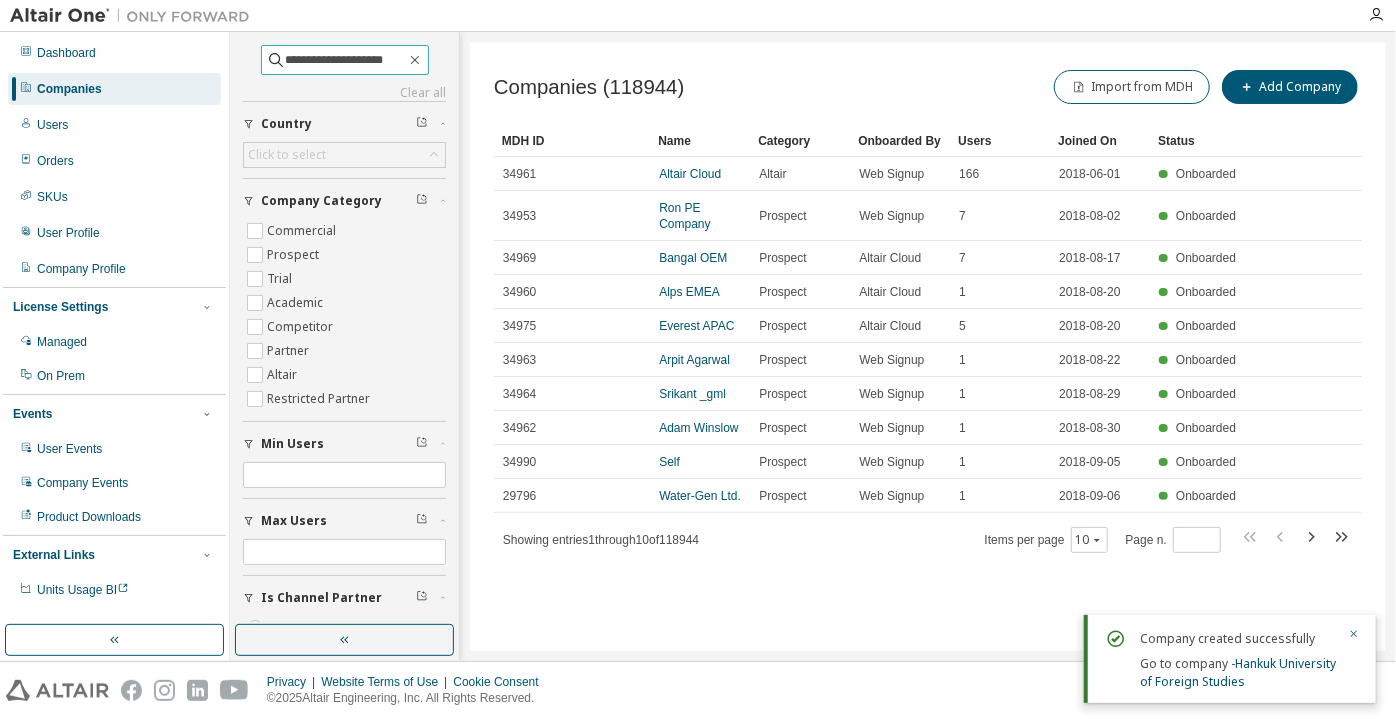 type on "**********" 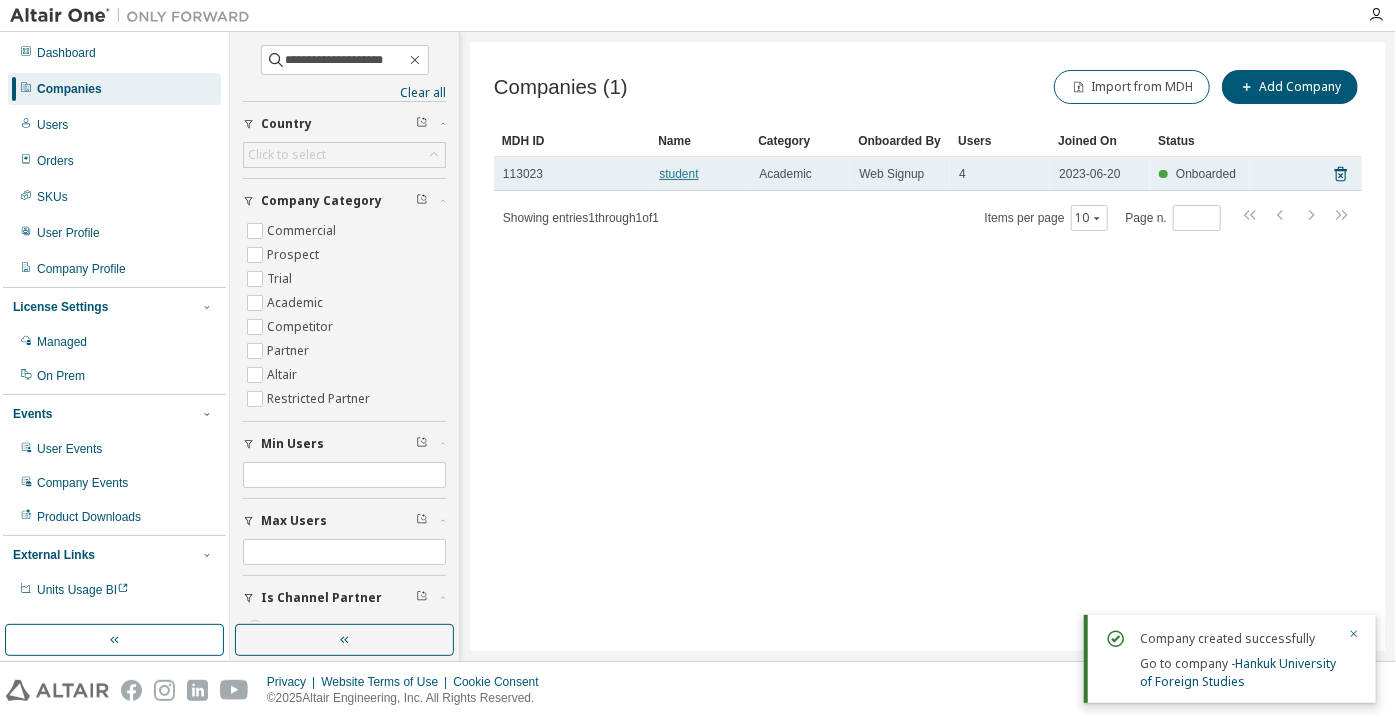 click on "student" at bounding box center (678, 174) 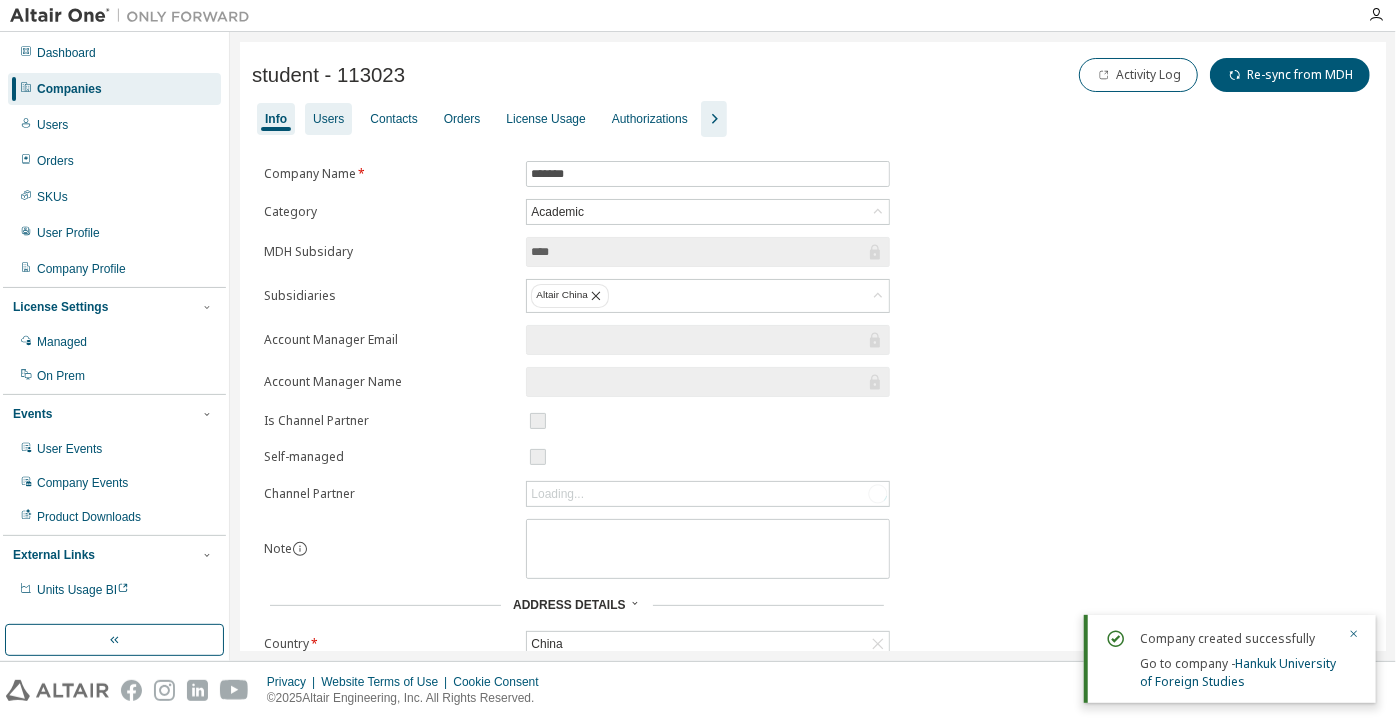 click on "Users" at bounding box center (328, 119) 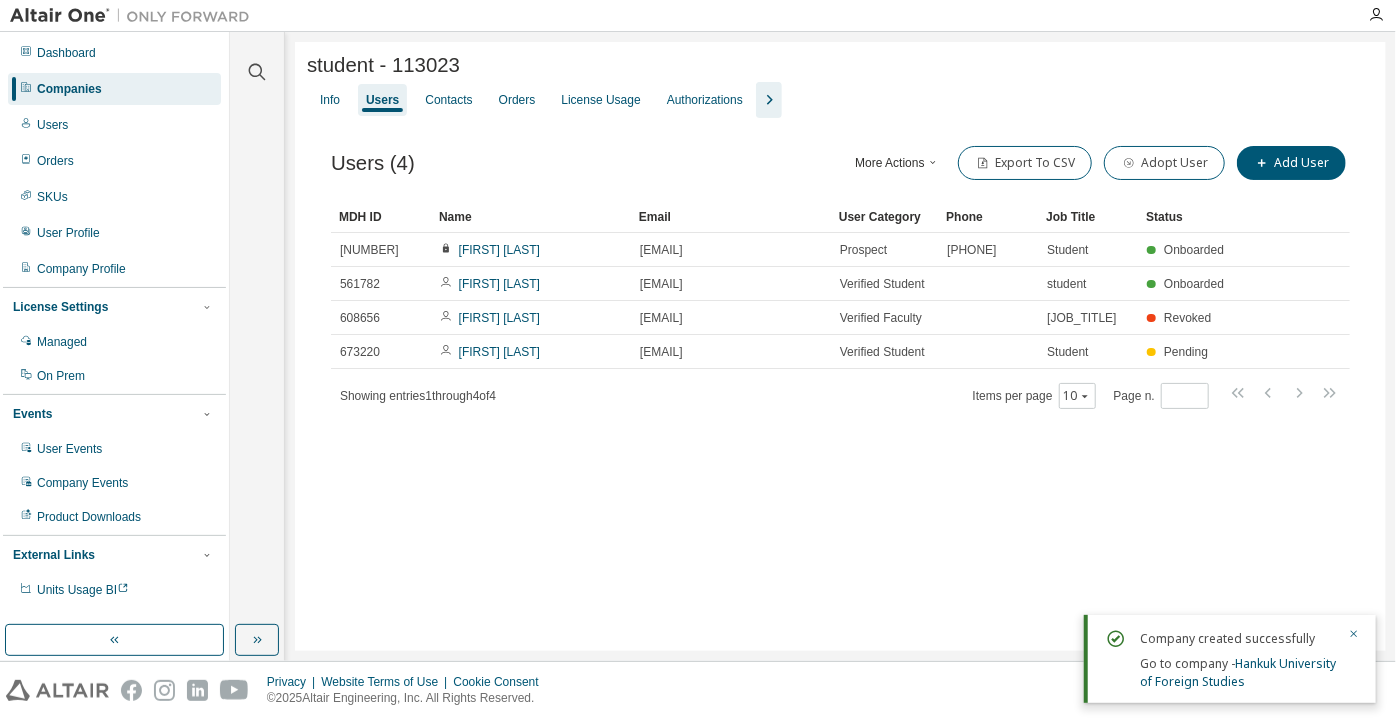 click on "Companies" at bounding box center [69, 89] 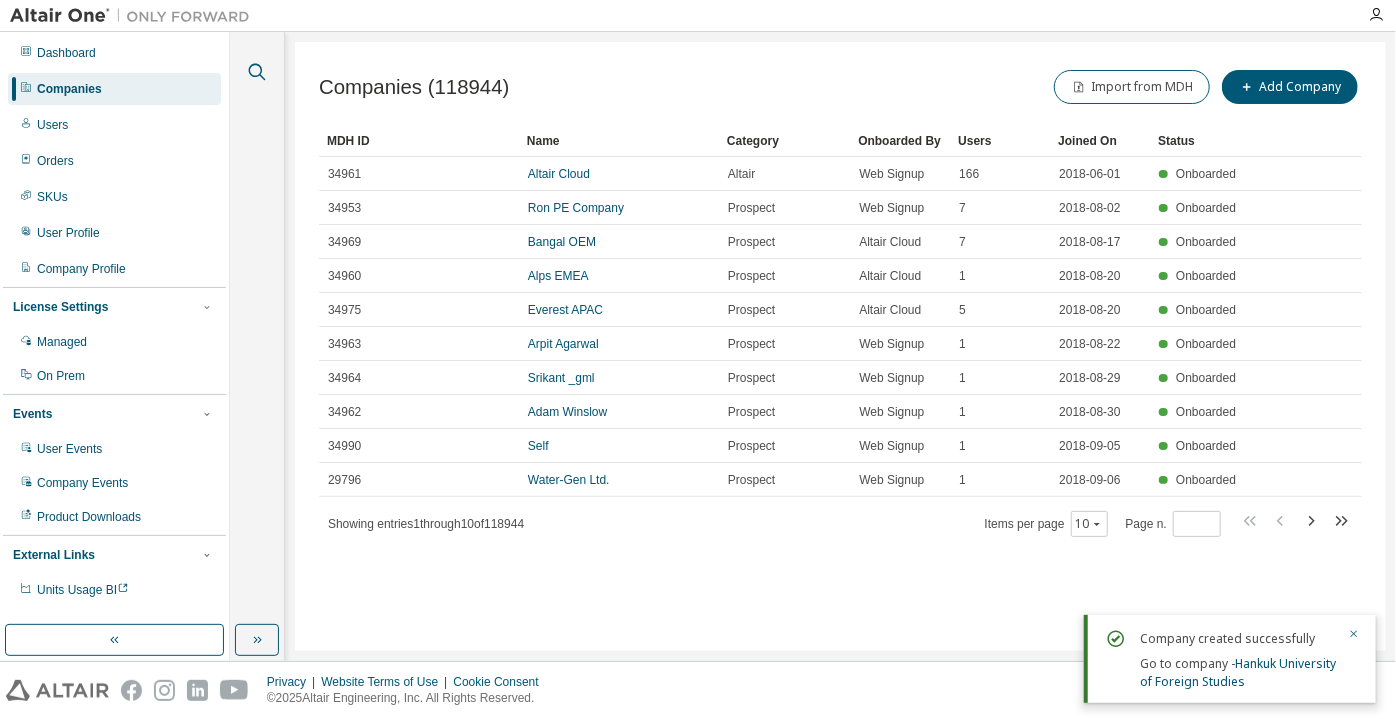 click 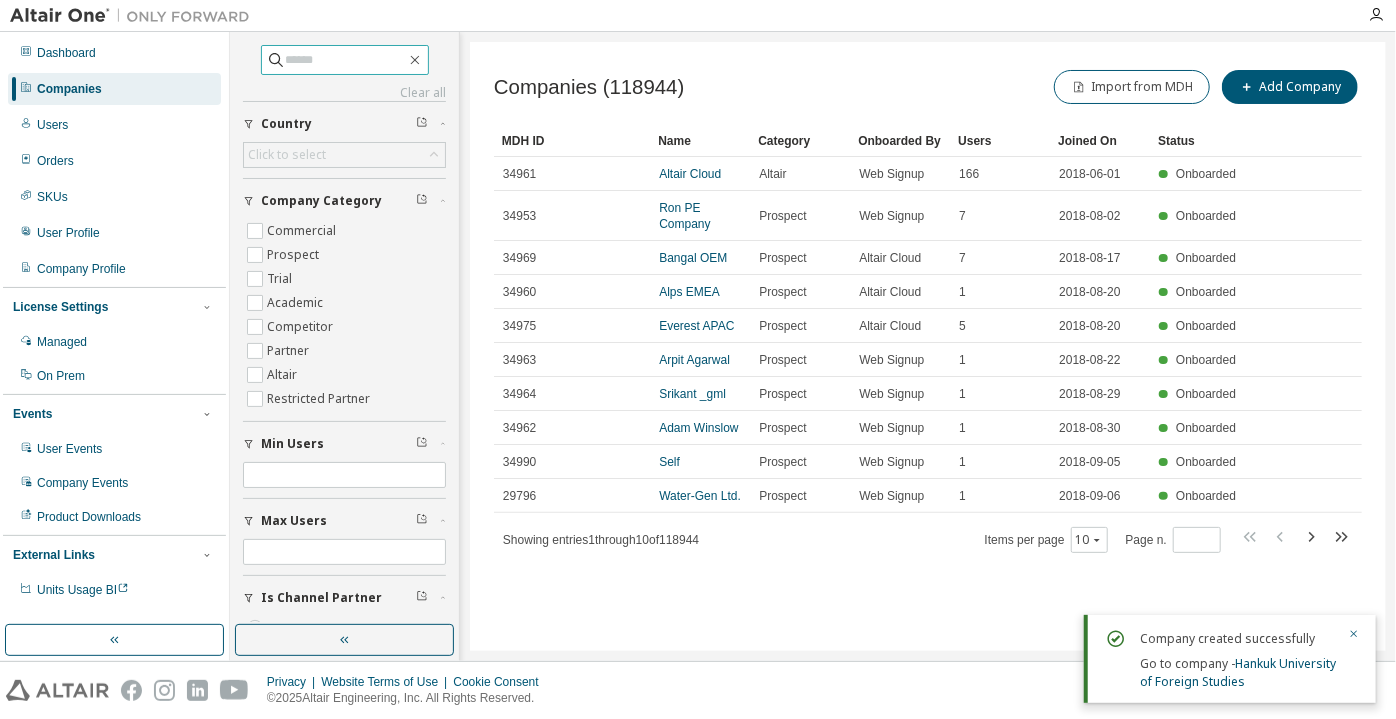 click at bounding box center [346, 60] 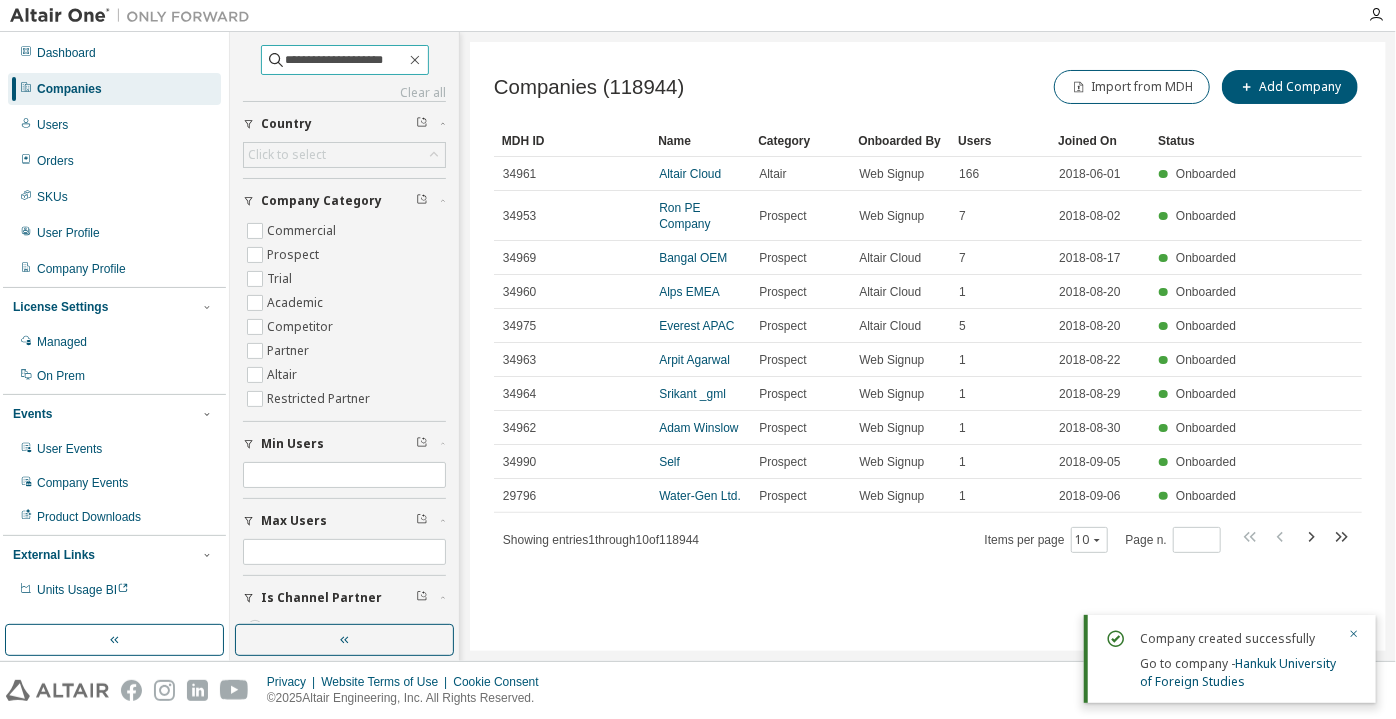 type on "**********" 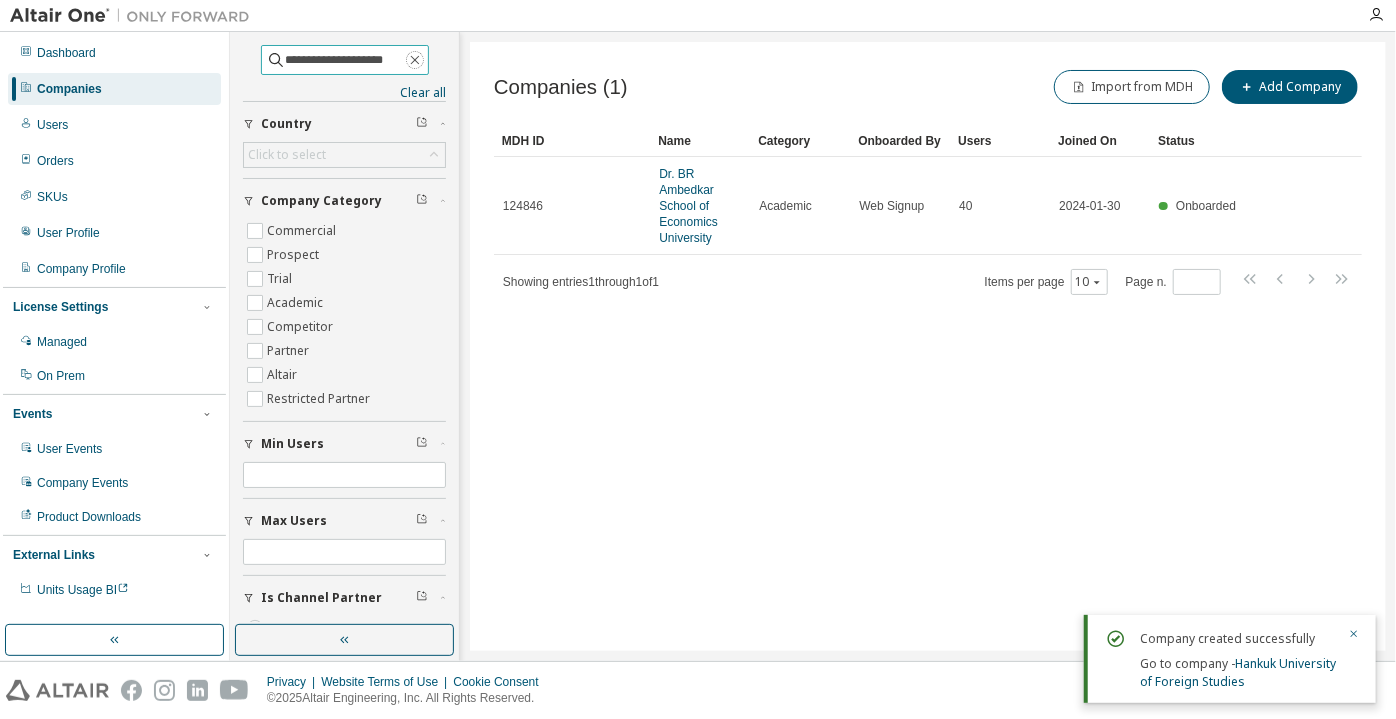 drag, startPoint x: 425, startPoint y: 64, endPoint x: 392, endPoint y: 43, distance: 39.115215 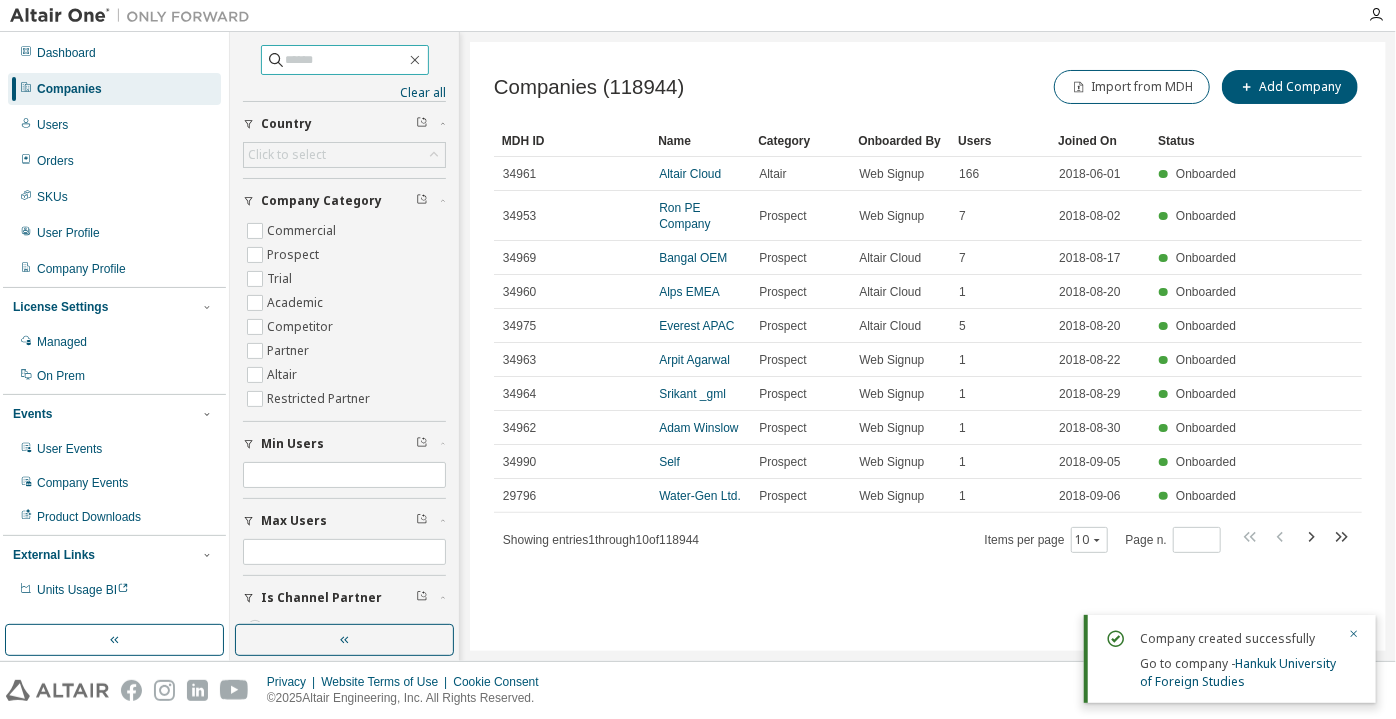 click on "Clear all Is Channel Partner Yes No Max Users Min Users Company Category Commercial Prospect Trial Academic Competitor Partner Altair Restricted Partner Country Click to select" at bounding box center [344, 328] 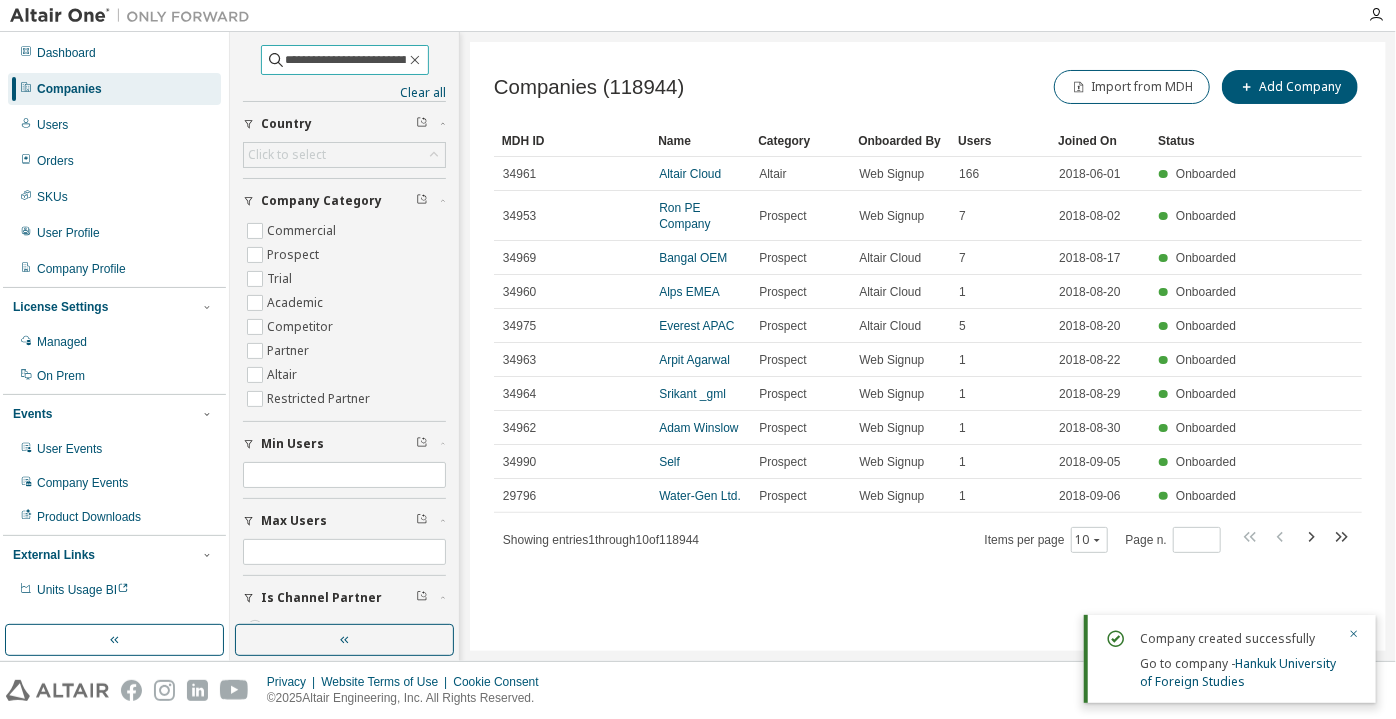 scroll, scrollTop: 0, scrollLeft: 12, axis: horizontal 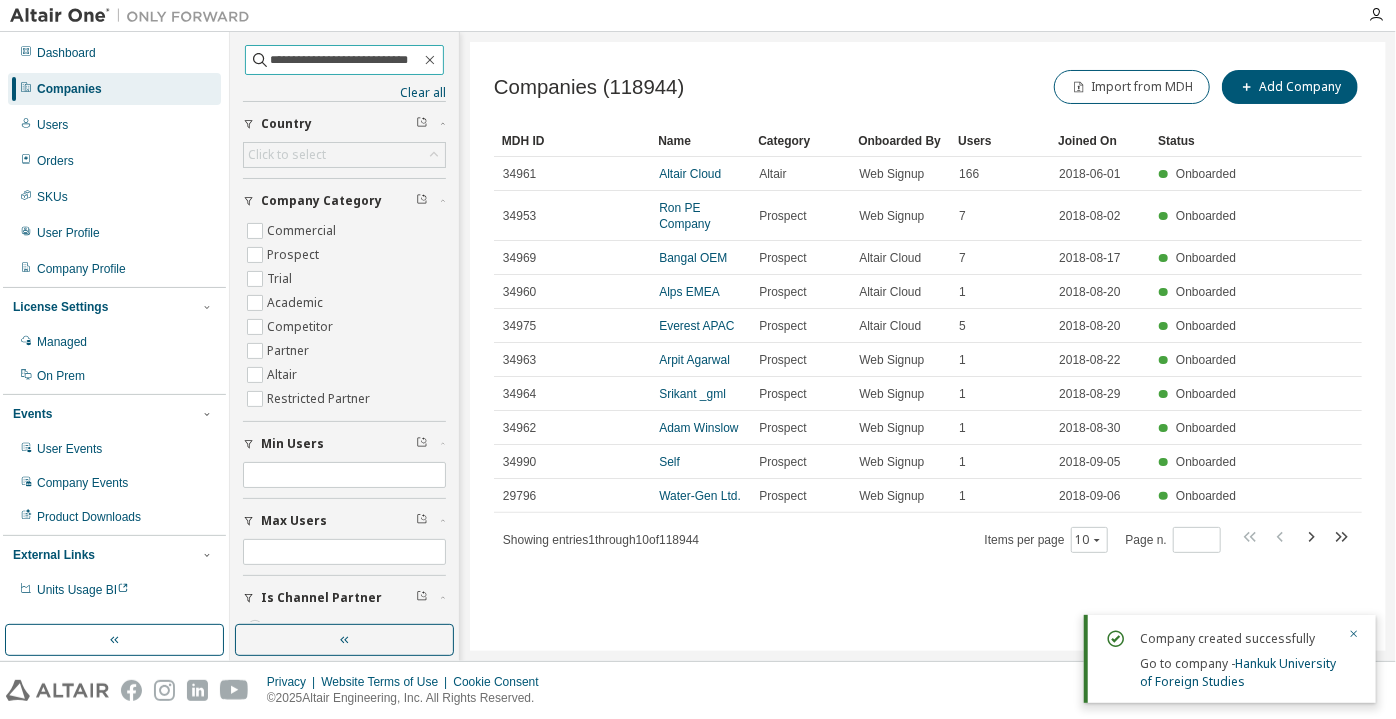 type on "**********" 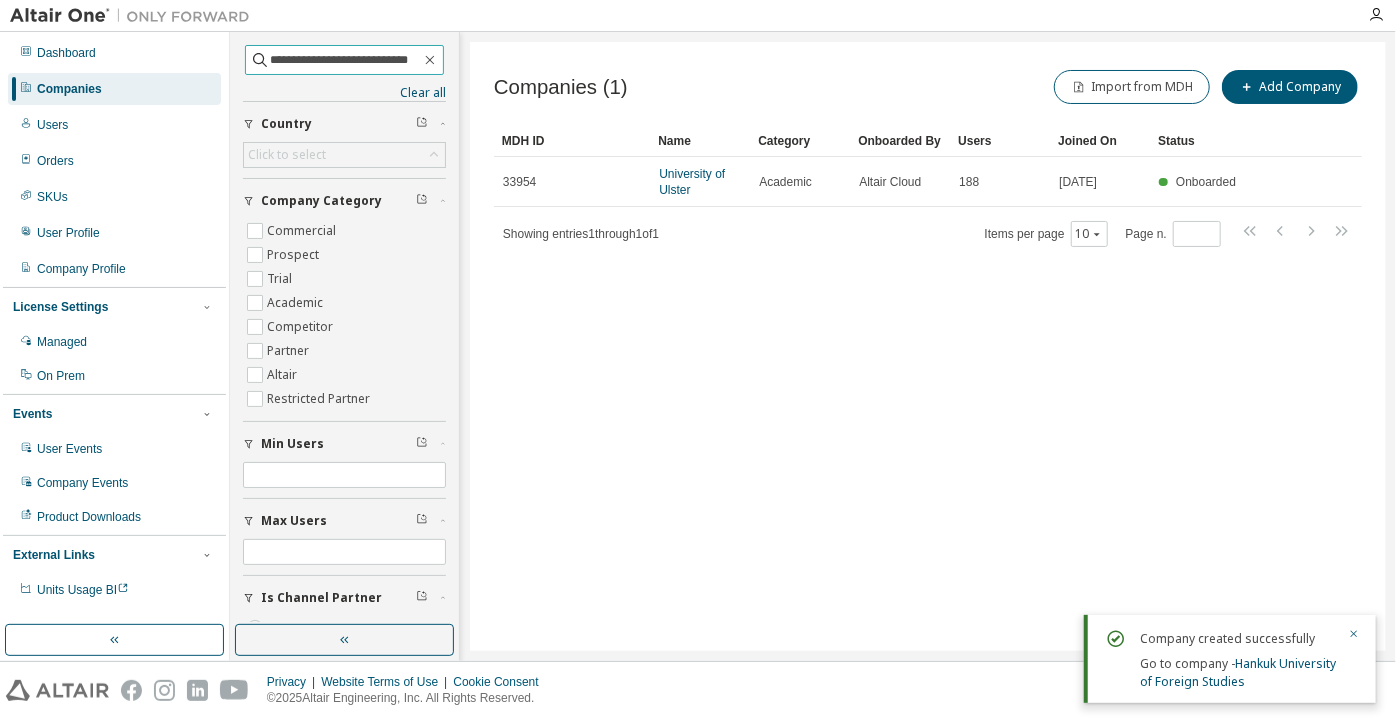 scroll, scrollTop: 0, scrollLeft: 0, axis: both 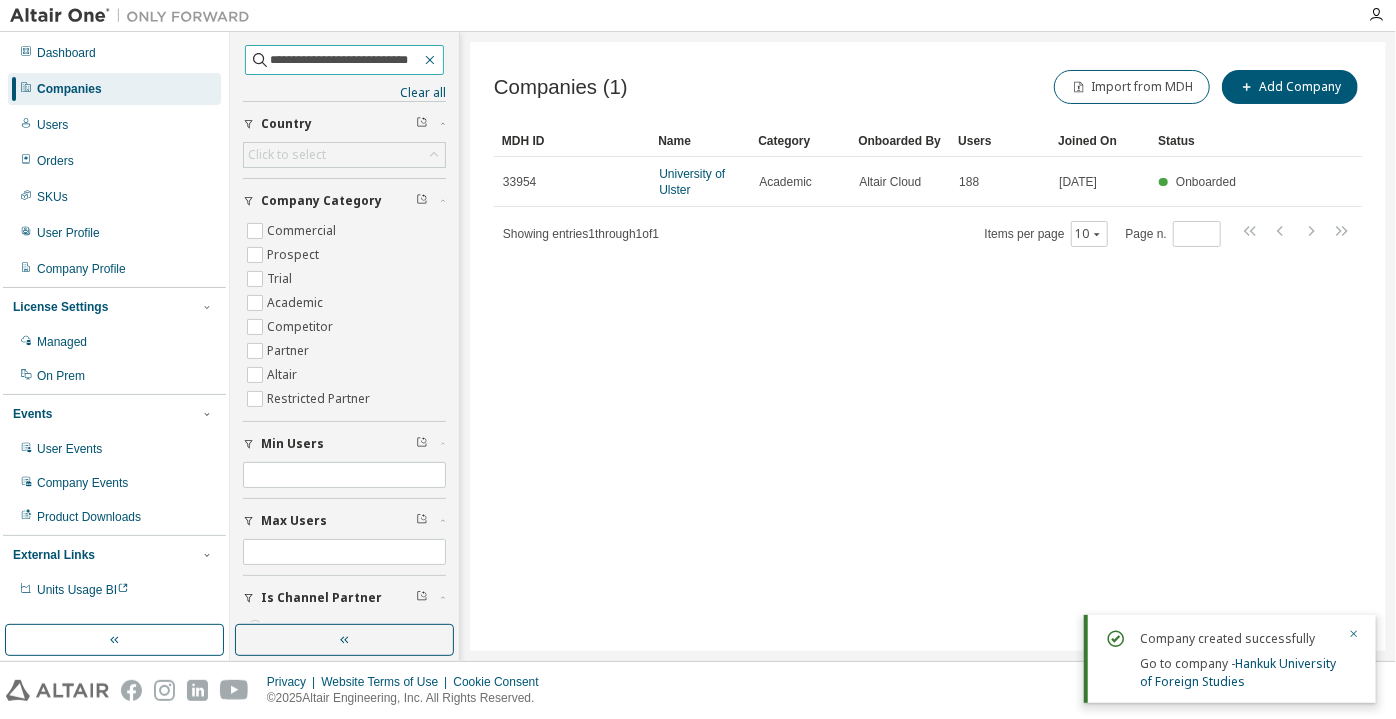 click 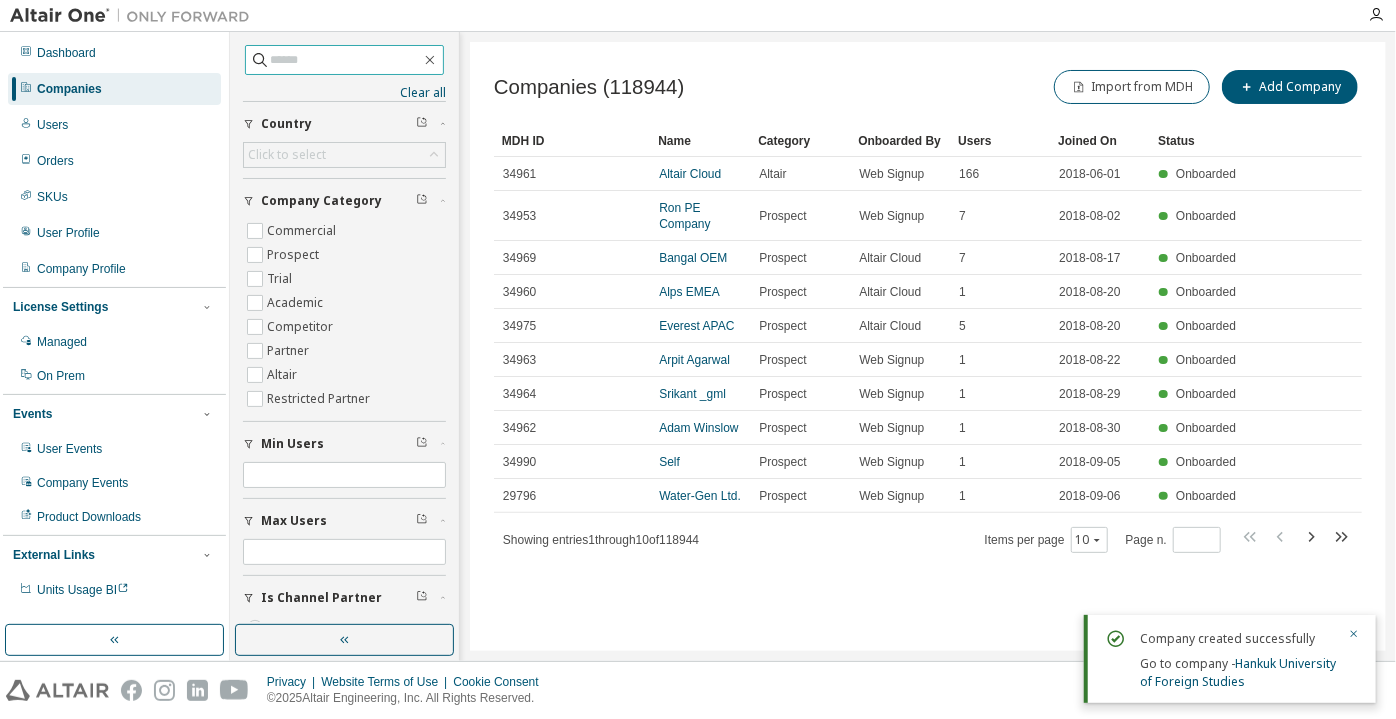 click at bounding box center [345, 60] 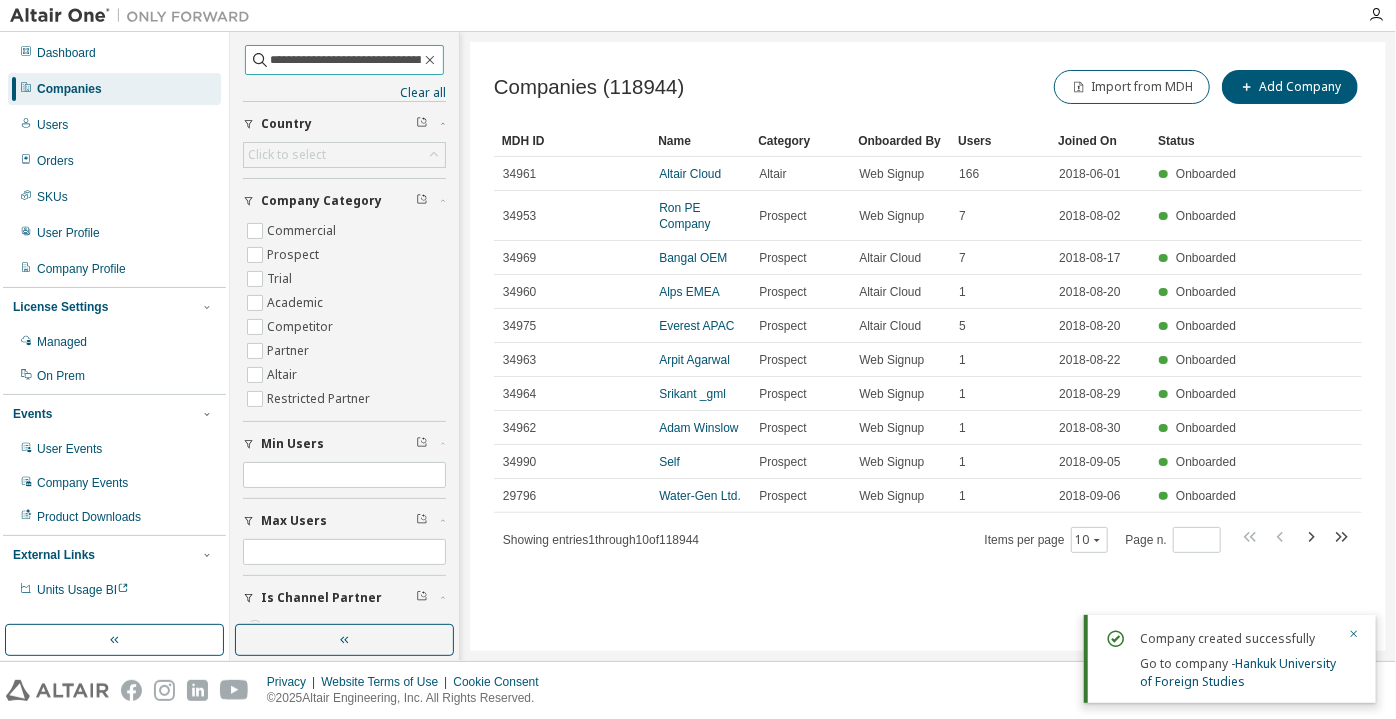 scroll, scrollTop: 0, scrollLeft: 80, axis: horizontal 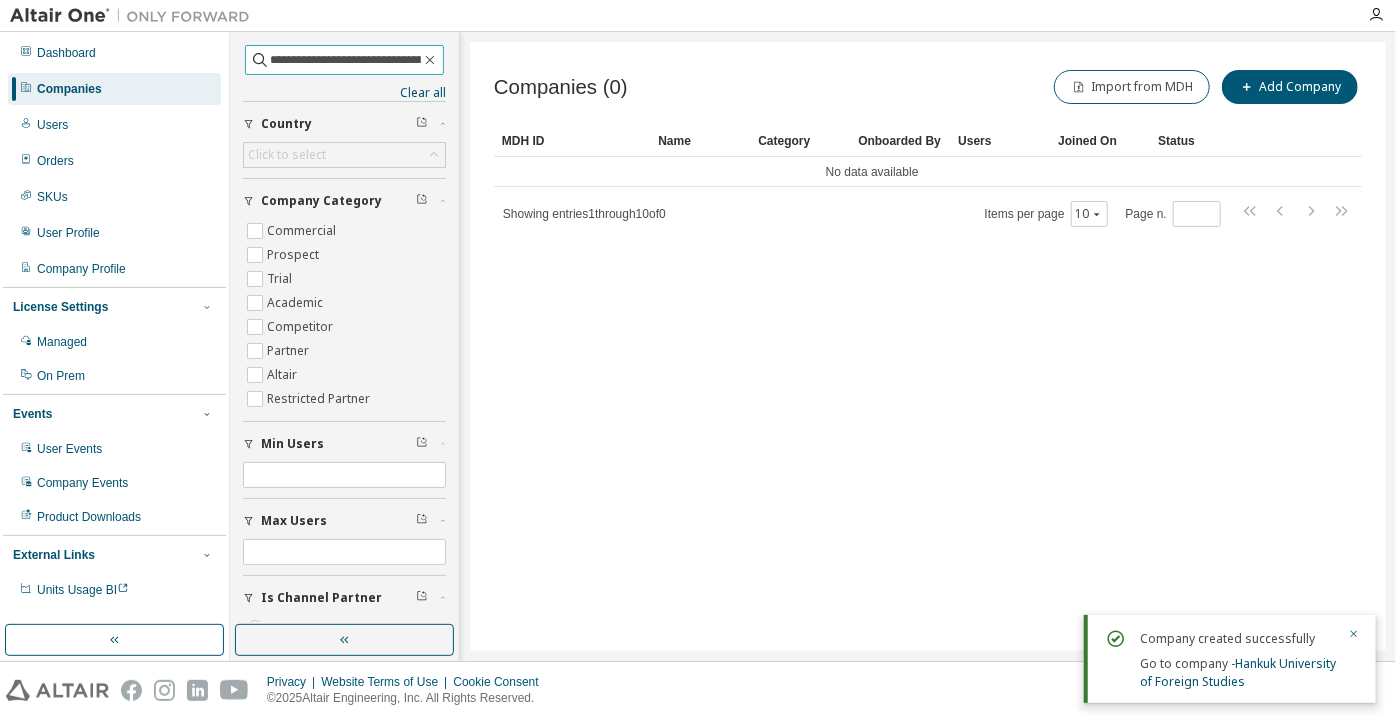 drag, startPoint x: 282, startPoint y: 55, endPoint x: 244, endPoint y: 47, distance: 38.832977 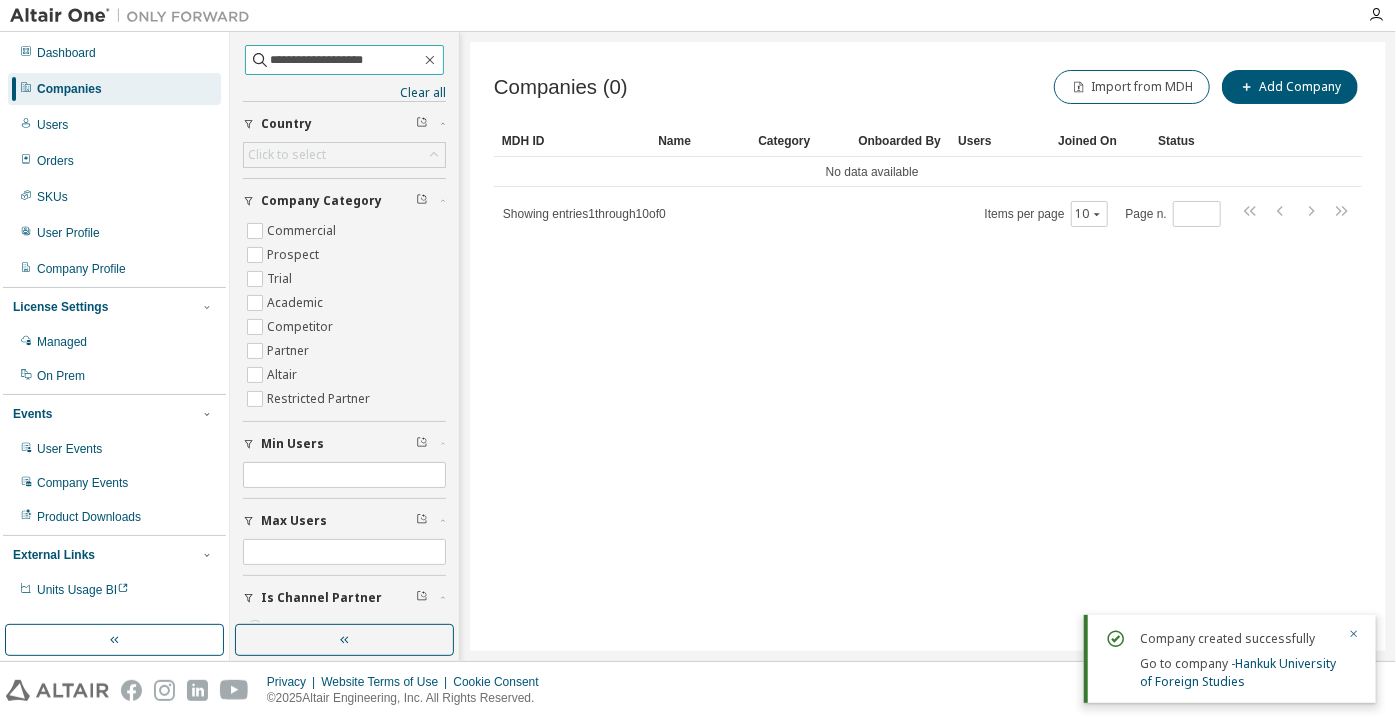 type on "**********" 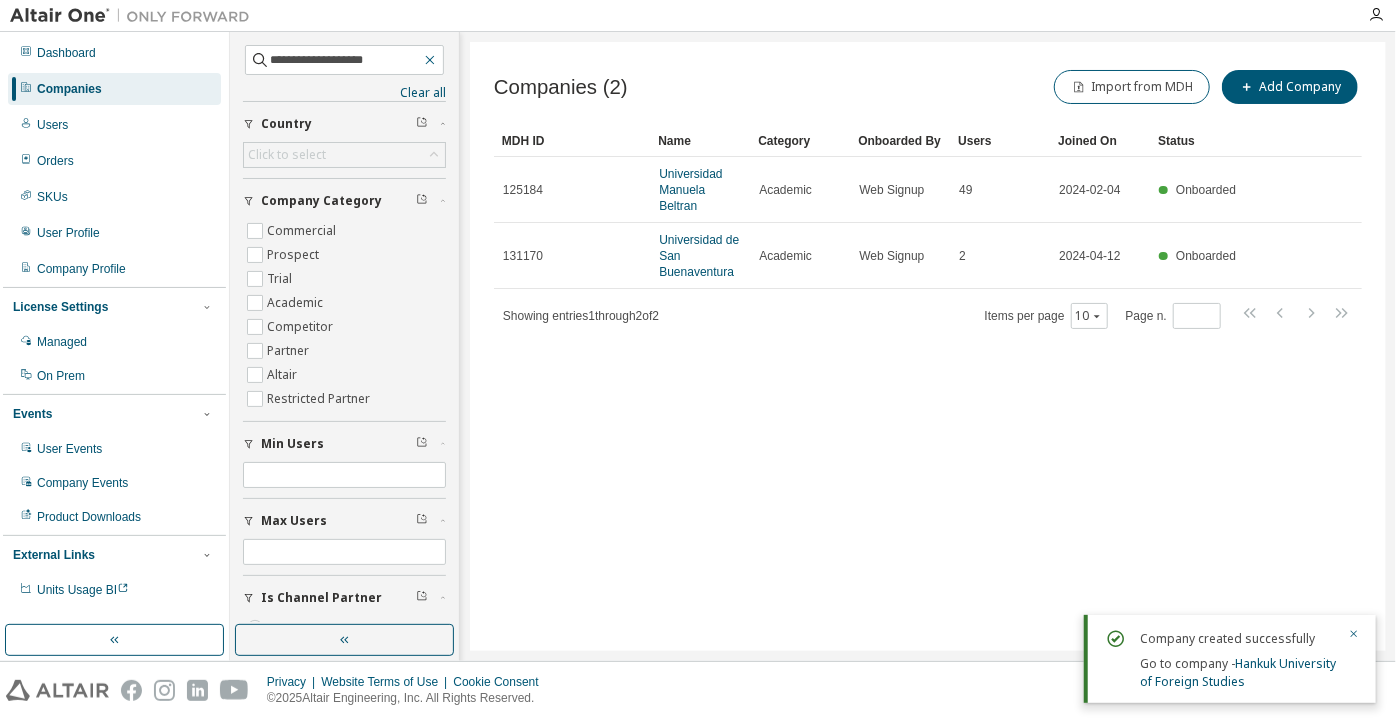 click 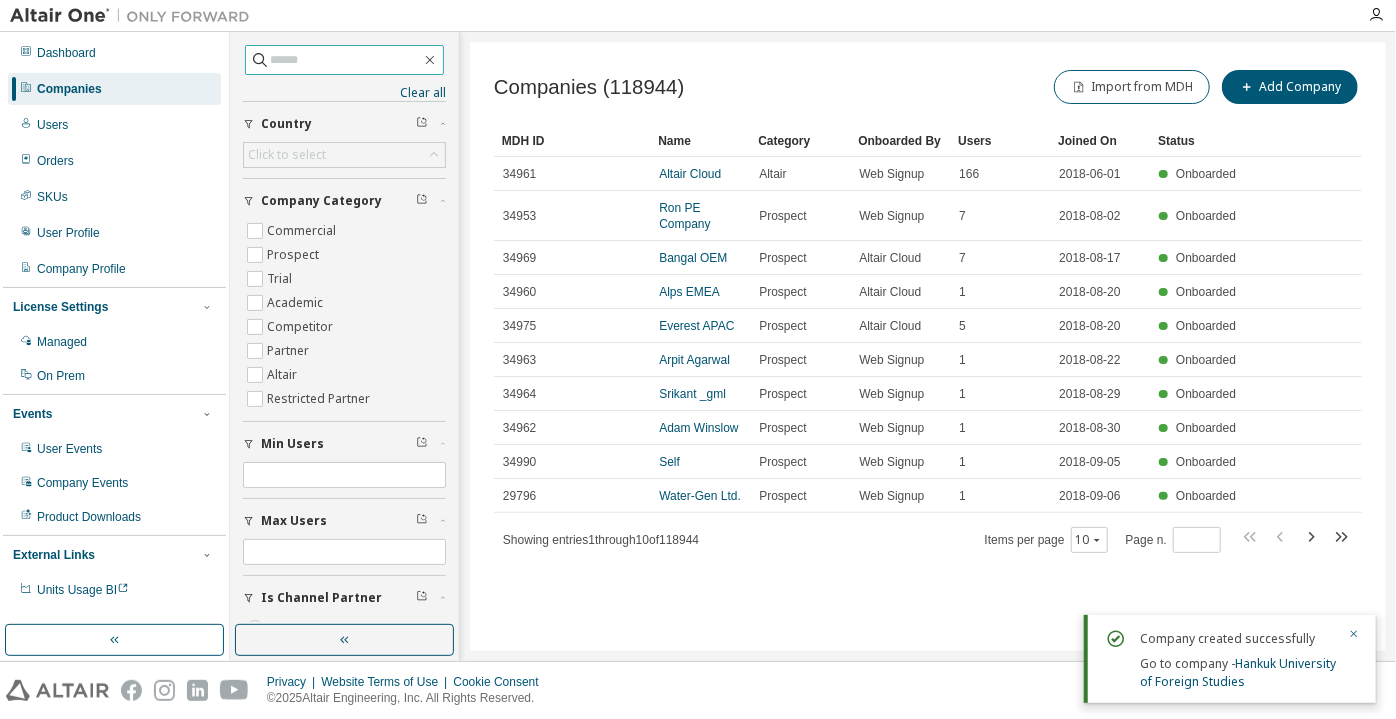click at bounding box center [345, 60] 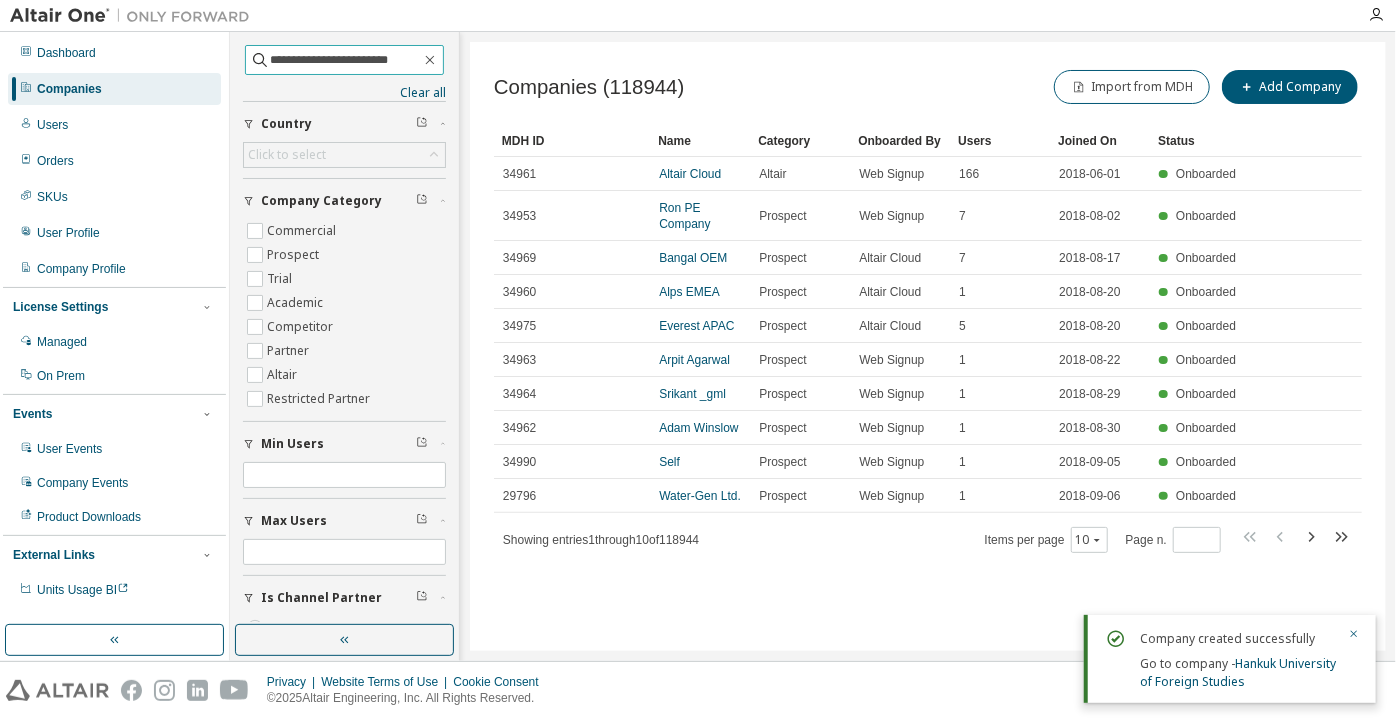 scroll, scrollTop: 0, scrollLeft: 4, axis: horizontal 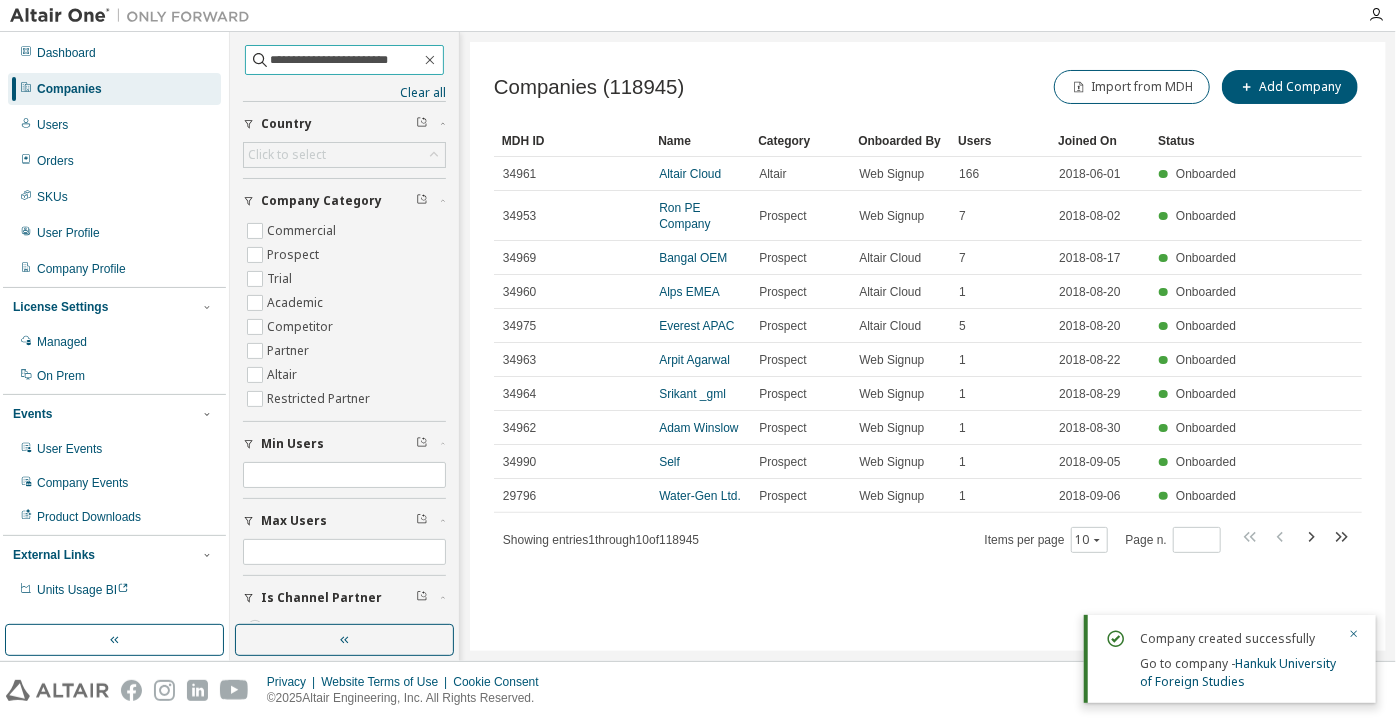 drag, startPoint x: 354, startPoint y: 59, endPoint x: 260, endPoint y: 61, distance: 94.02127 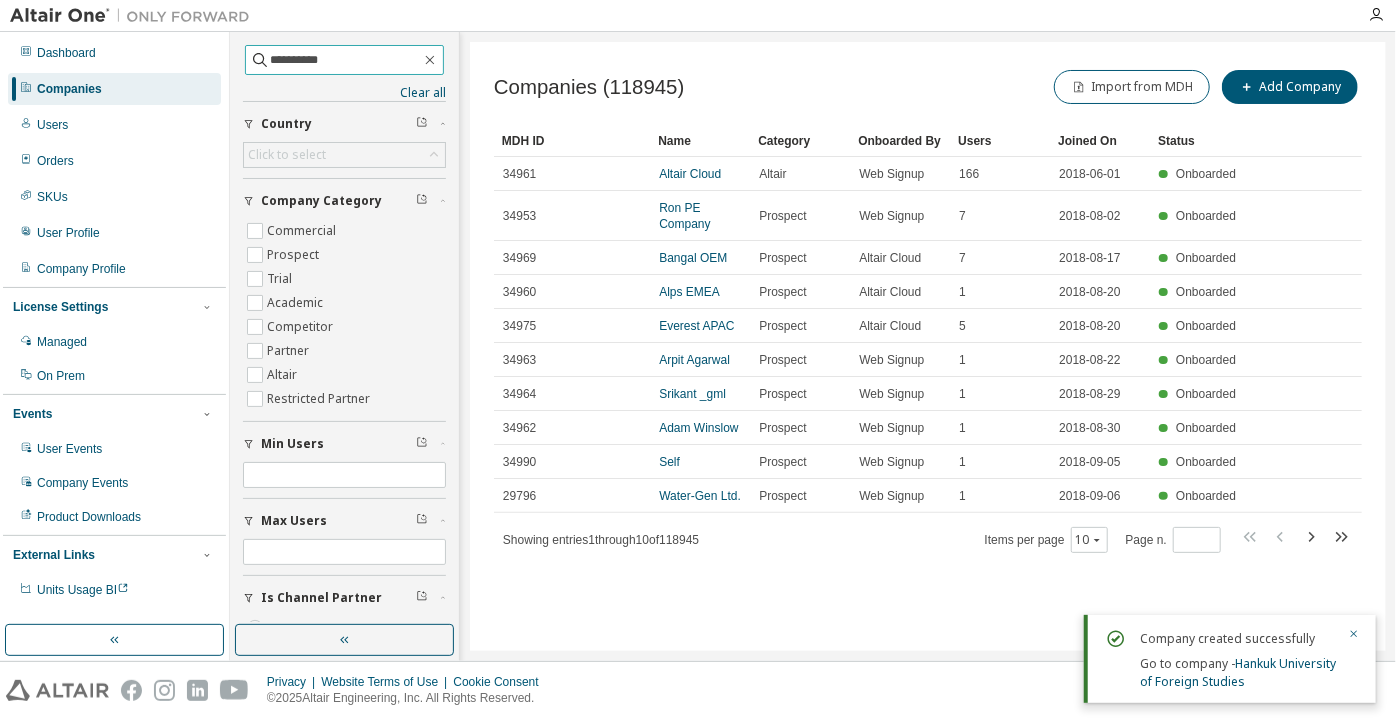type on "**********" 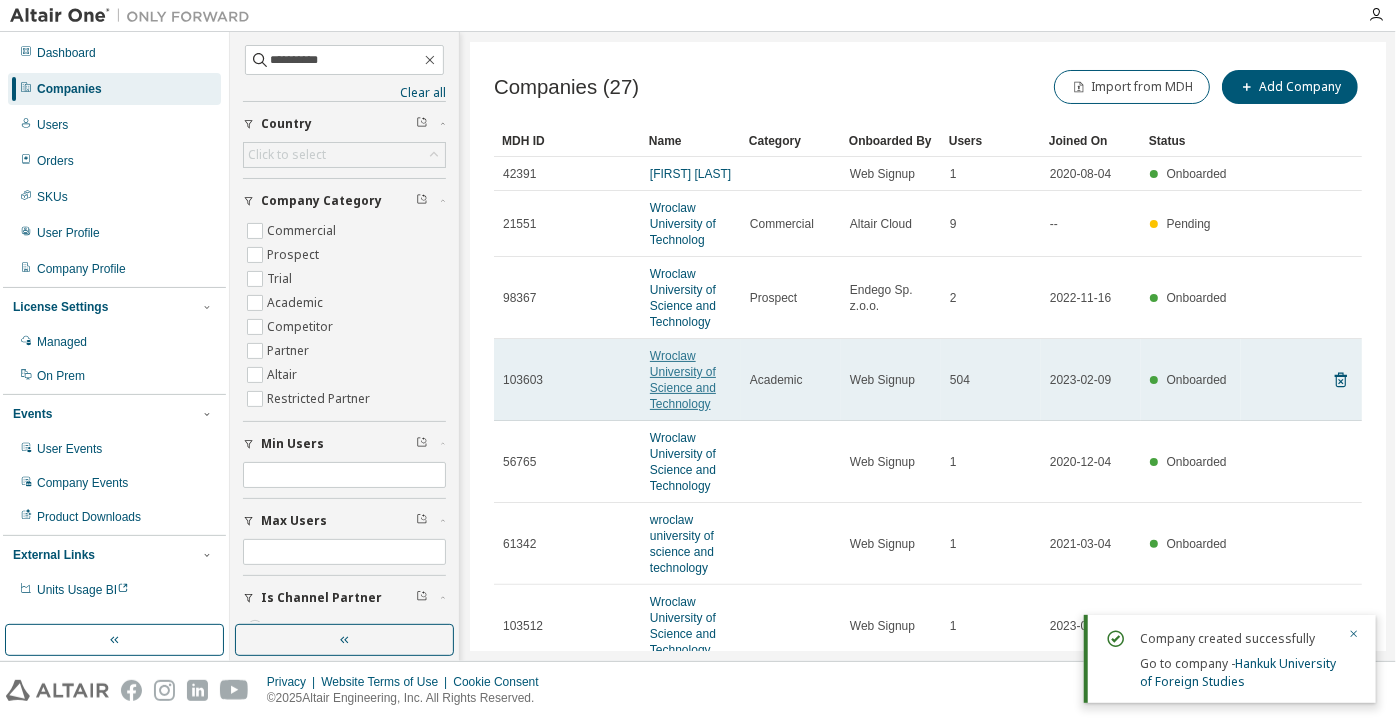 click on "Wroclaw University of Science and Technology" at bounding box center [683, 380] 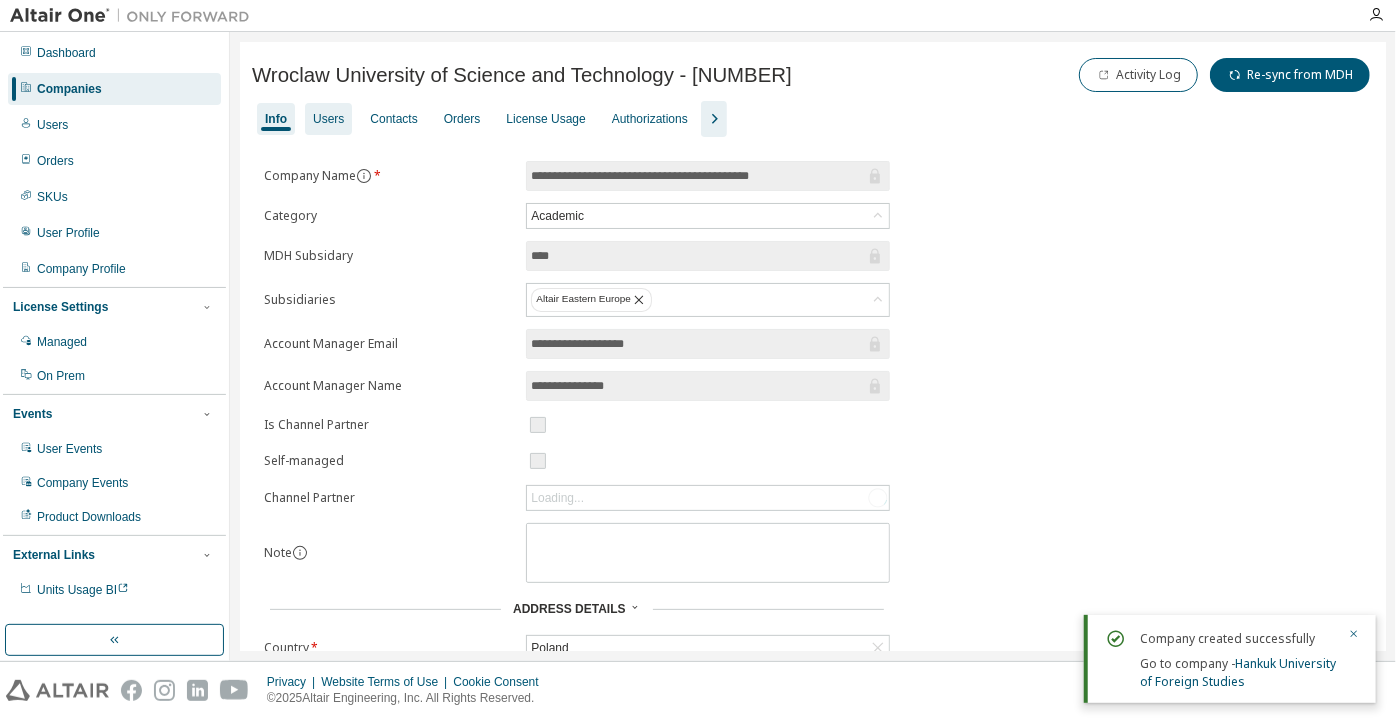 click on "Users" at bounding box center (328, 119) 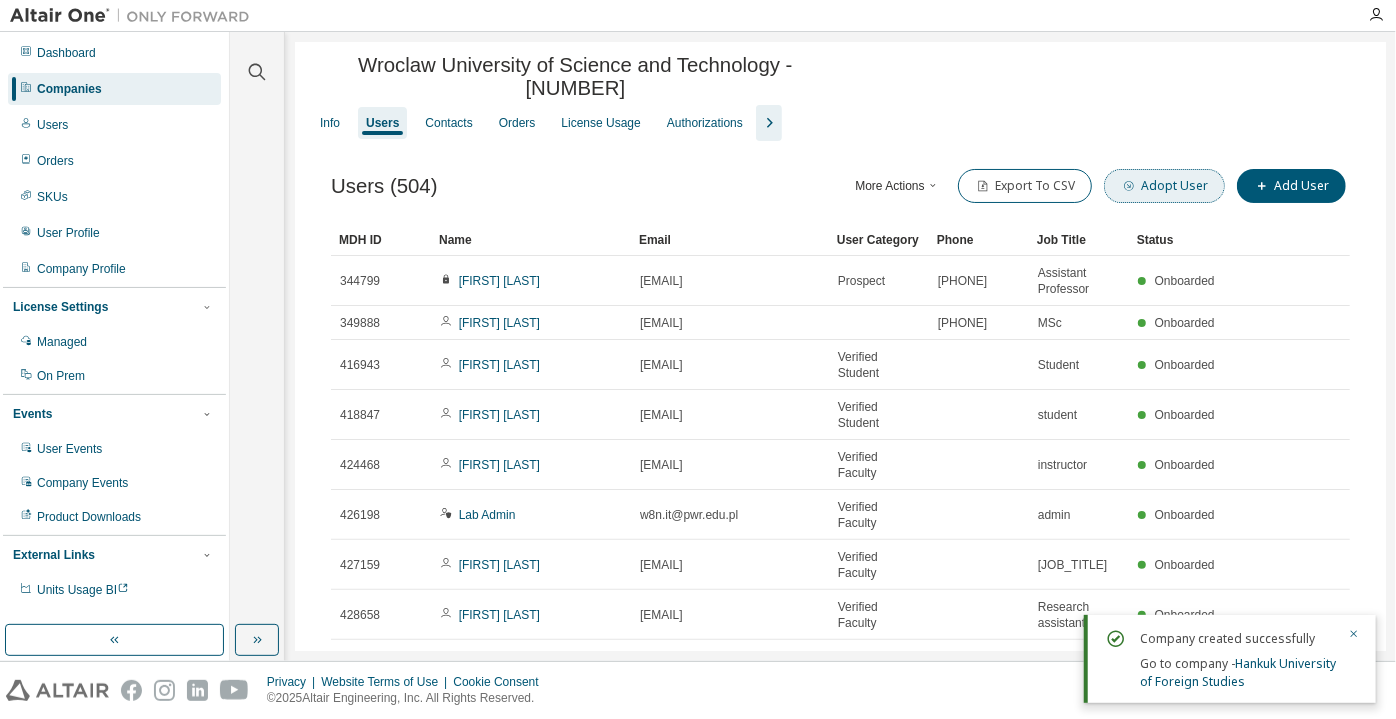 click 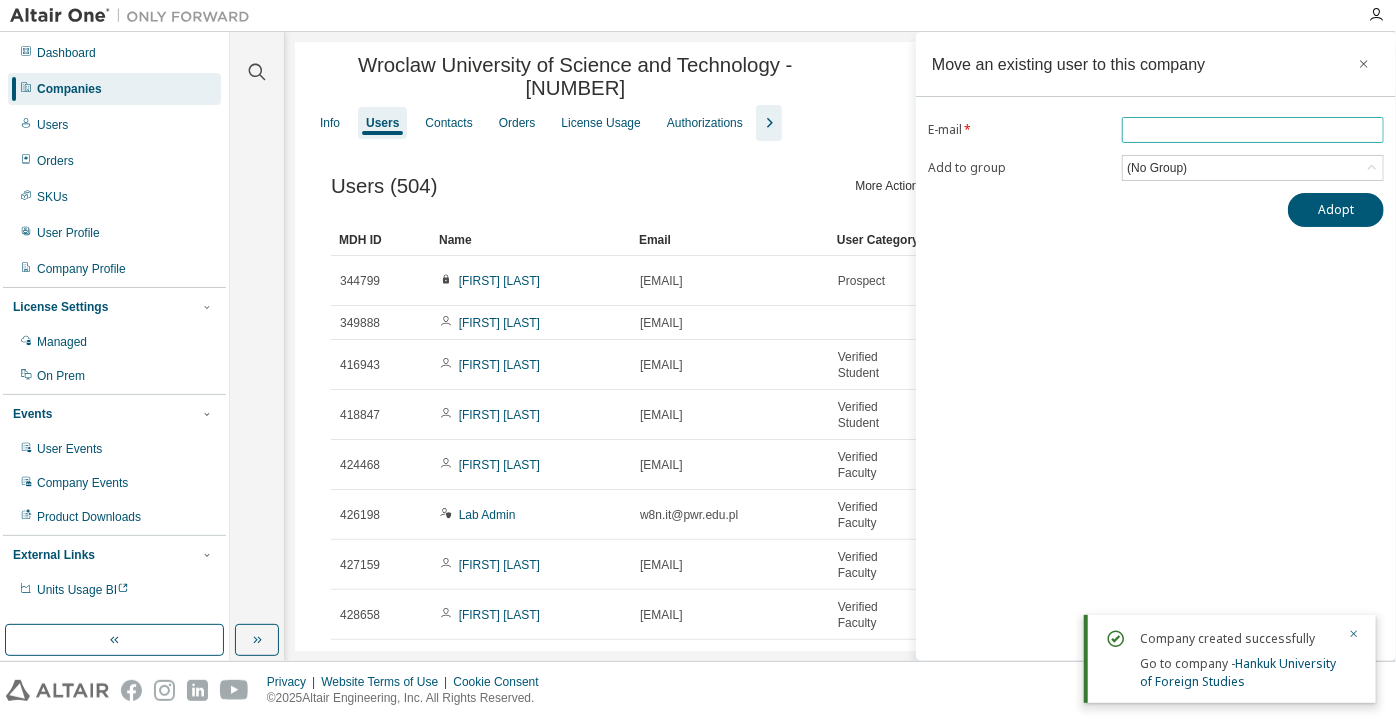 click at bounding box center [1253, 130] 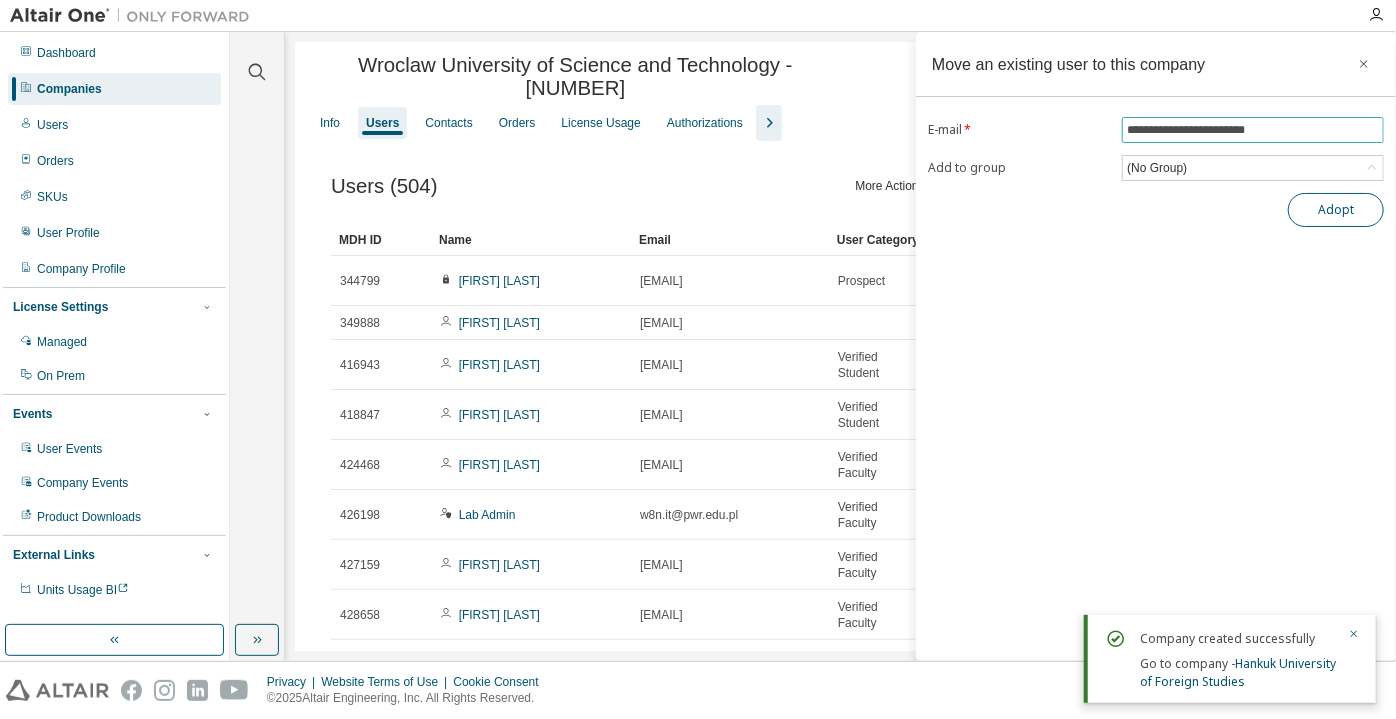 type on "**********" 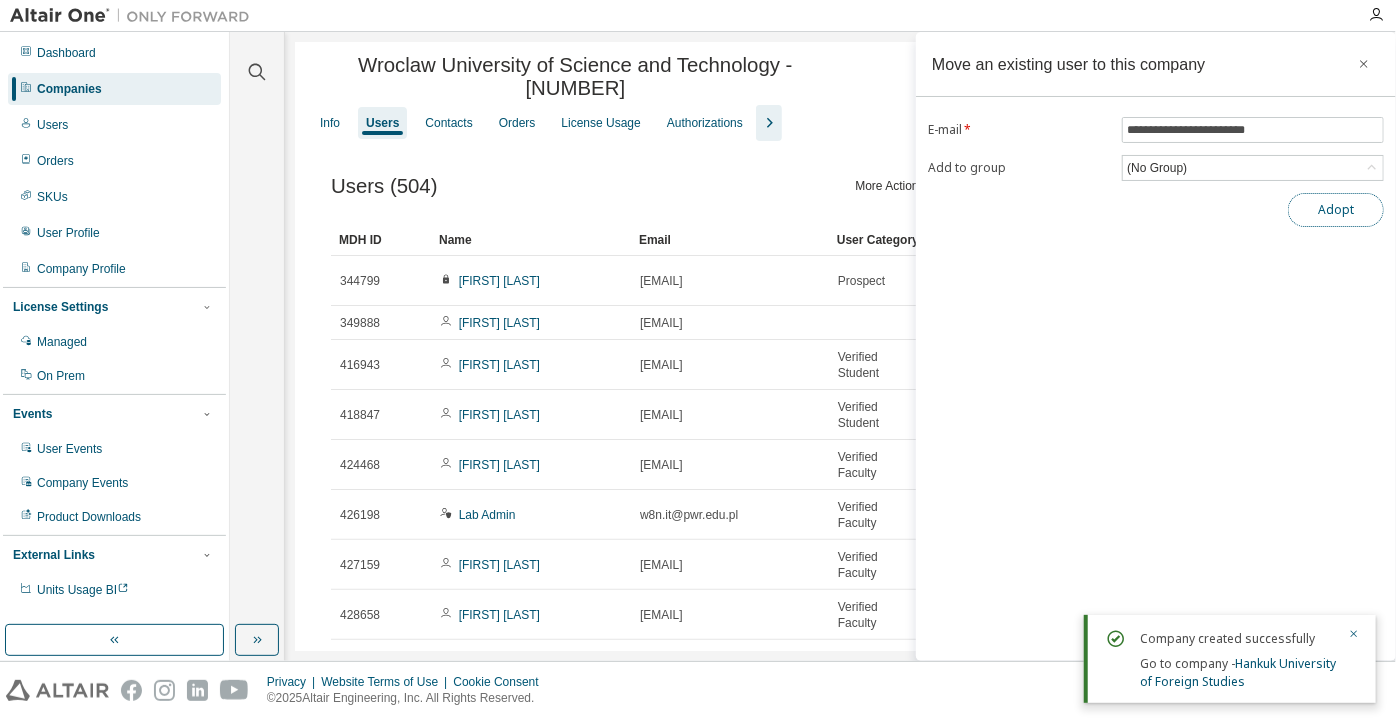 click on "Adopt" at bounding box center (1336, 210) 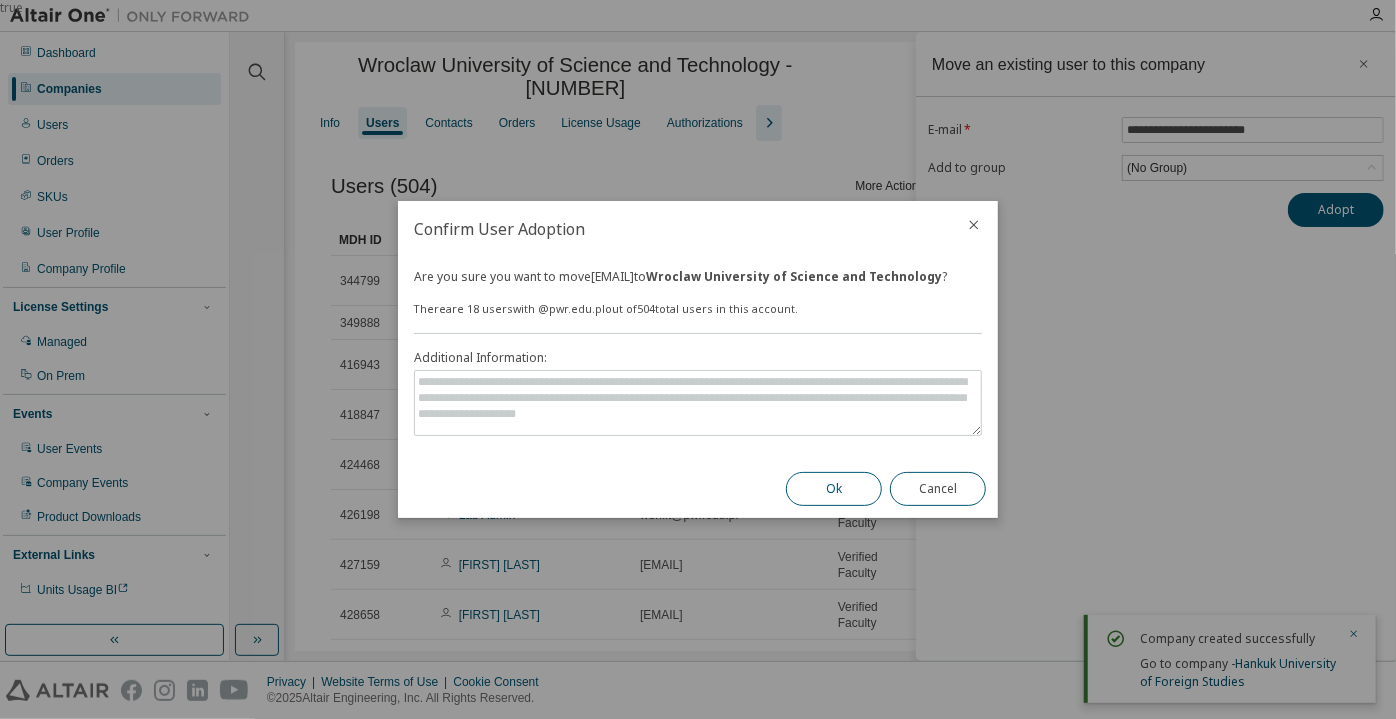 click on "Ok" at bounding box center [834, 489] 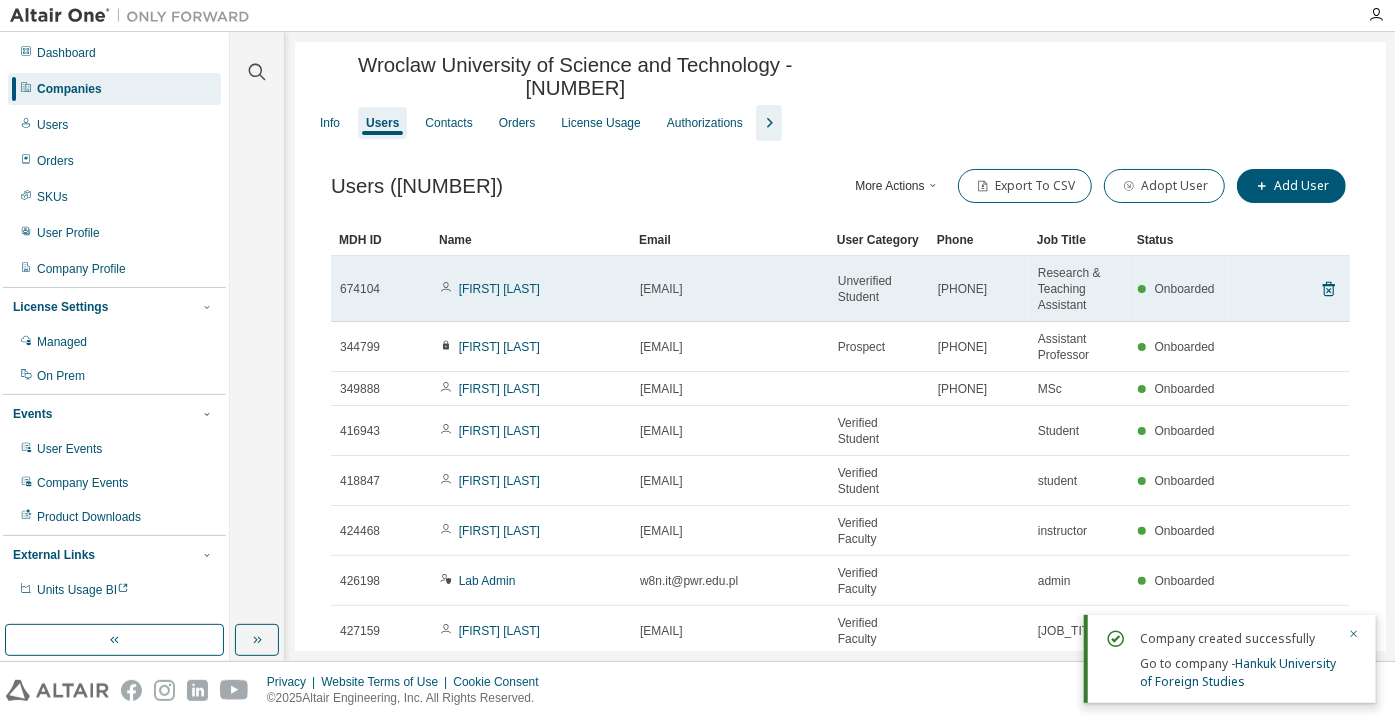 drag, startPoint x: 796, startPoint y: 267, endPoint x: 633, endPoint y: 261, distance: 163.1104 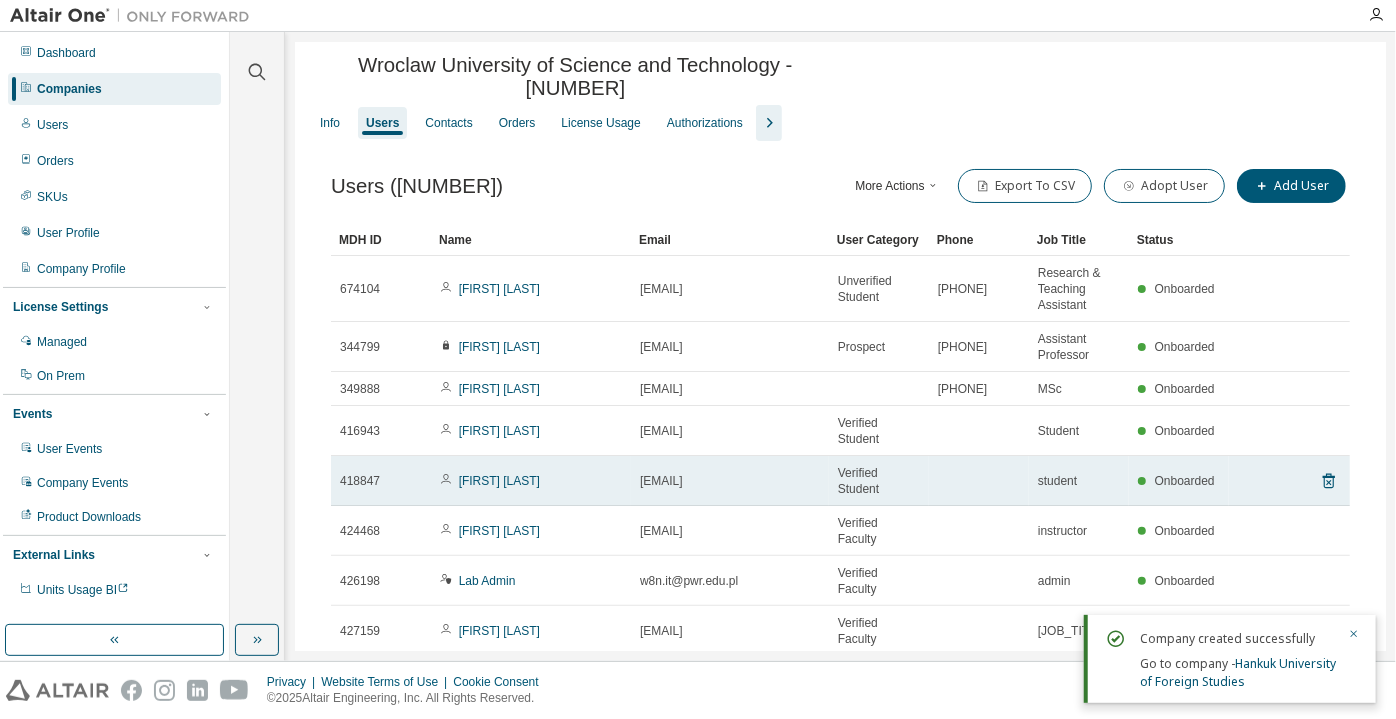 copy on "[EMAIL]" 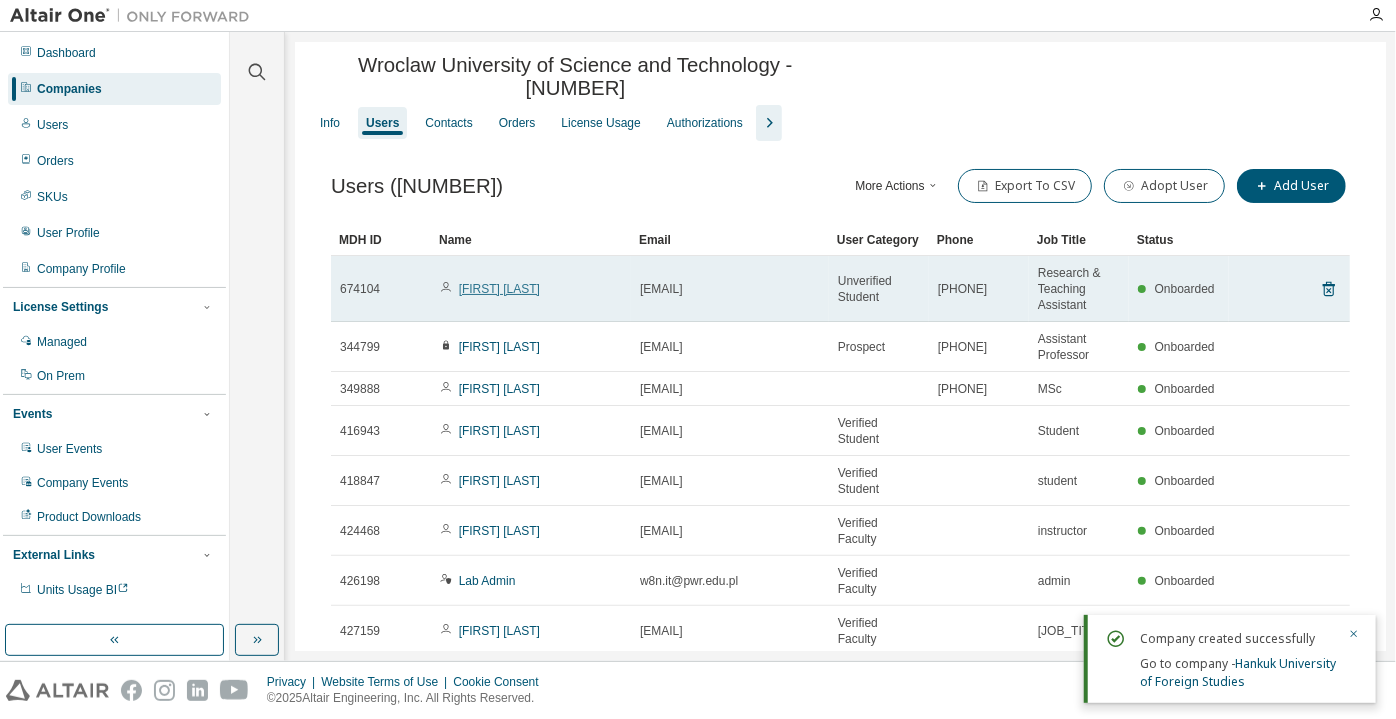 click on "[FIRST] [LAST]" at bounding box center [499, 289] 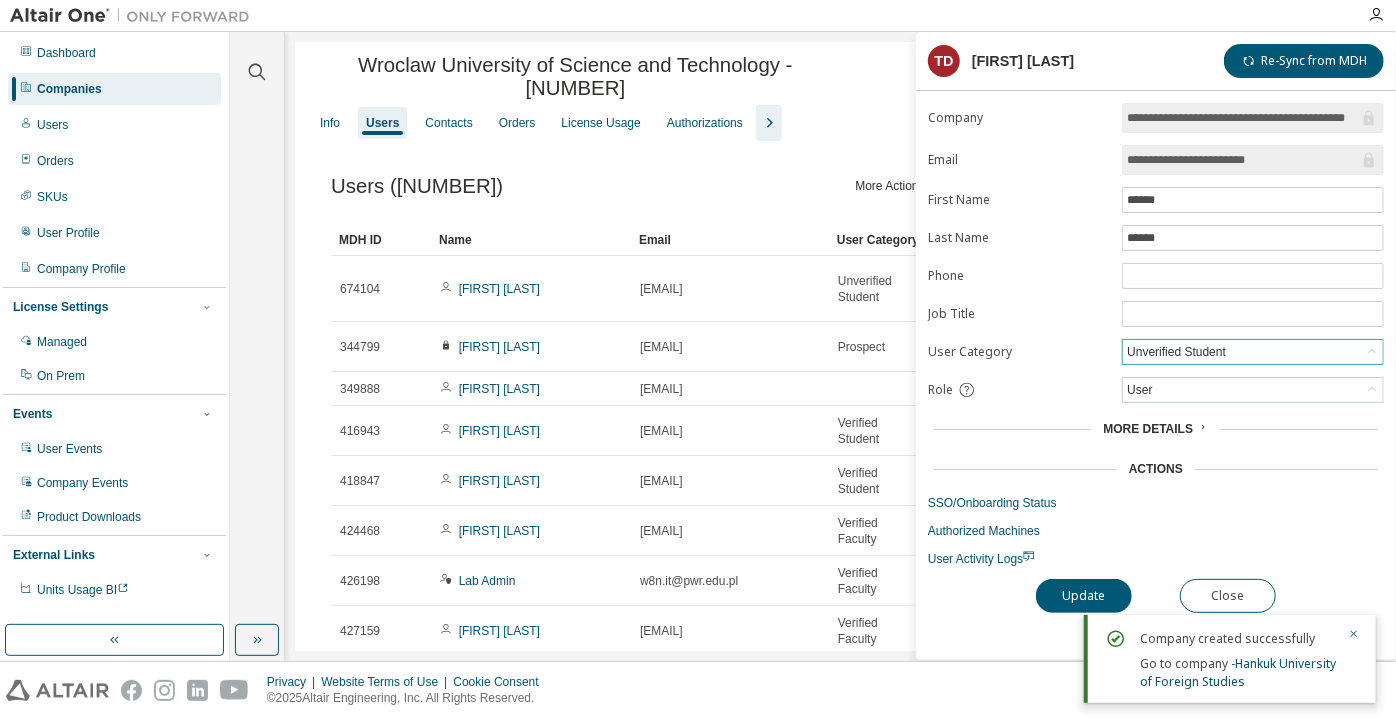 click on "Unverified Student" at bounding box center [1176, 352] 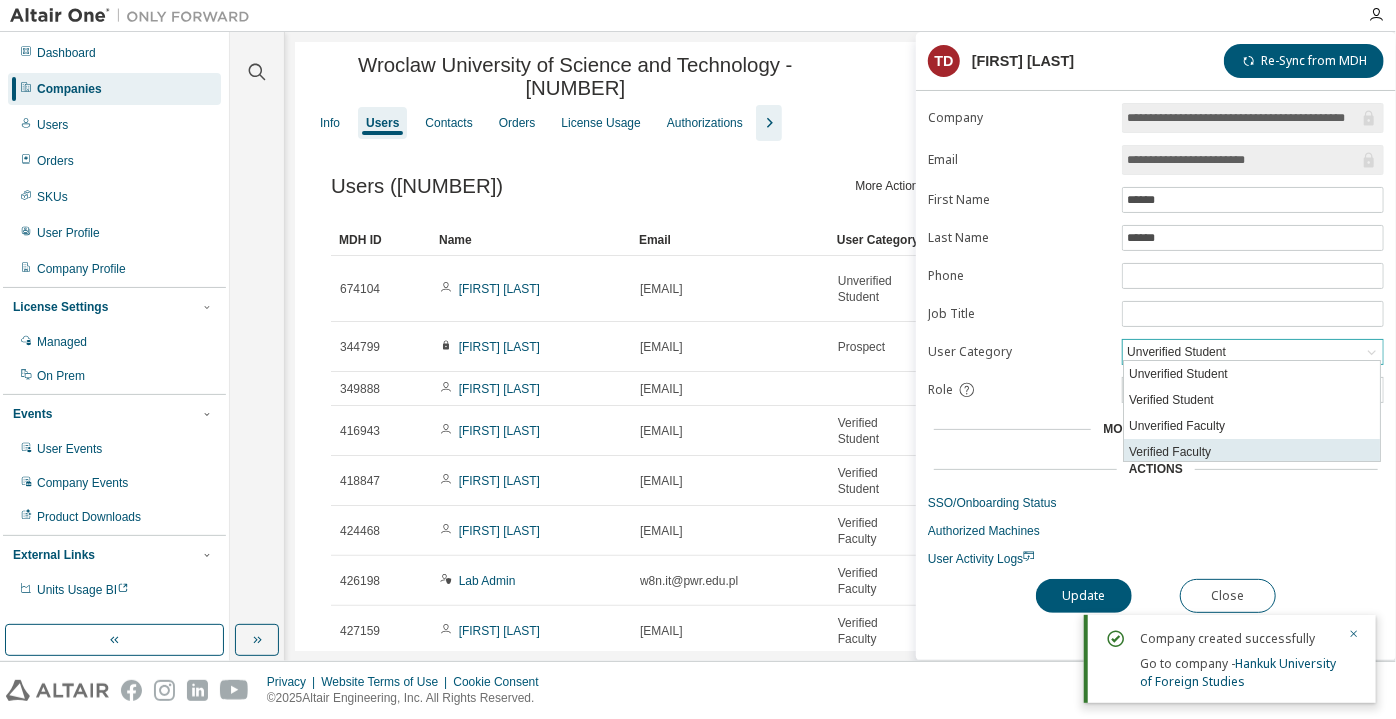 click on "Verified Faculty" at bounding box center [1252, 452] 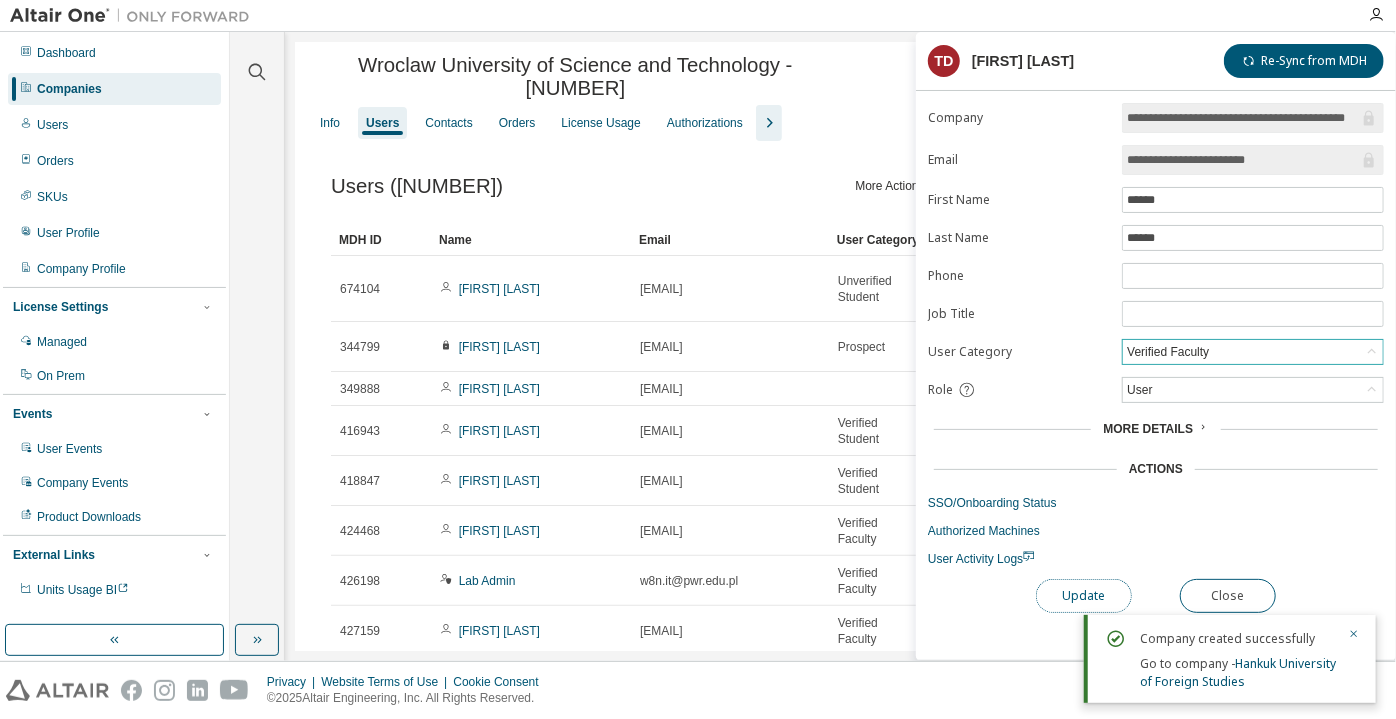 click on "Update" at bounding box center (1084, 596) 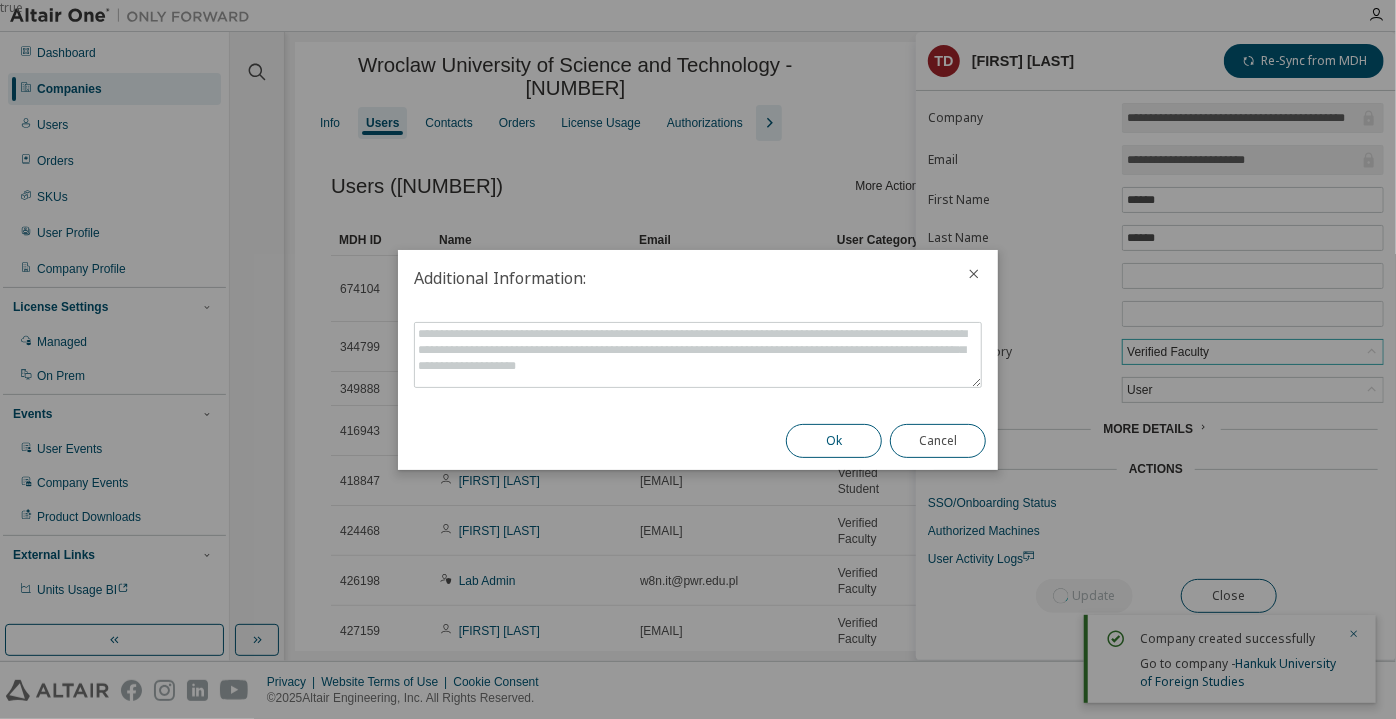 click on "Ok" at bounding box center (834, 441) 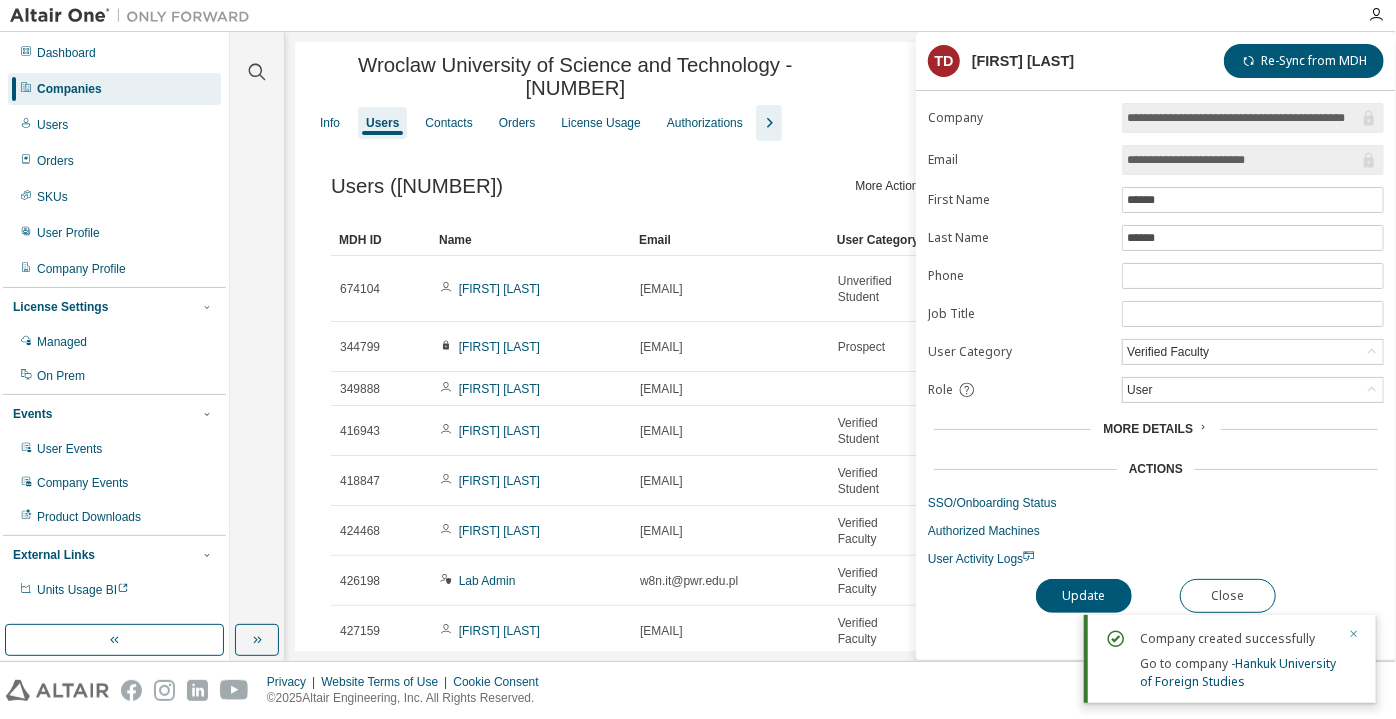 click 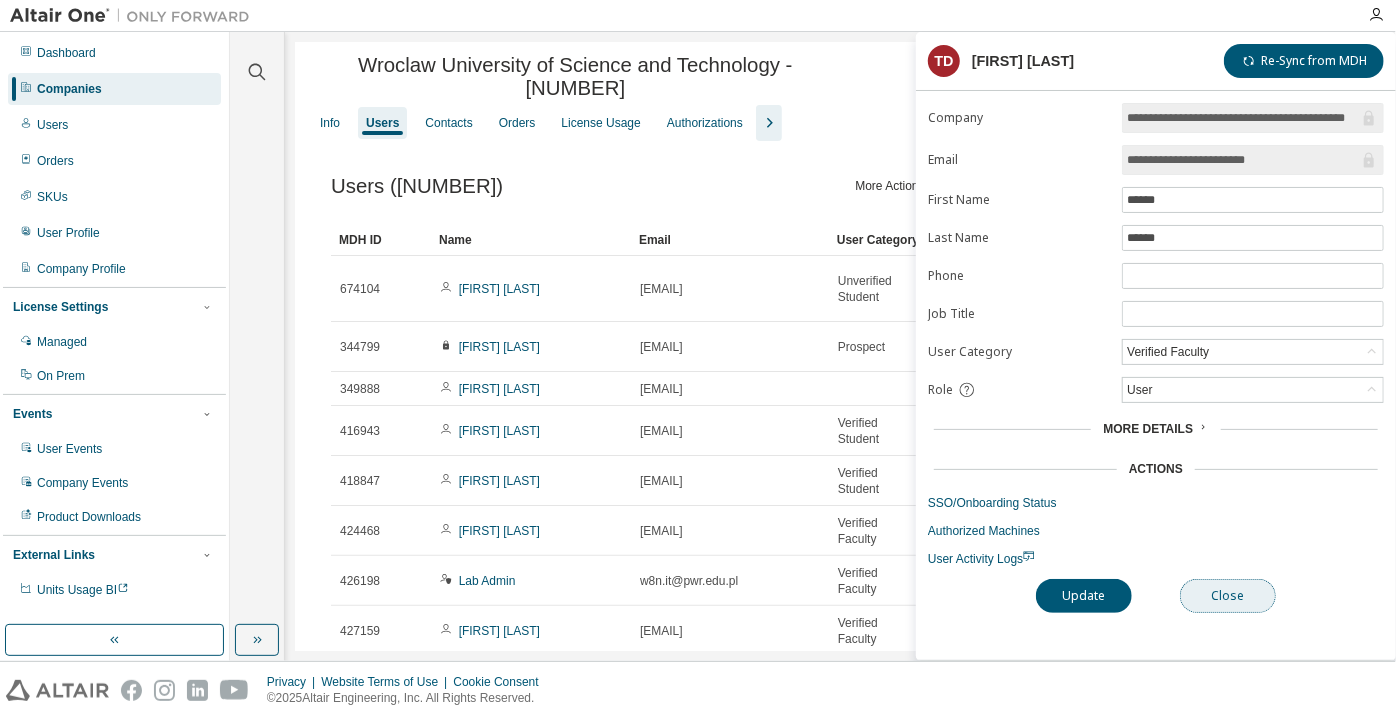 click on "Close" at bounding box center [1228, 596] 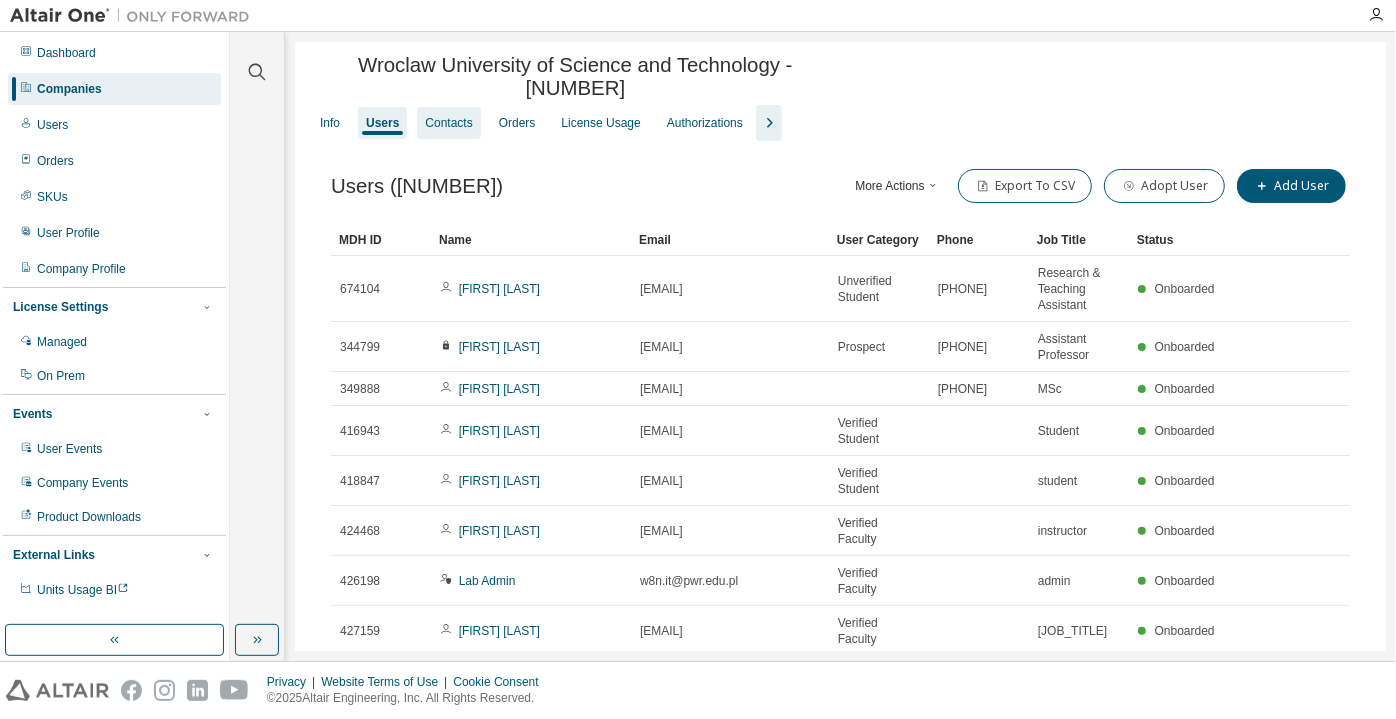 click on "Contacts" at bounding box center [448, 123] 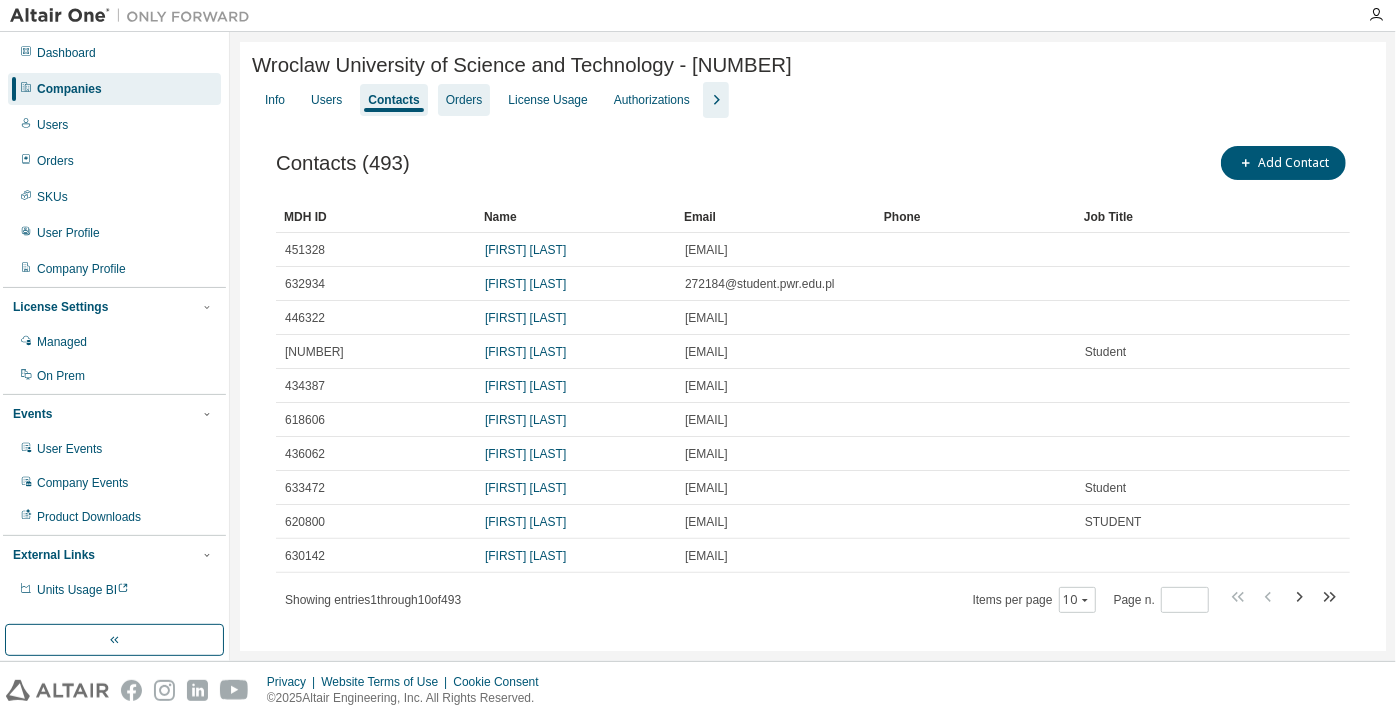 click on "Orders" at bounding box center [464, 100] 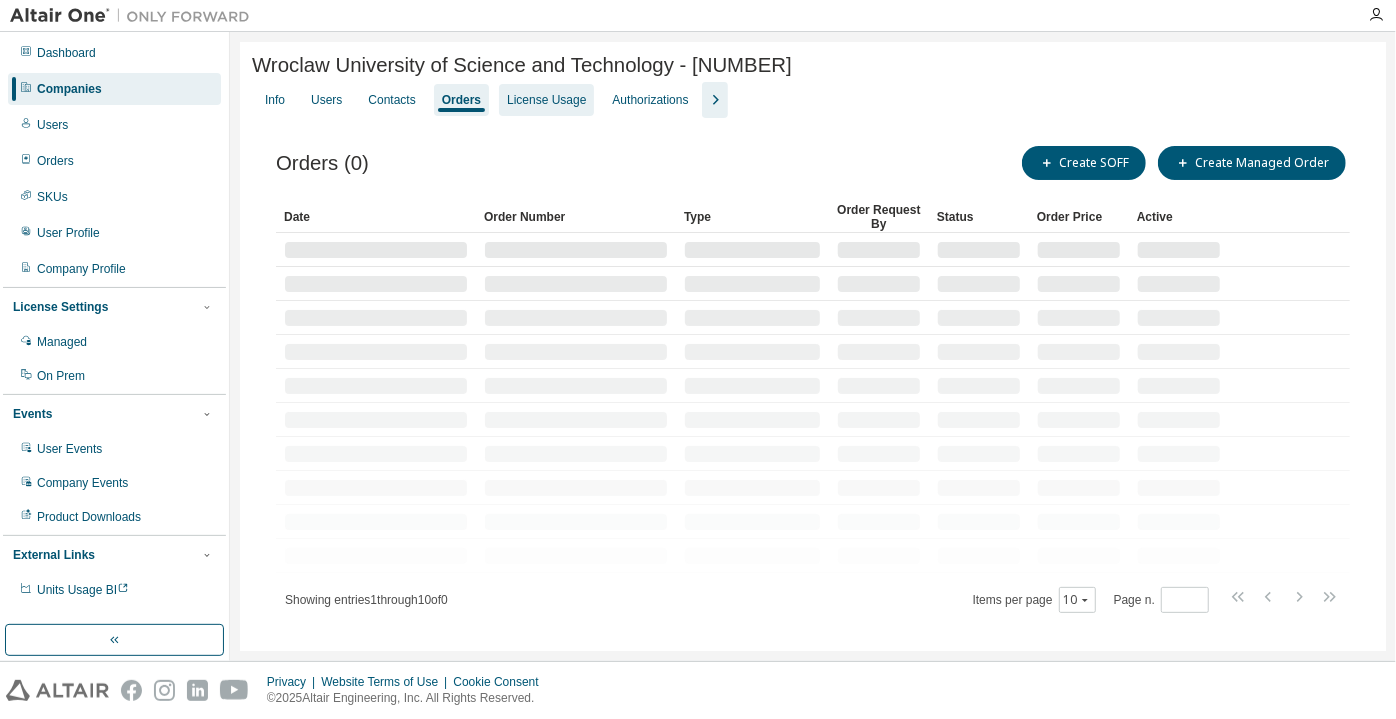 click on "License Usage" at bounding box center [546, 100] 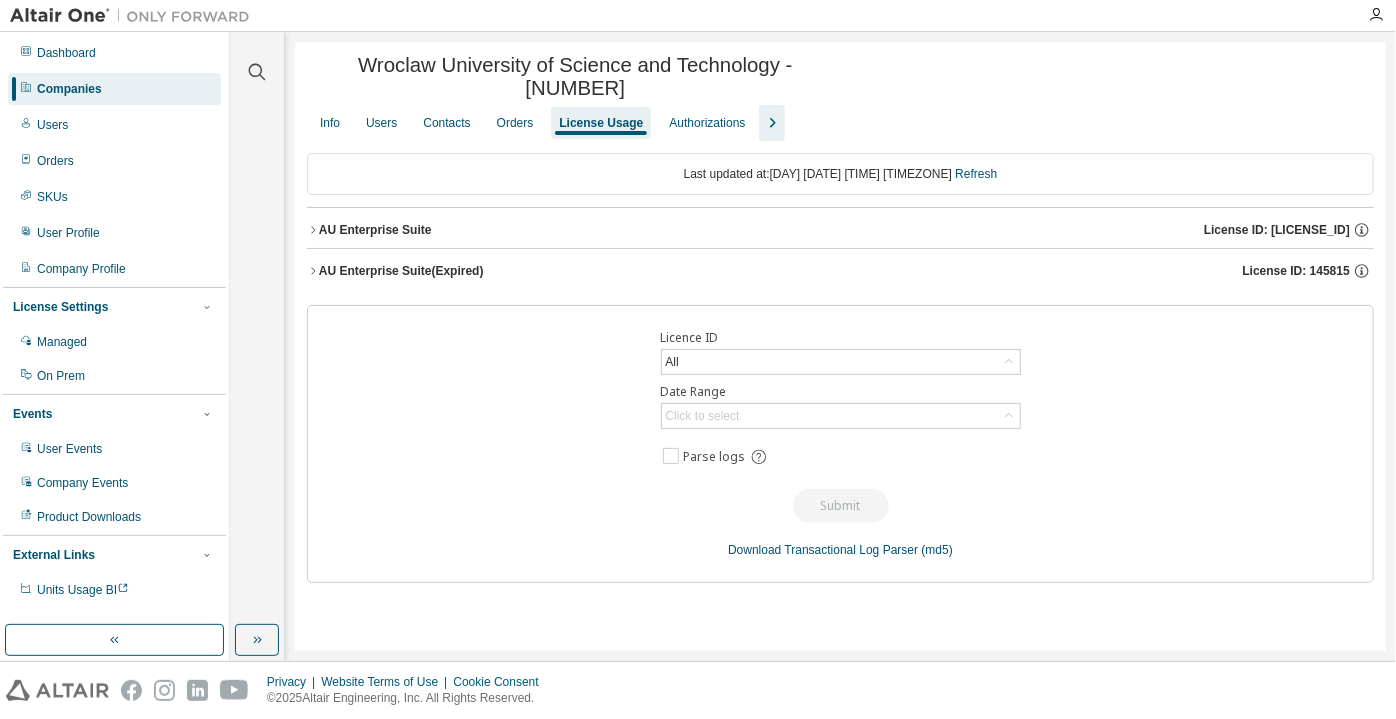 click on "AU Enterprise Suite License ID: 137515" at bounding box center [840, 230] 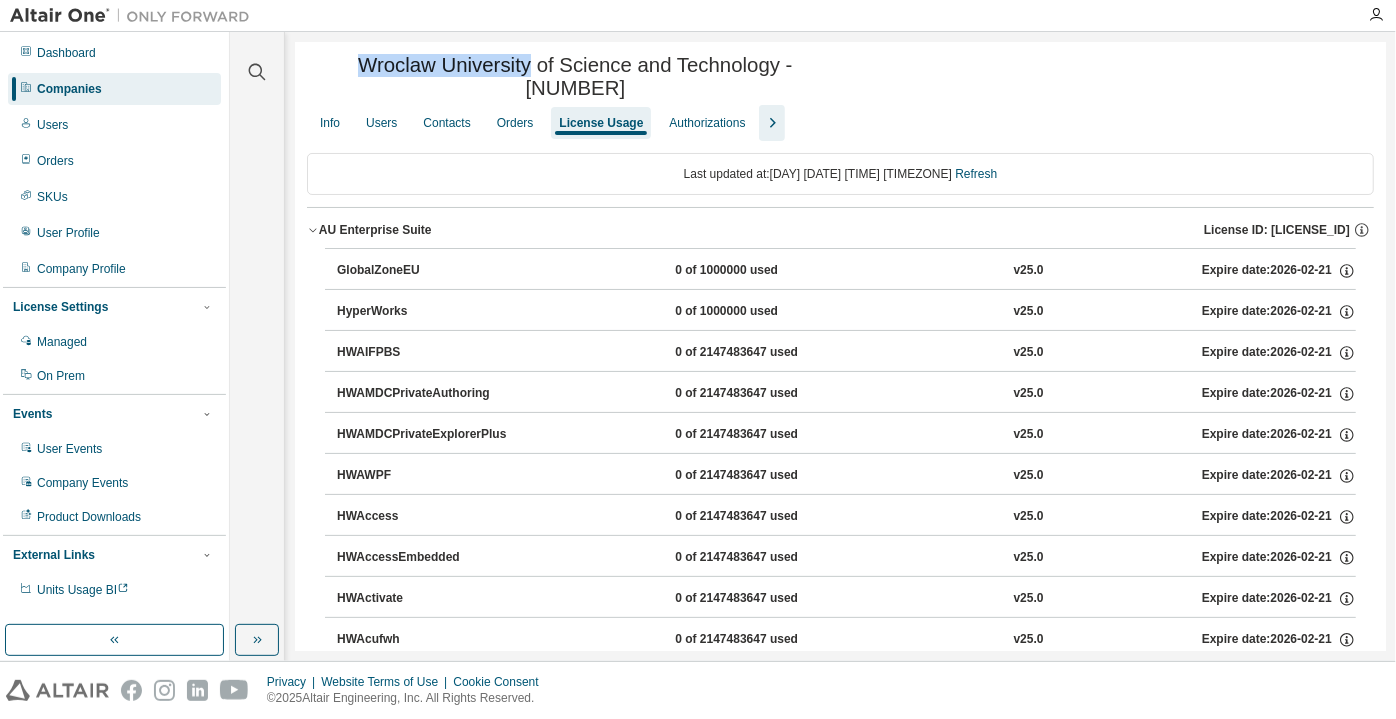 drag, startPoint x: 477, startPoint y: 74, endPoint x: 309, endPoint y: 77, distance: 168.02678 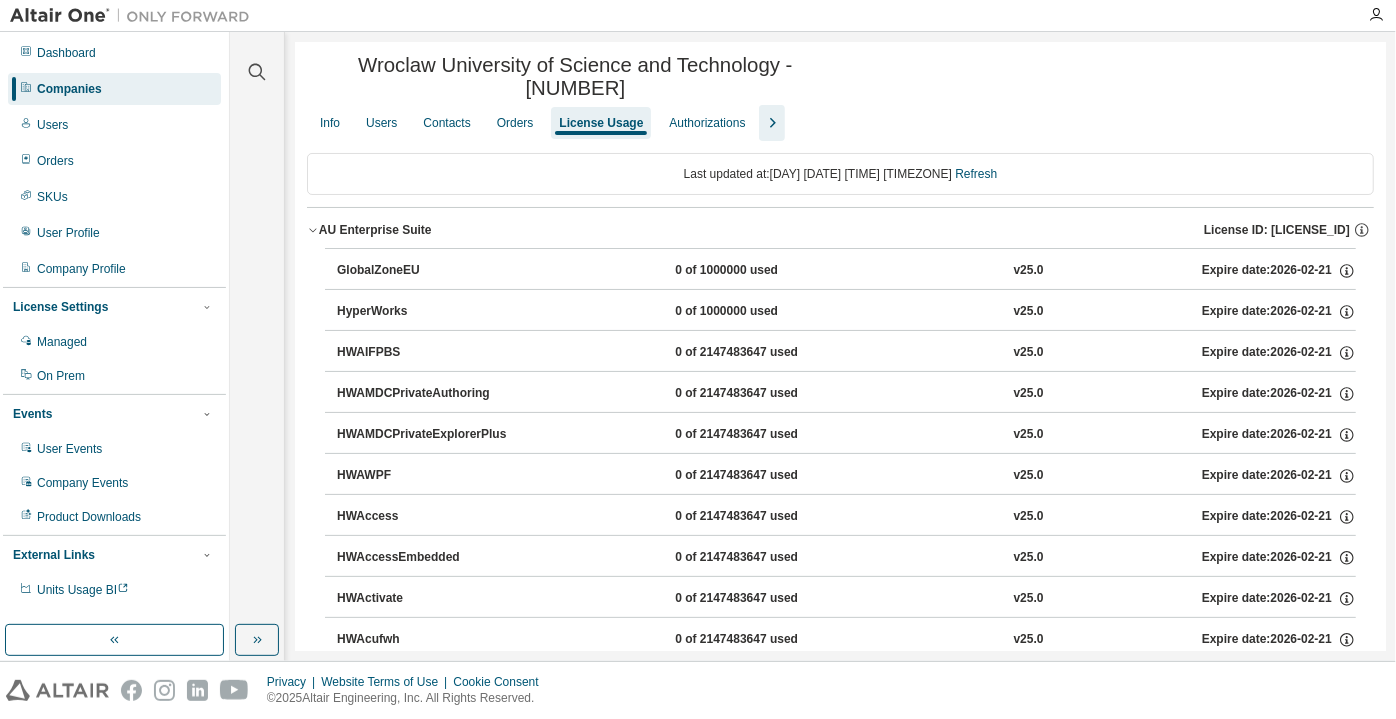 click on "Companies" at bounding box center [114, 89] 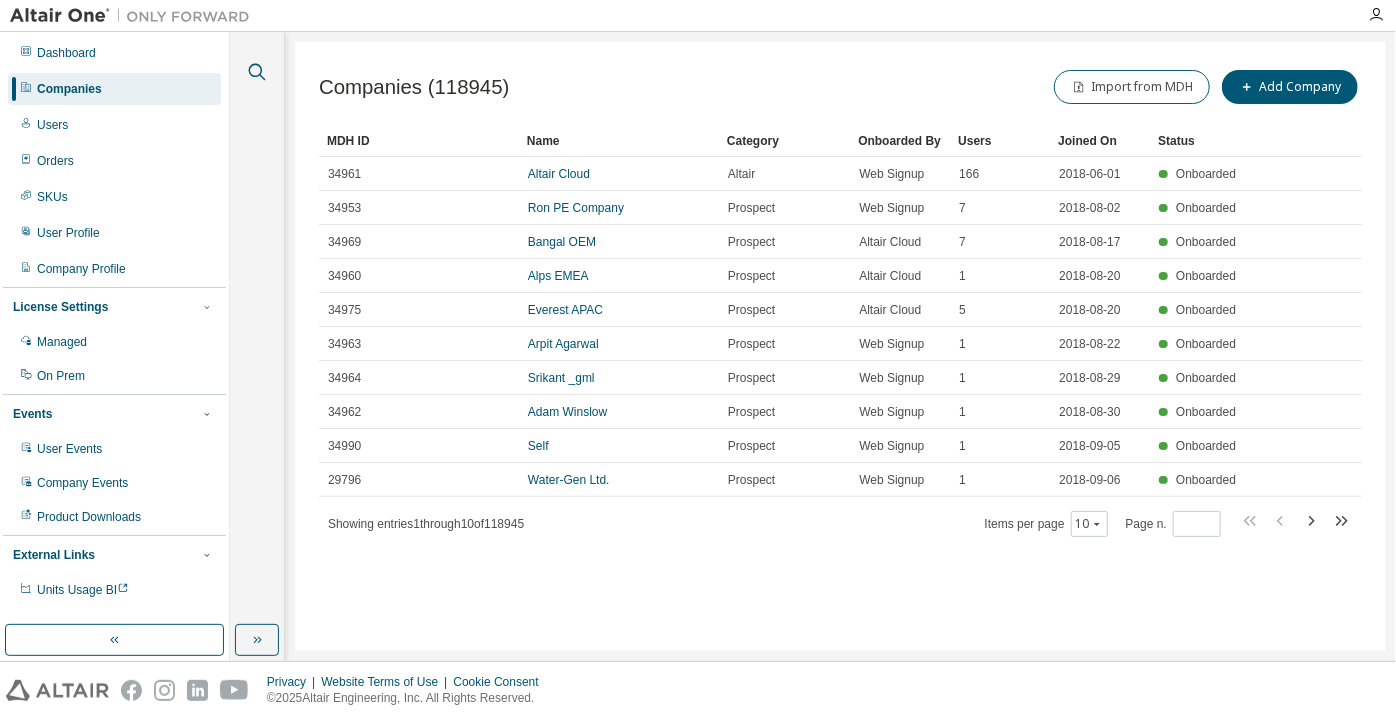 click 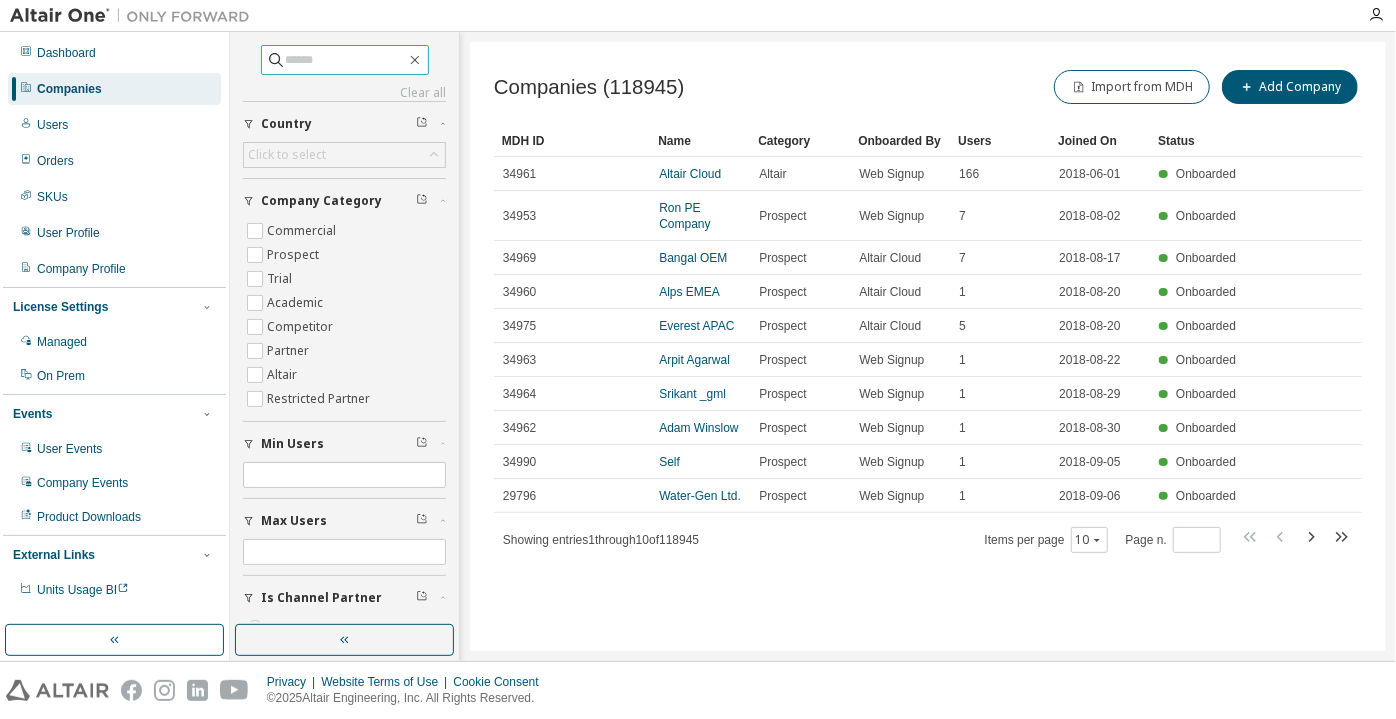 click at bounding box center [346, 60] 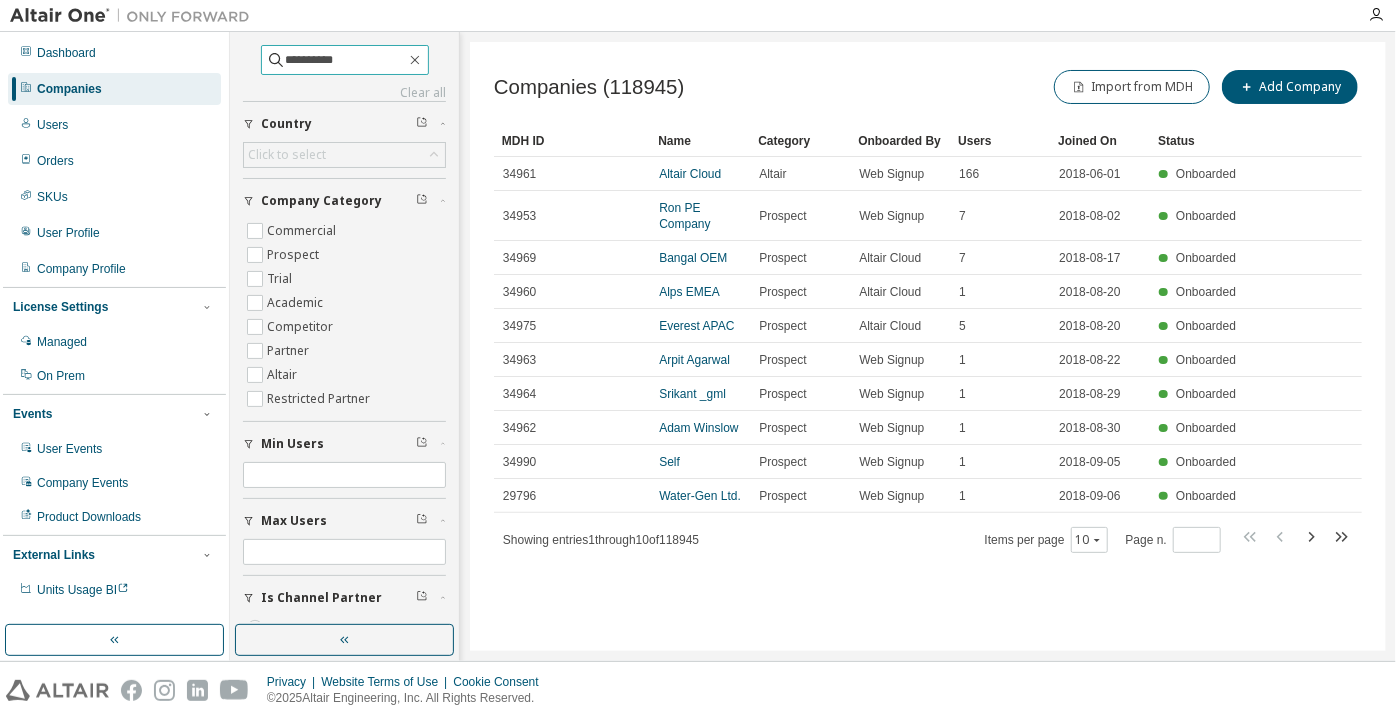type on "**********" 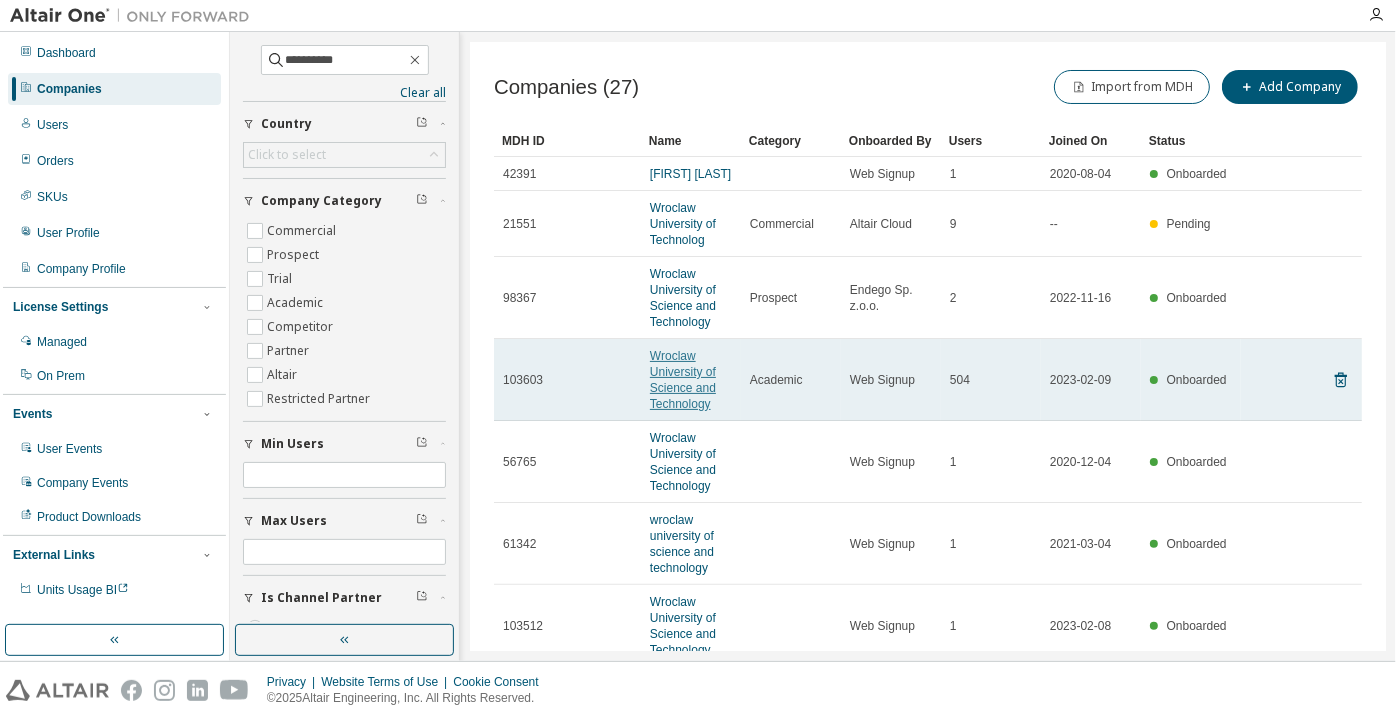 click on "Wroclaw University of Science and Technology" at bounding box center (683, 380) 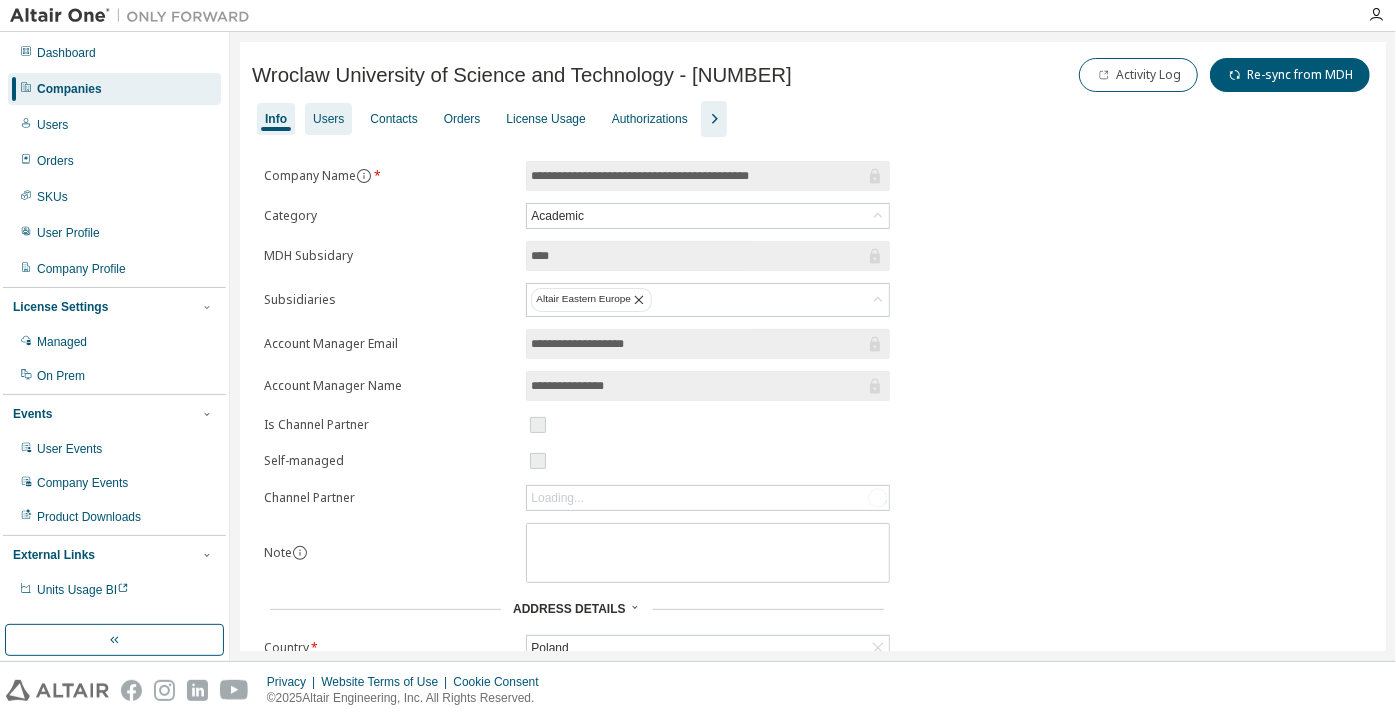 click on "Users" at bounding box center (328, 119) 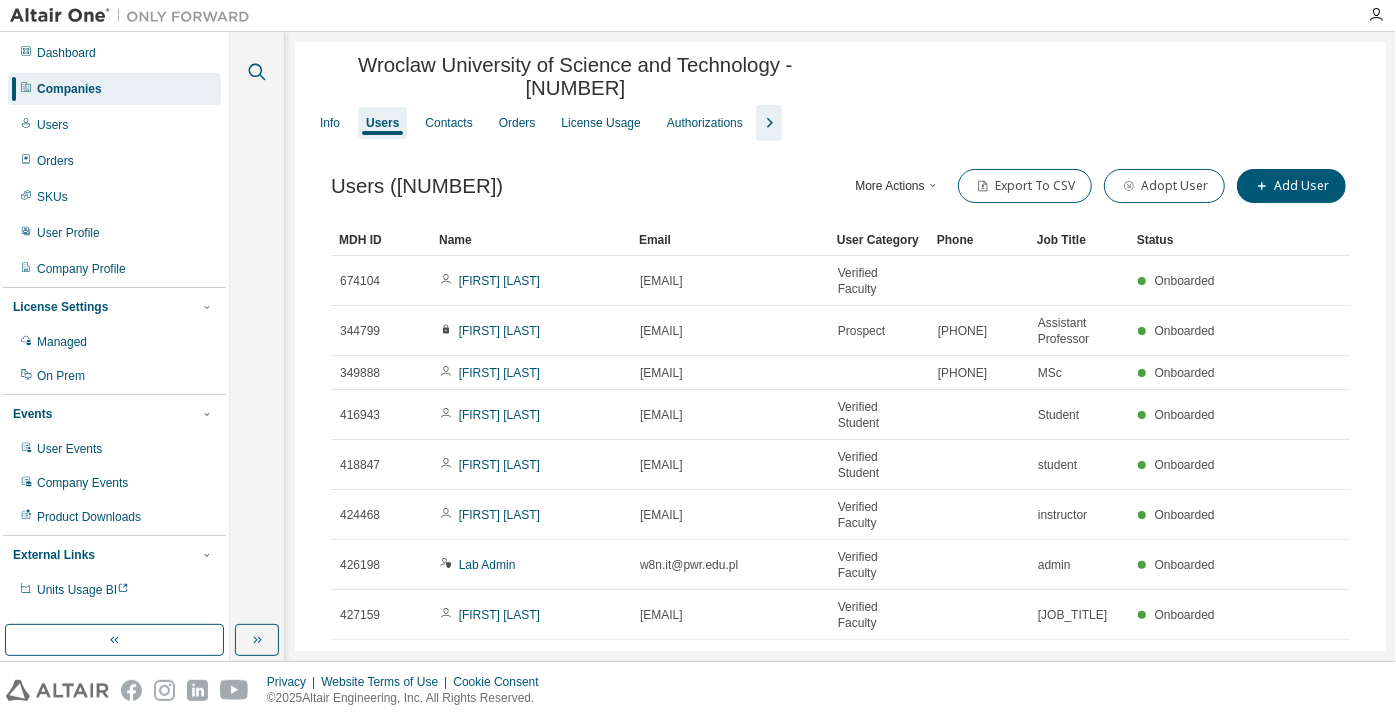 click 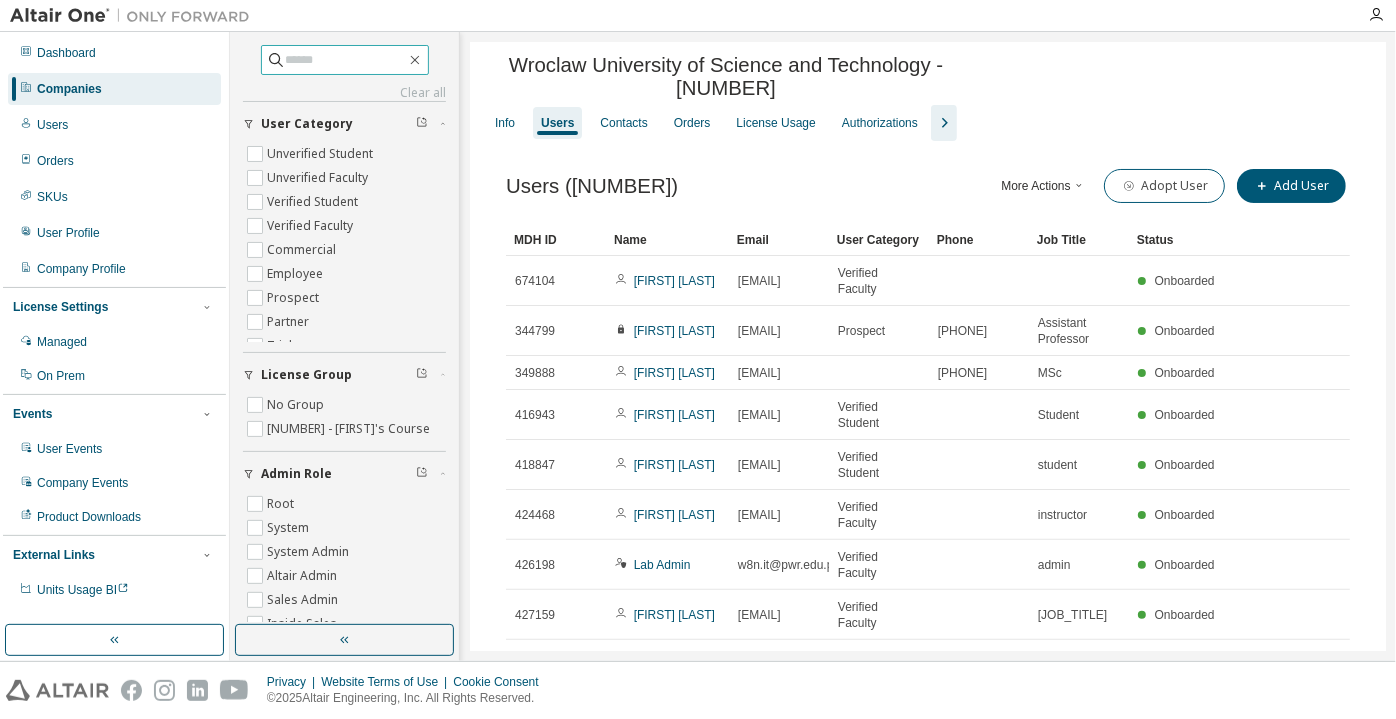 click at bounding box center (346, 60) 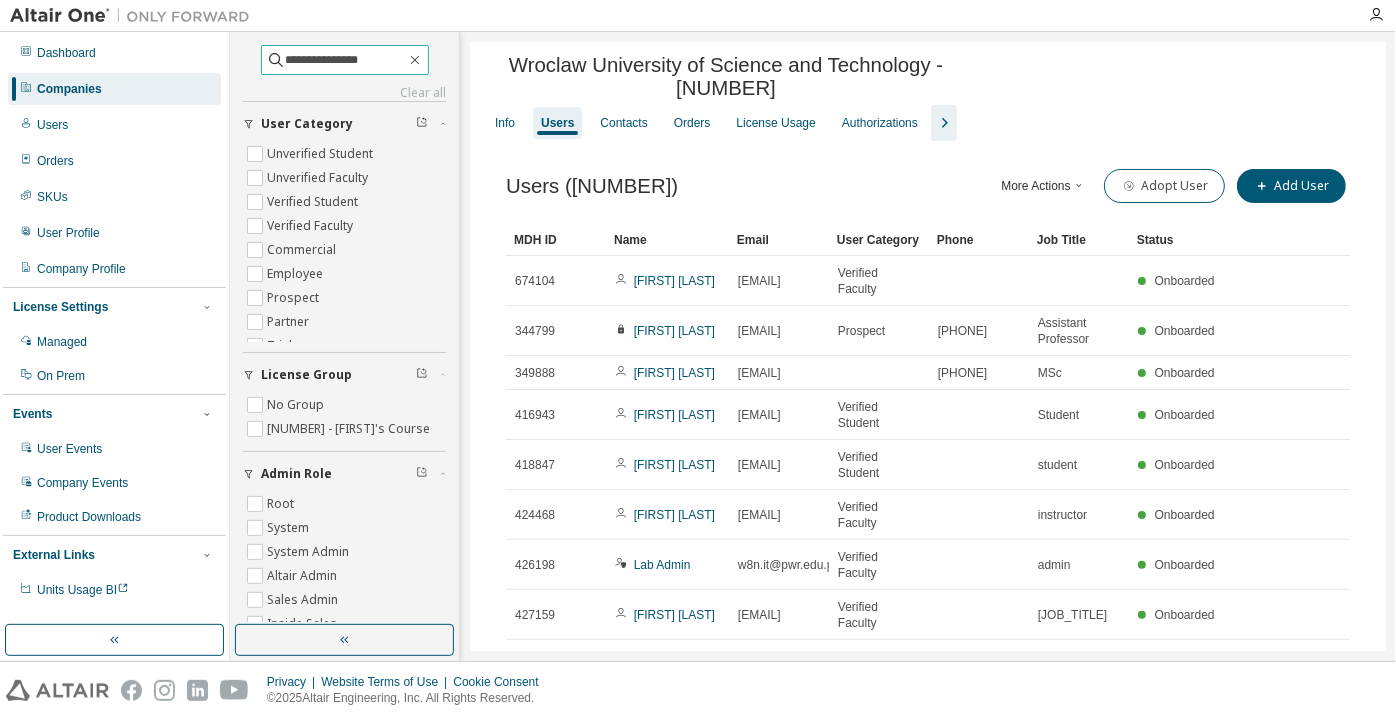 click on "**********" at bounding box center [346, 60] 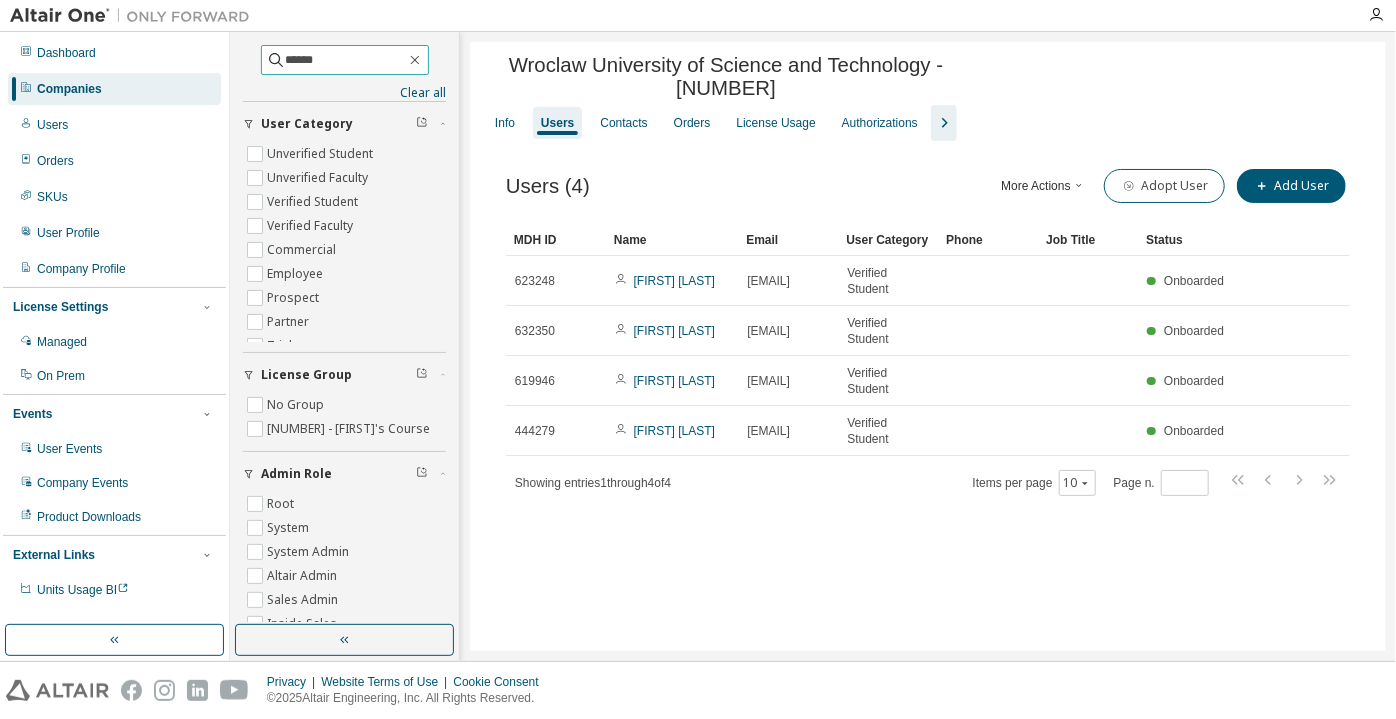 click on "******" at bounding box center (345, 60) 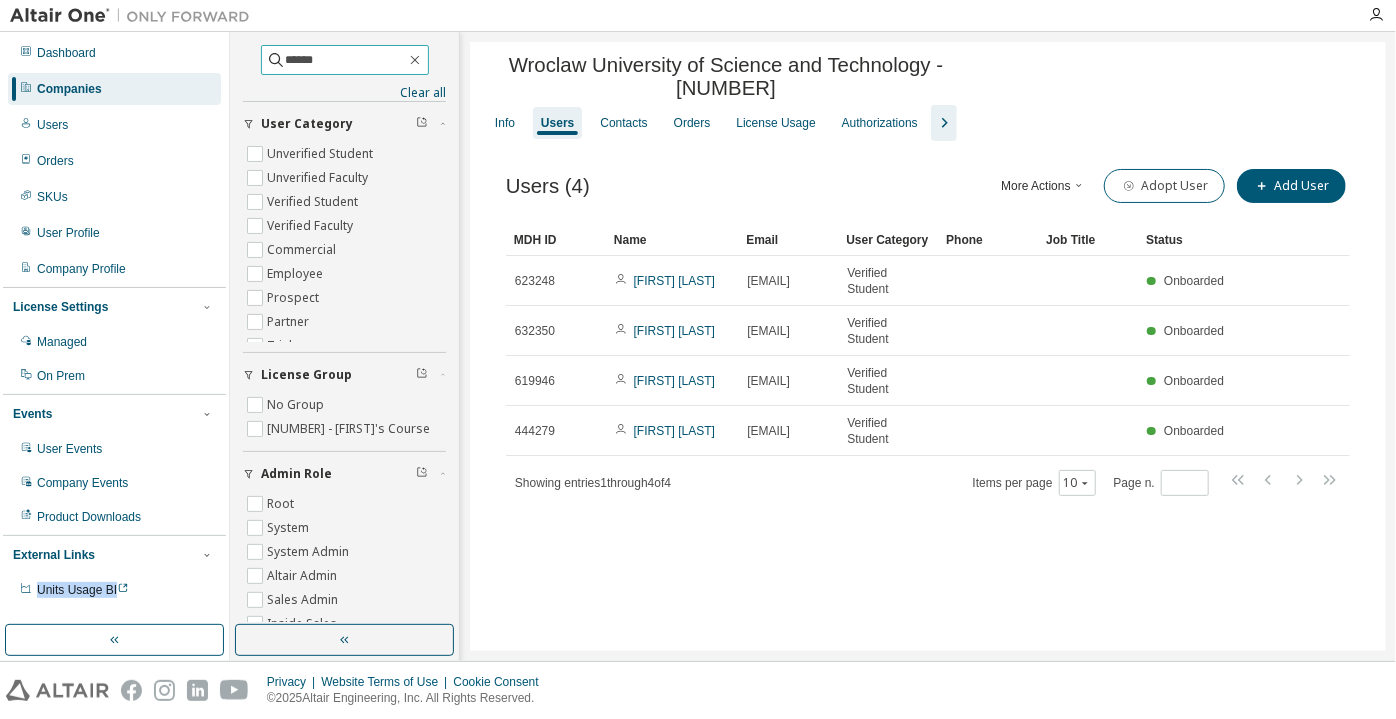 click on "******" at bounding box center [345, 60] 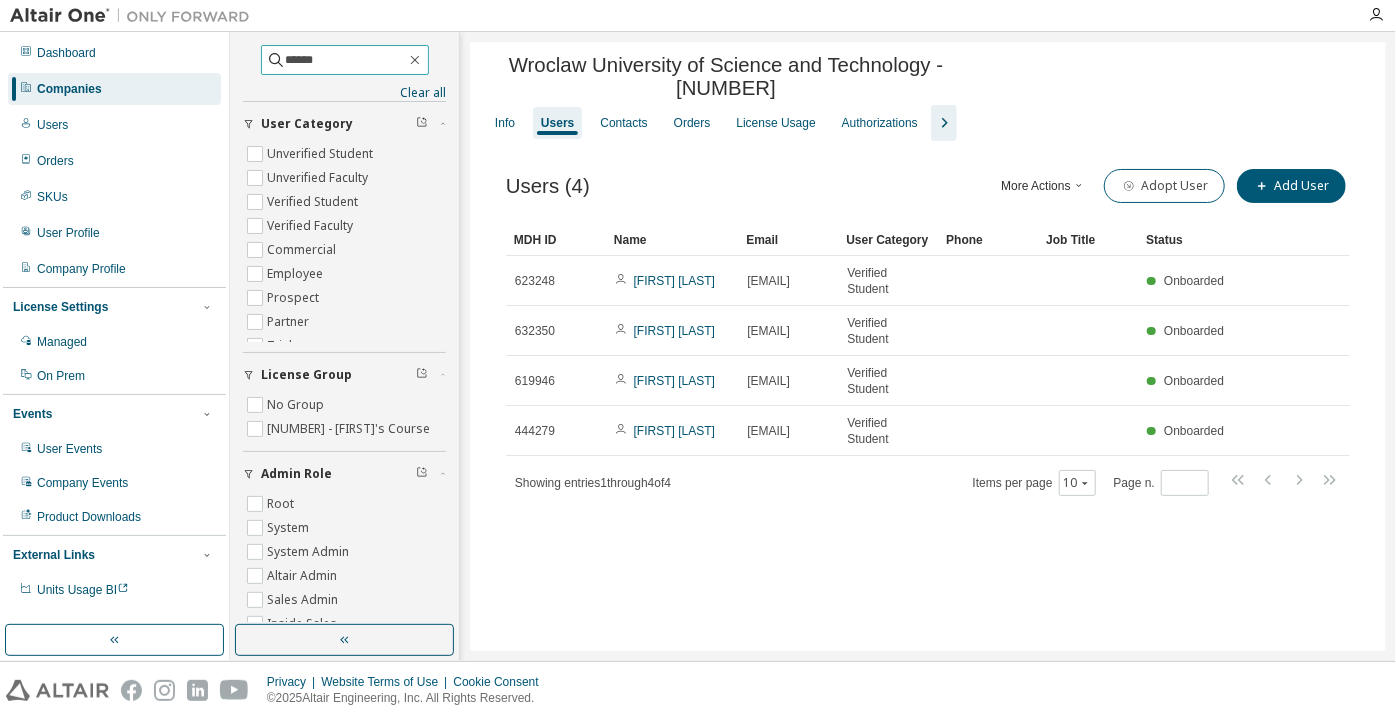 click on "******" at bounding box center (346, 60) 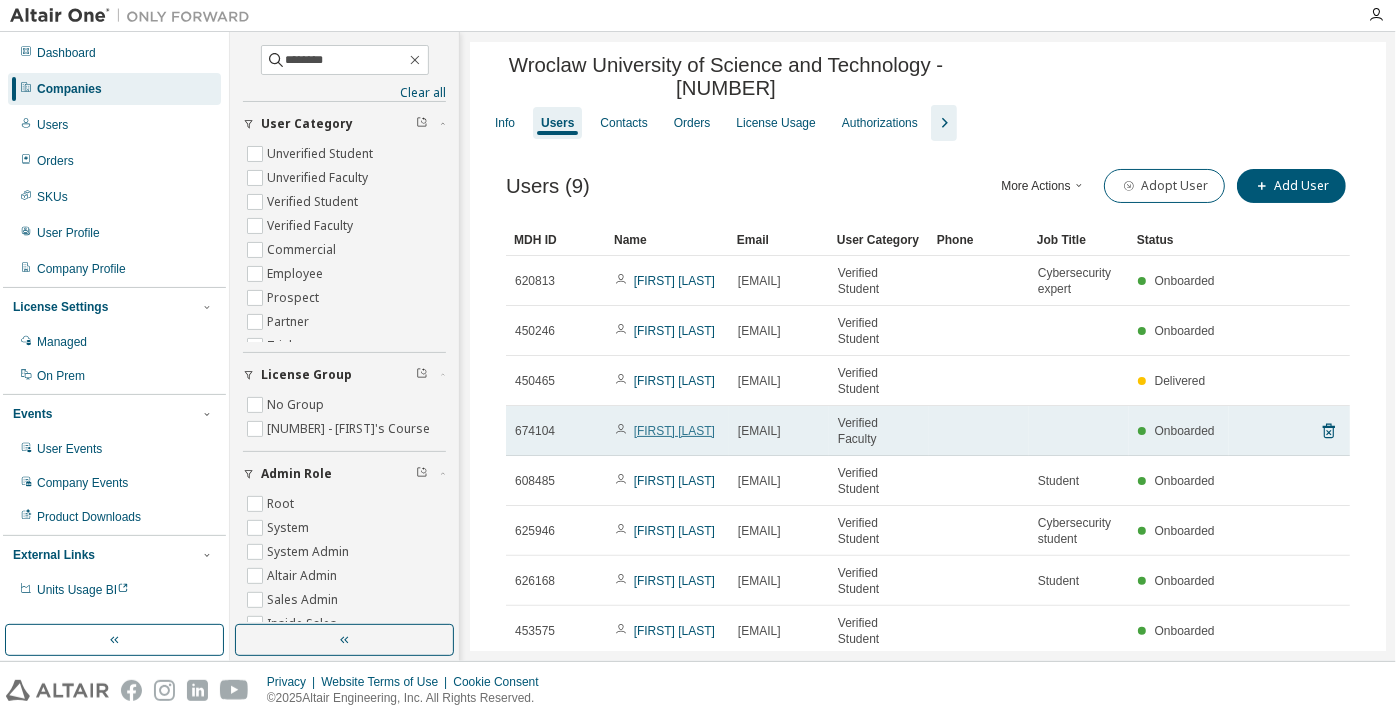 click on "[FIRST] [LAST]" at bounding box center [674, 431] 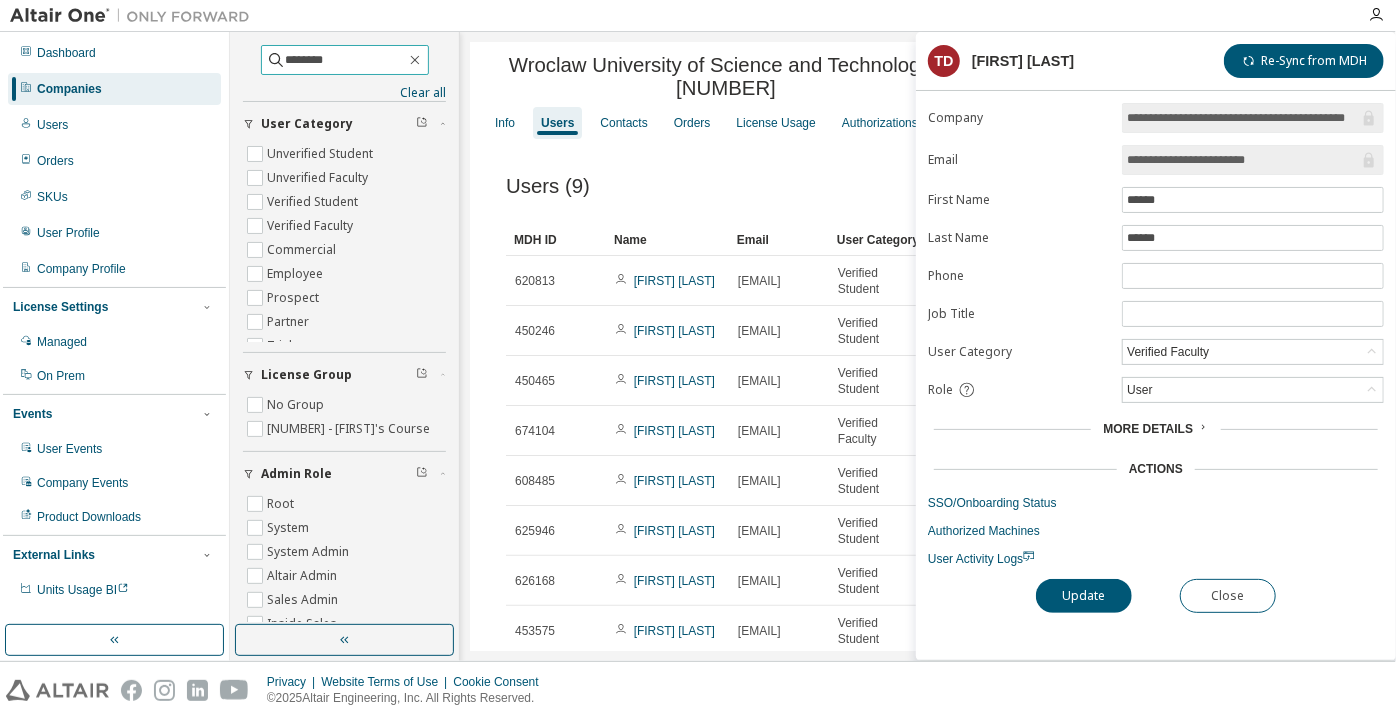 click on "******" at bounding box center (346, 60) 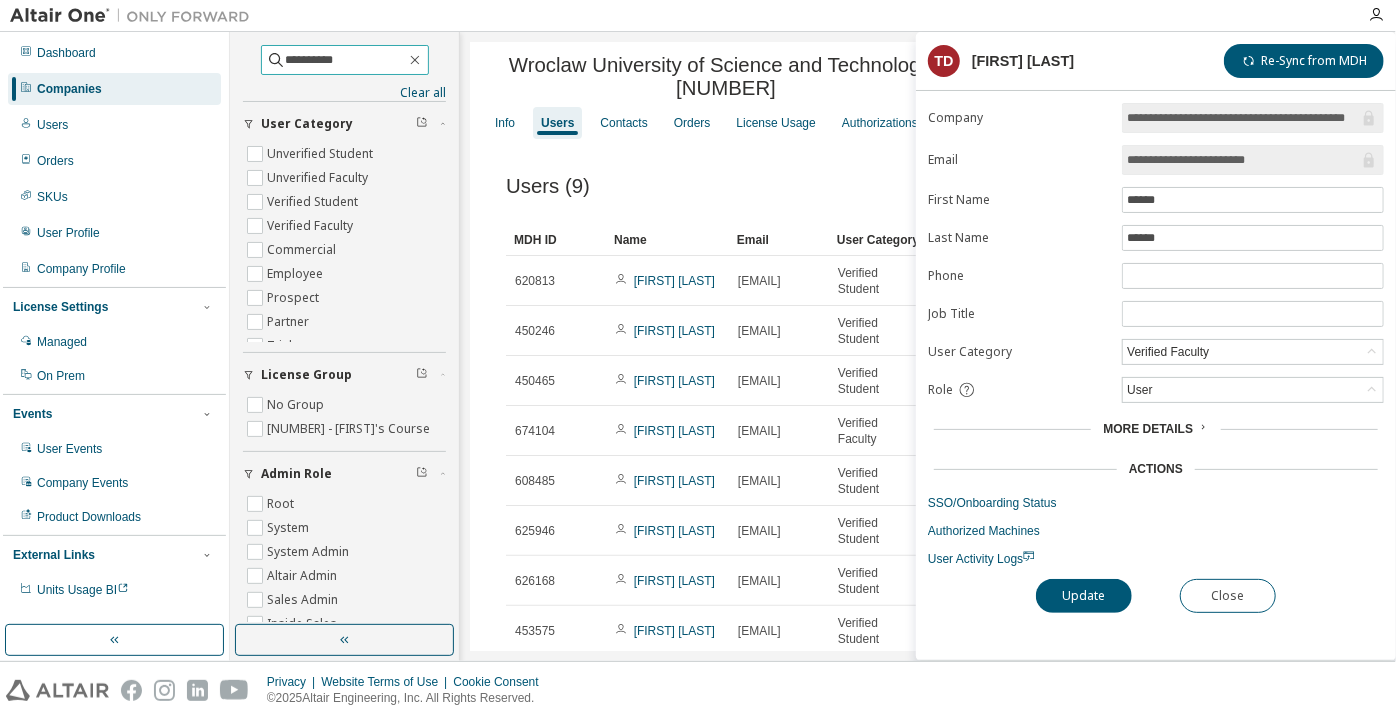type on "*********" 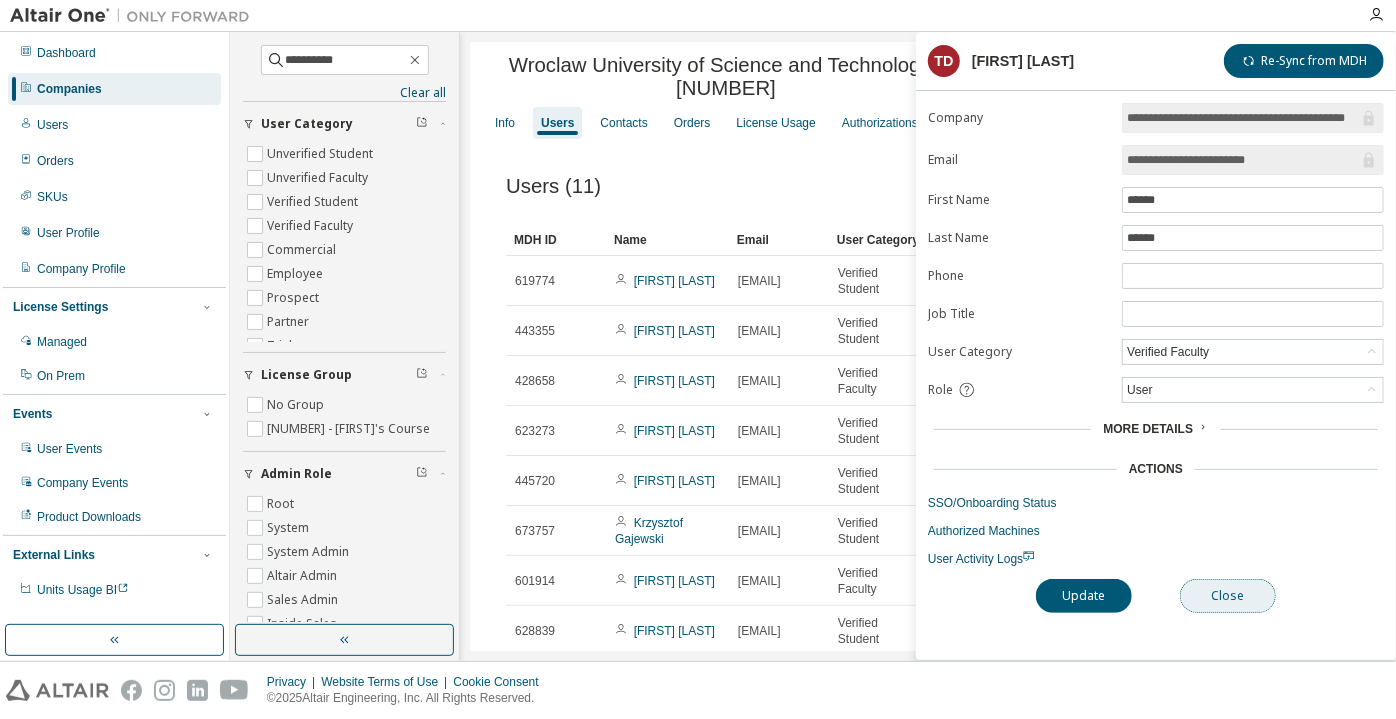 click on "Close" at bounding box center [1228, 596] 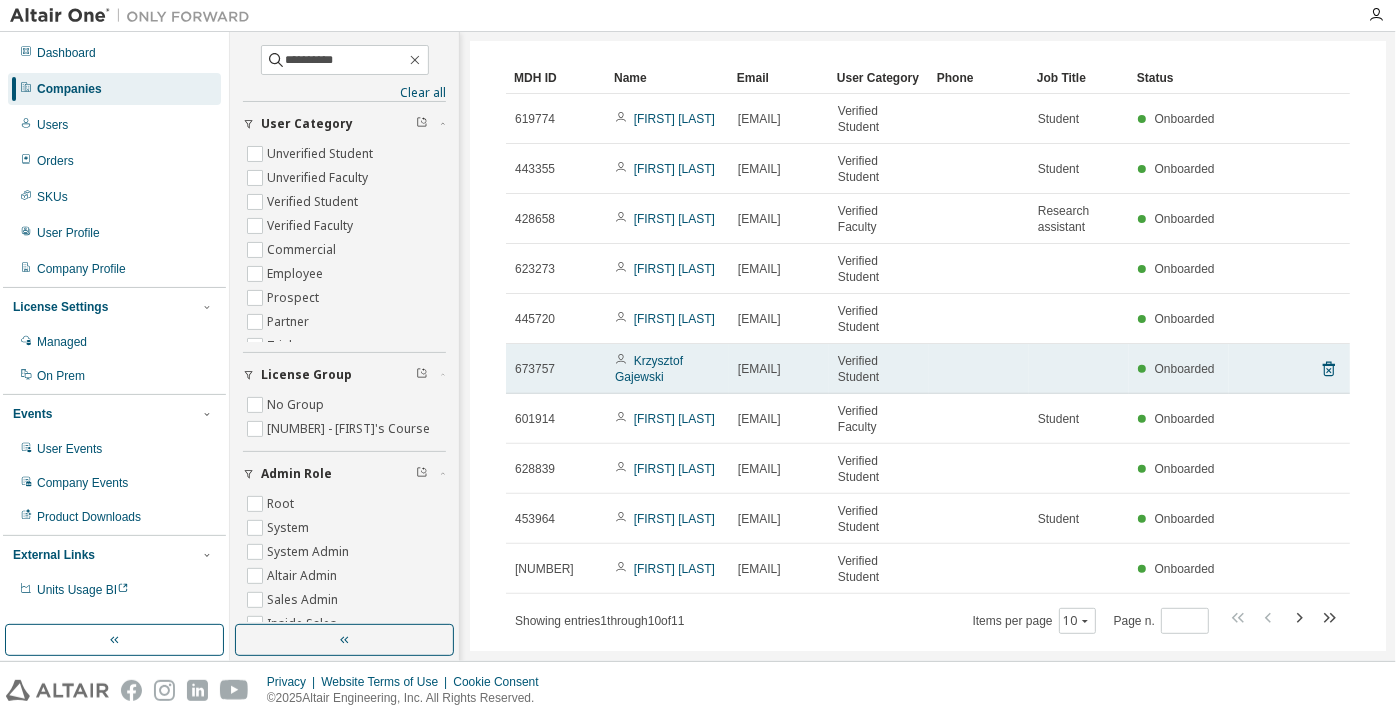 scroll, scrollTop: 181, scrollLeft: 0, axis: vertical 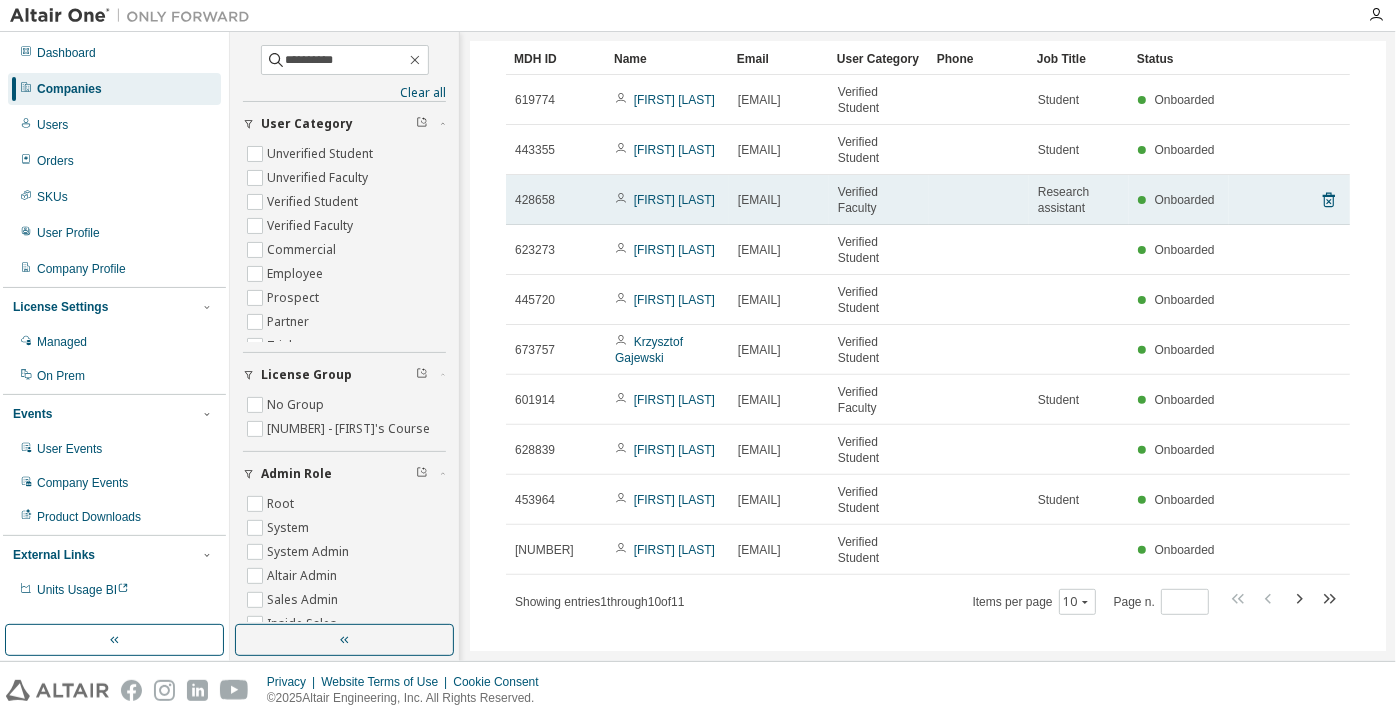 click on "[EMAIL]" at bounding box center [759, 200] 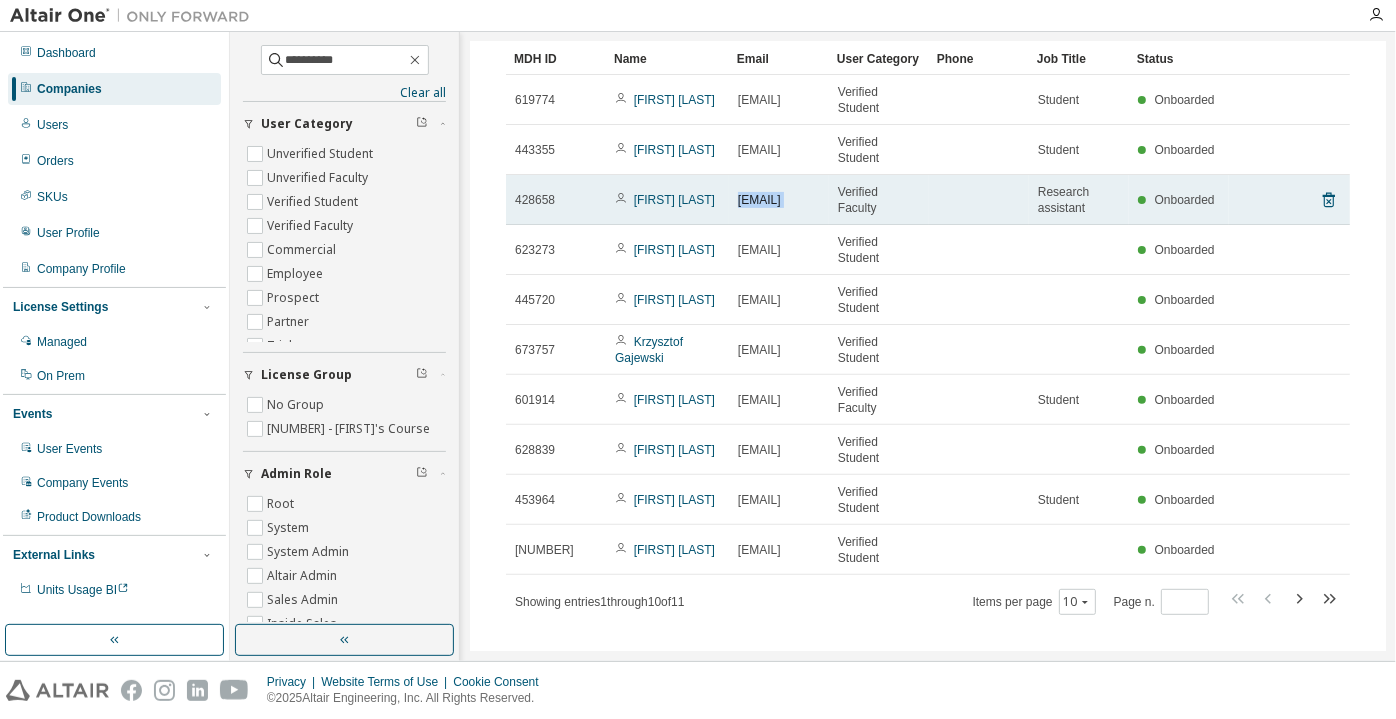 click on "[EMAIL]" at bounding box center [759, 200] 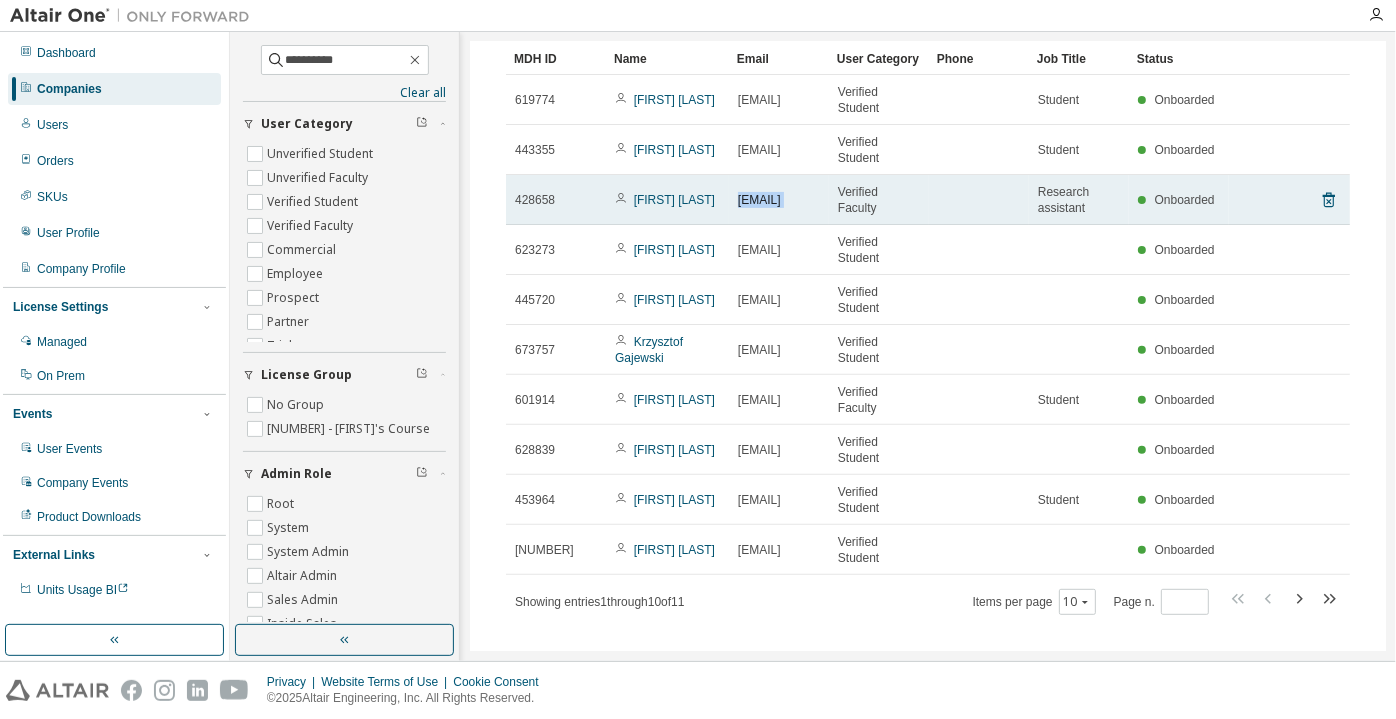 copy on "[EMAIL]" 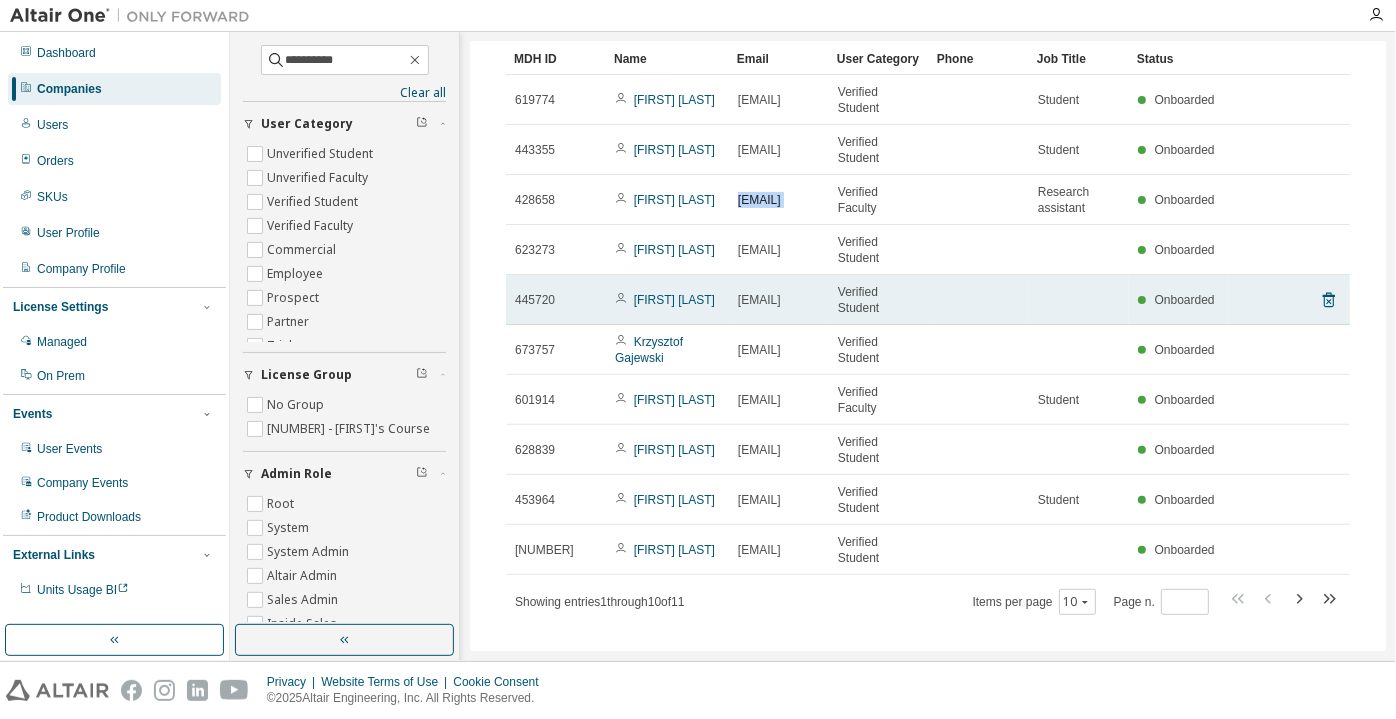 scroll, scrollTop: 0, scrollLeft: 0, axis: both 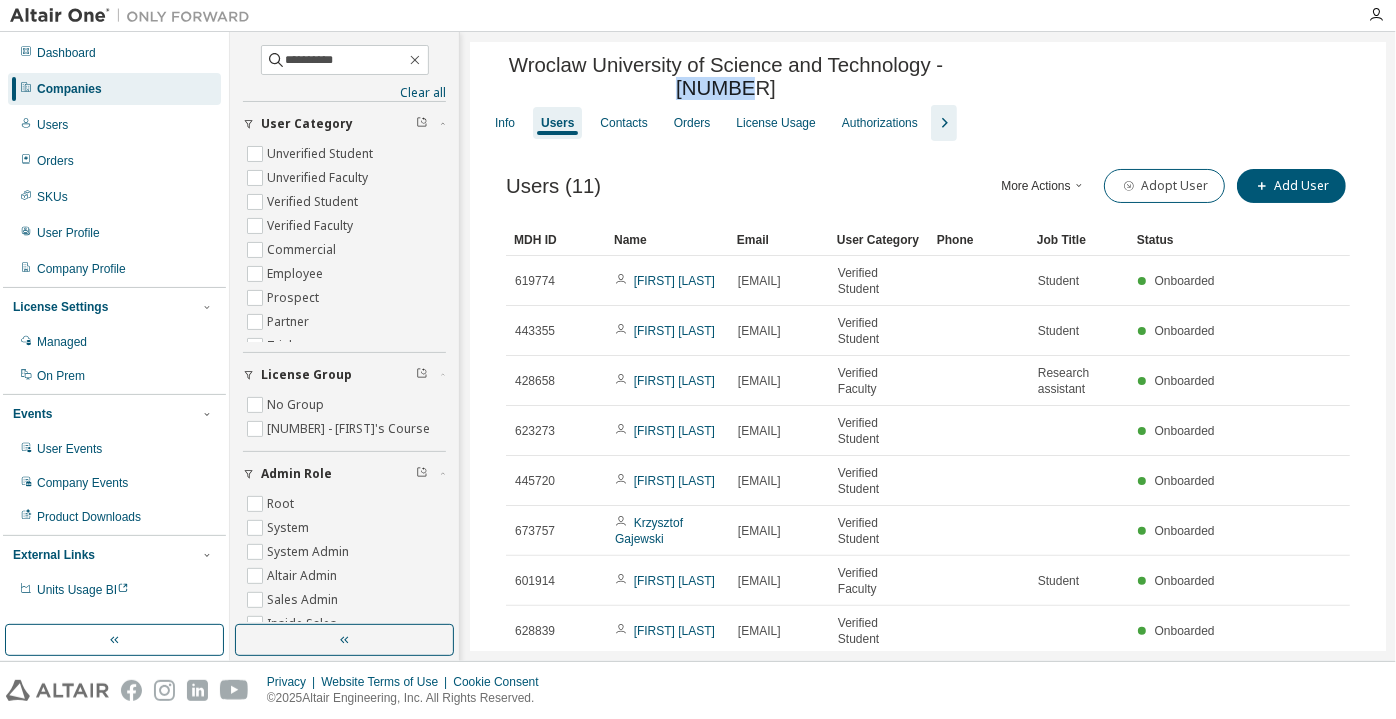 drag, startPoint x: 759, startPoint y: 95, endPoint x: 588, endPoint y: 84, distance: 171.35344 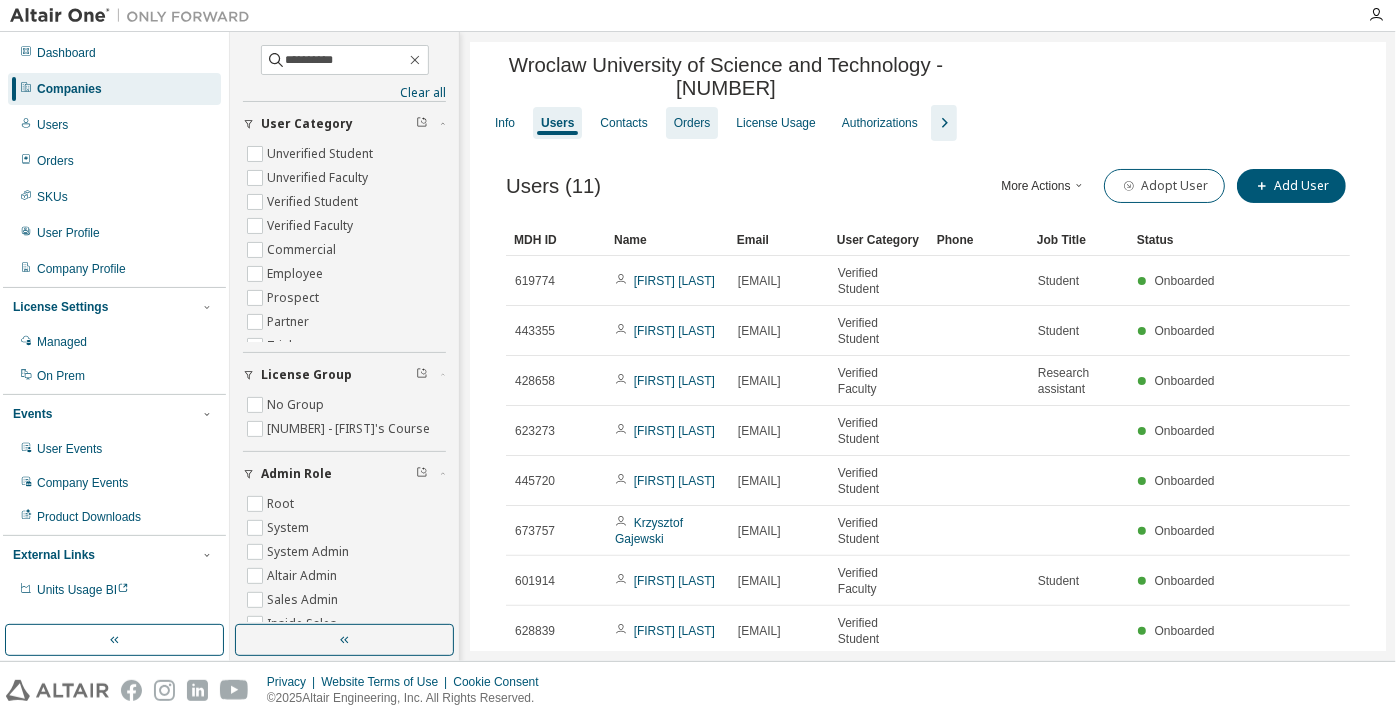 click on "Orders" at bounding box center [692, 123] 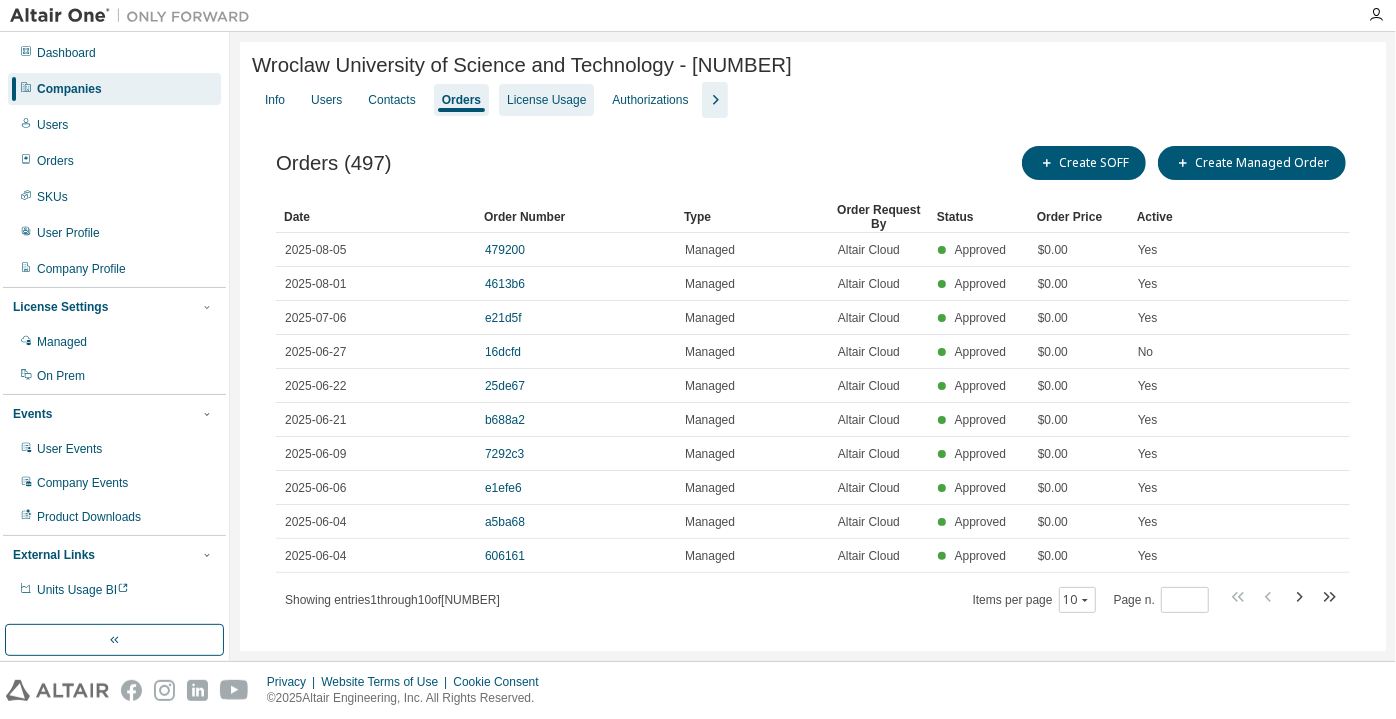 click on "License Usage" at bounding box center [546, 100] 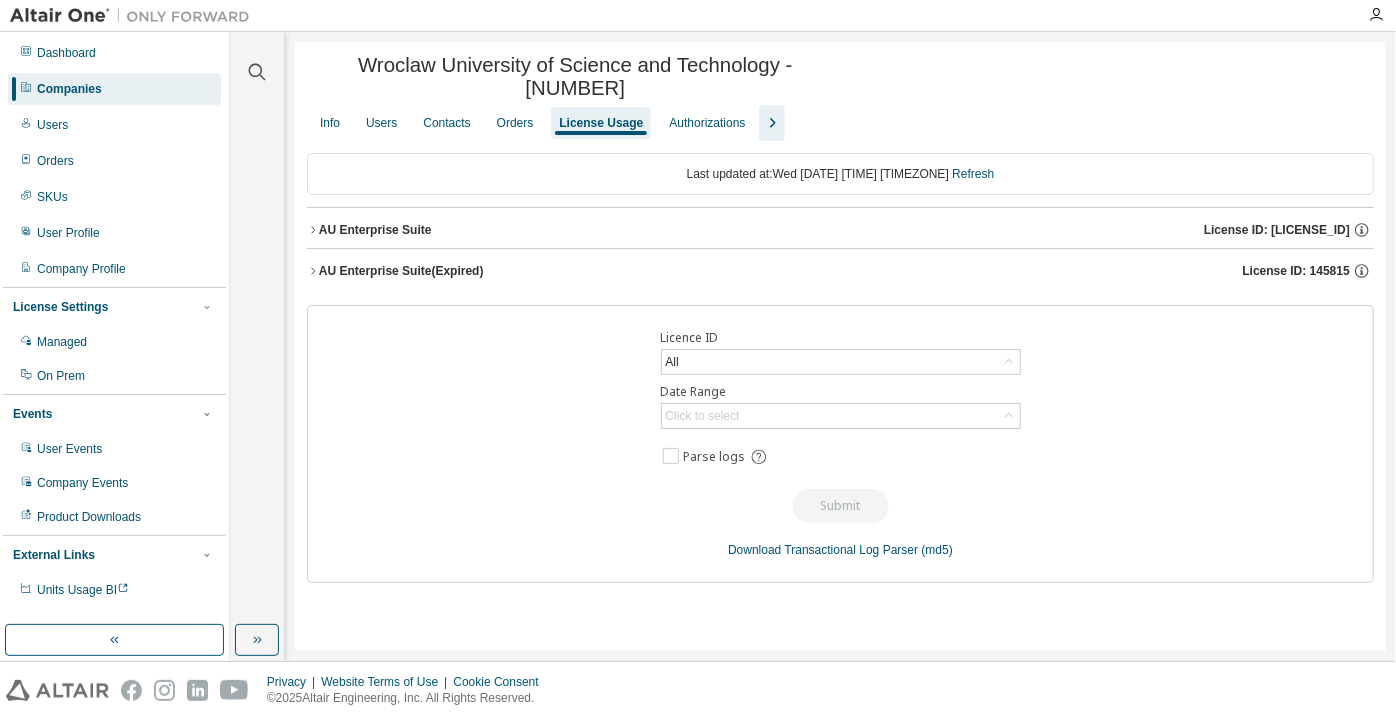 click on "Wroclaw University of Science and Technology - [NUMBER] Clear Load Save Save As Field Operator Value Select filter Select operand Add criteria Search Info Users Contacts Orders License Usage Authorizations Last updated at:  [DATE] [TIME] [TIMEZONE]   Refresh AU Enterprise Suite License ID: [LICENSE_ID] AU Enterprise Suite  (Expired) License ID: [LICENSE_ID] Licence ID All Date Range Click to select Parse logs Submit Download Transactional Log Parser   (md5)" at bounding box center (840, 346) 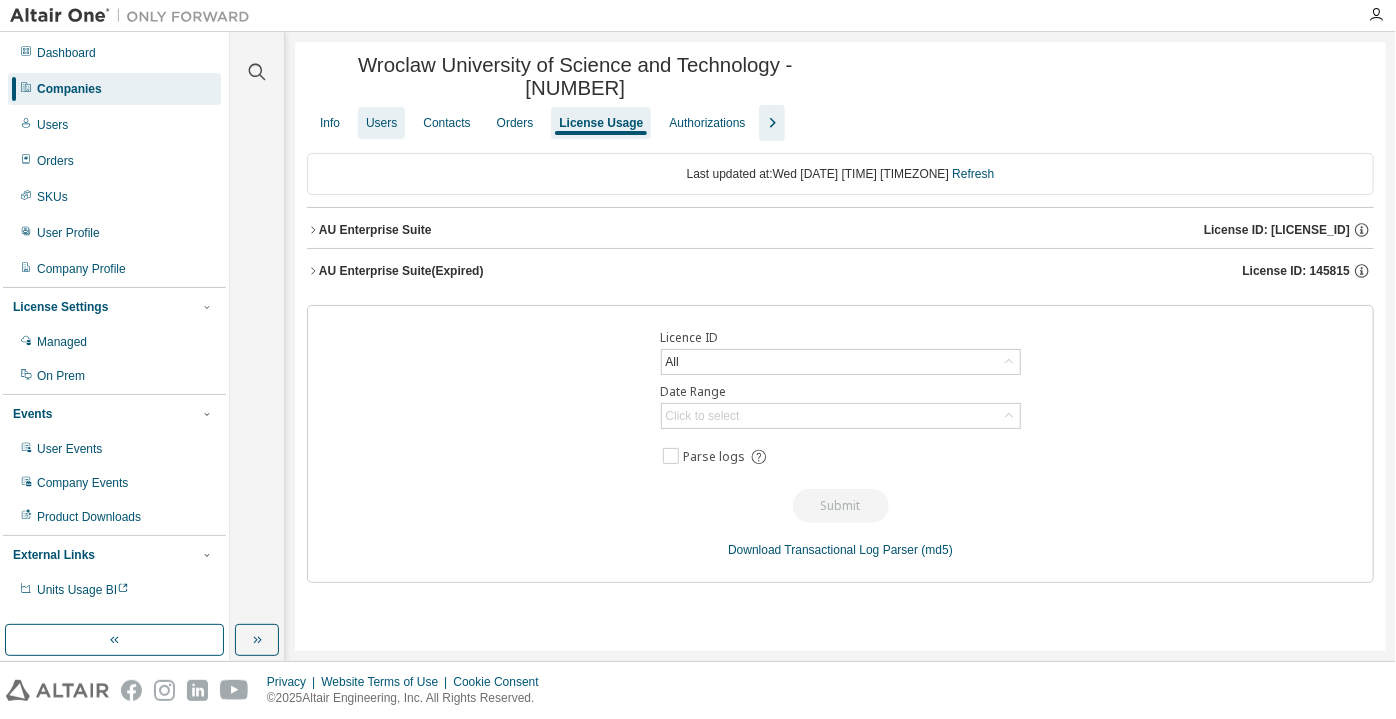 click on "Users" at bounding box center (381, 123) 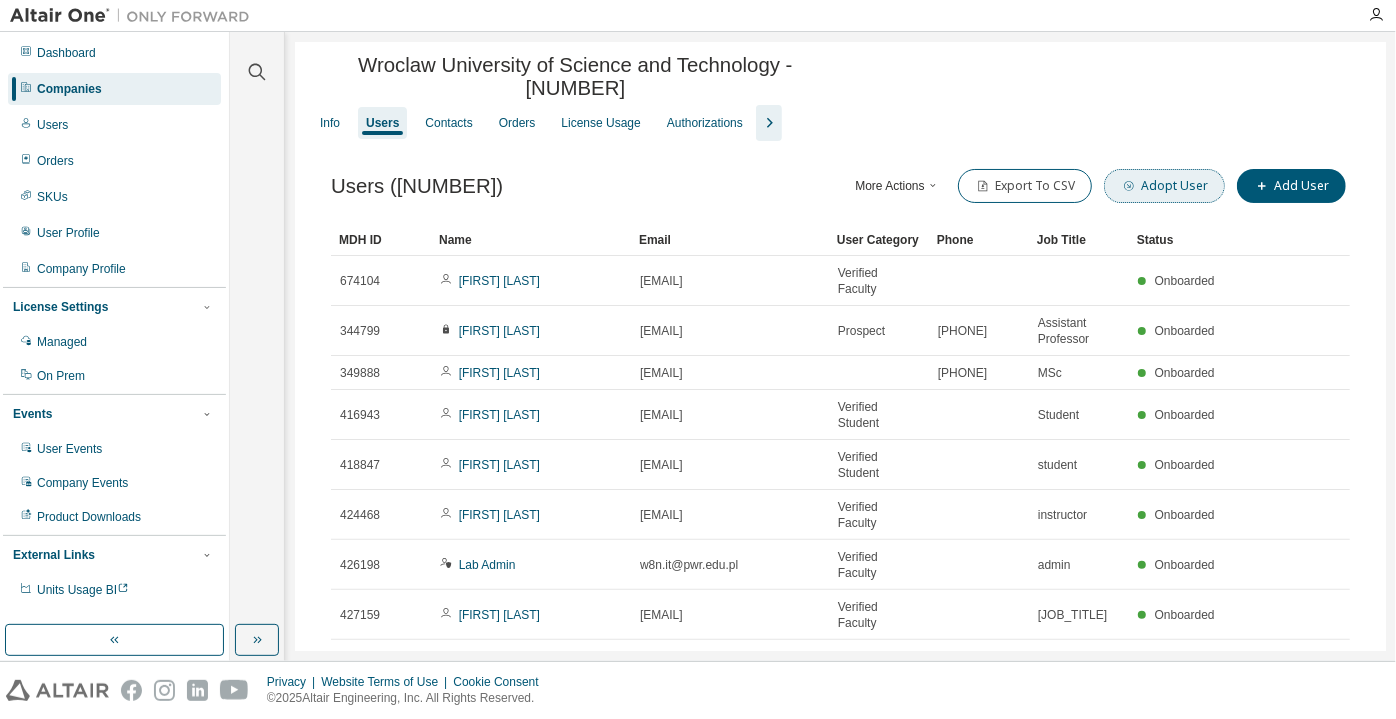 click on "Adopt User" at bounding box center (1164, 186) 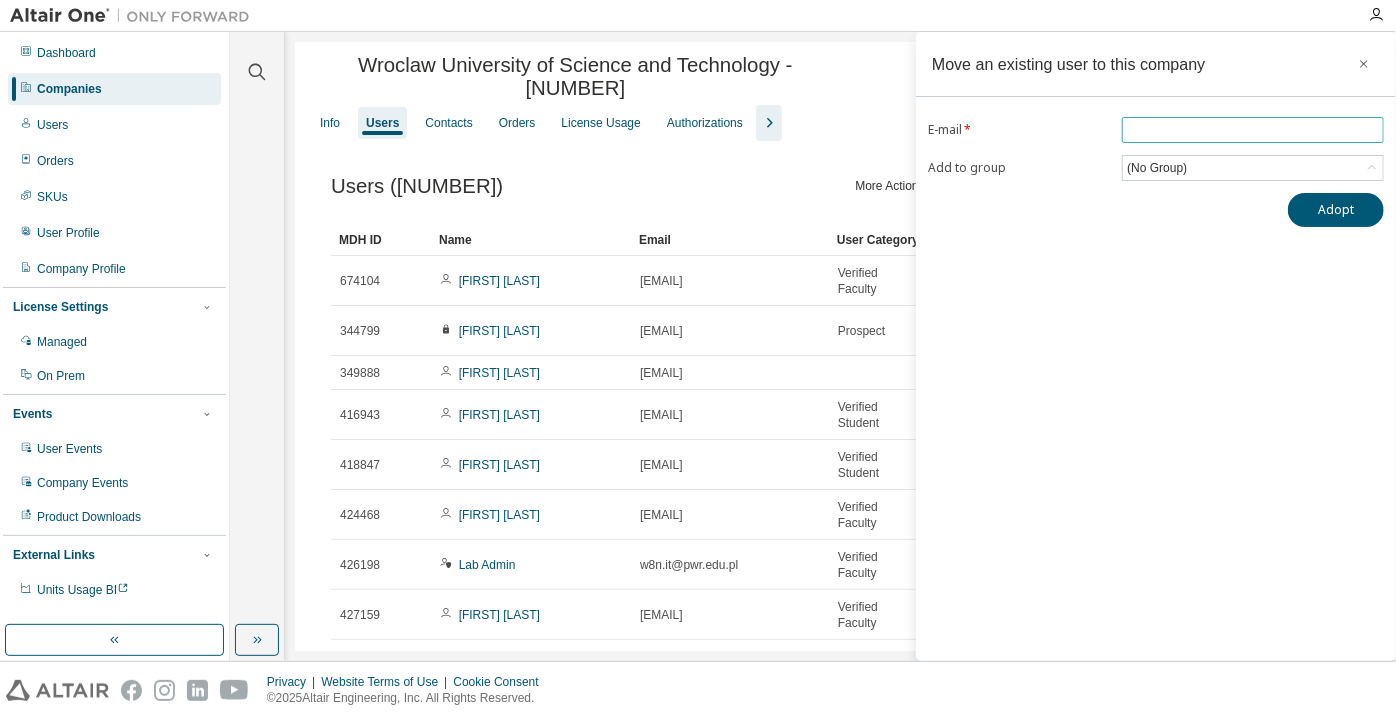 click at bounding box center (1253, 130) 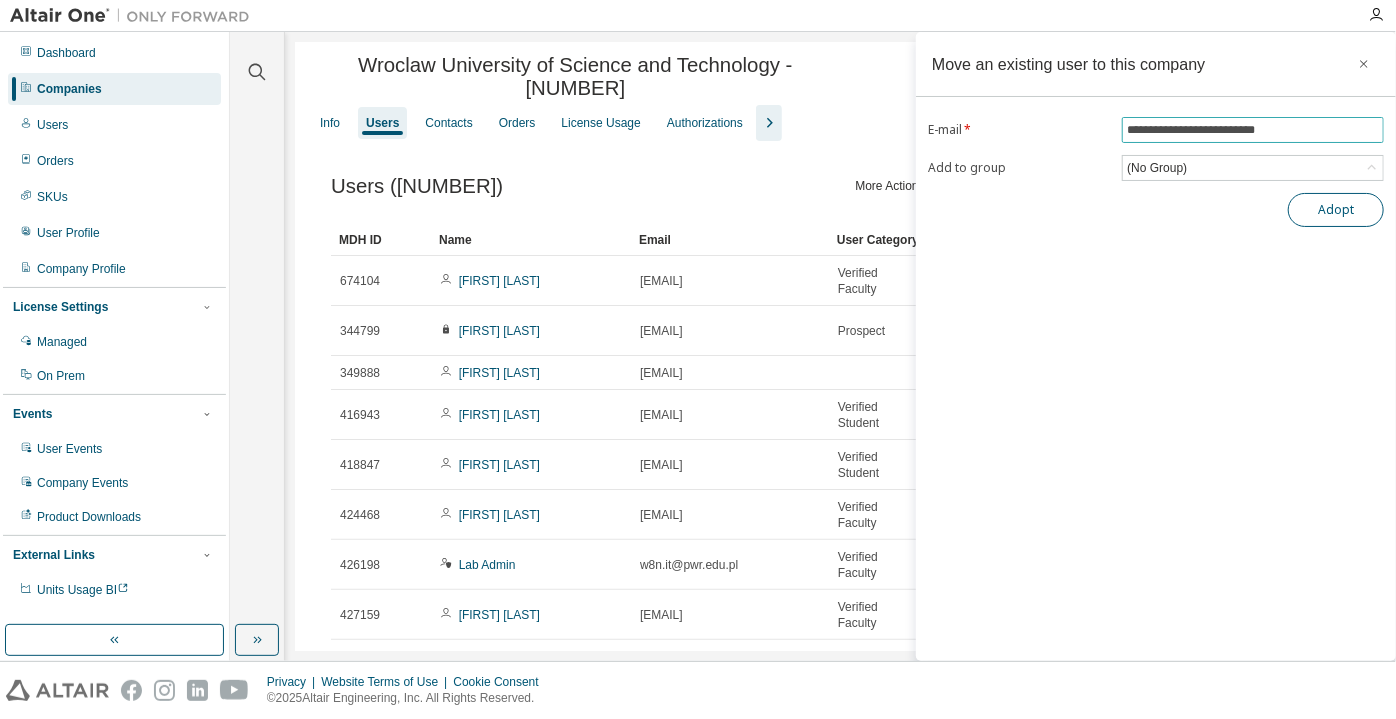type on "**********" 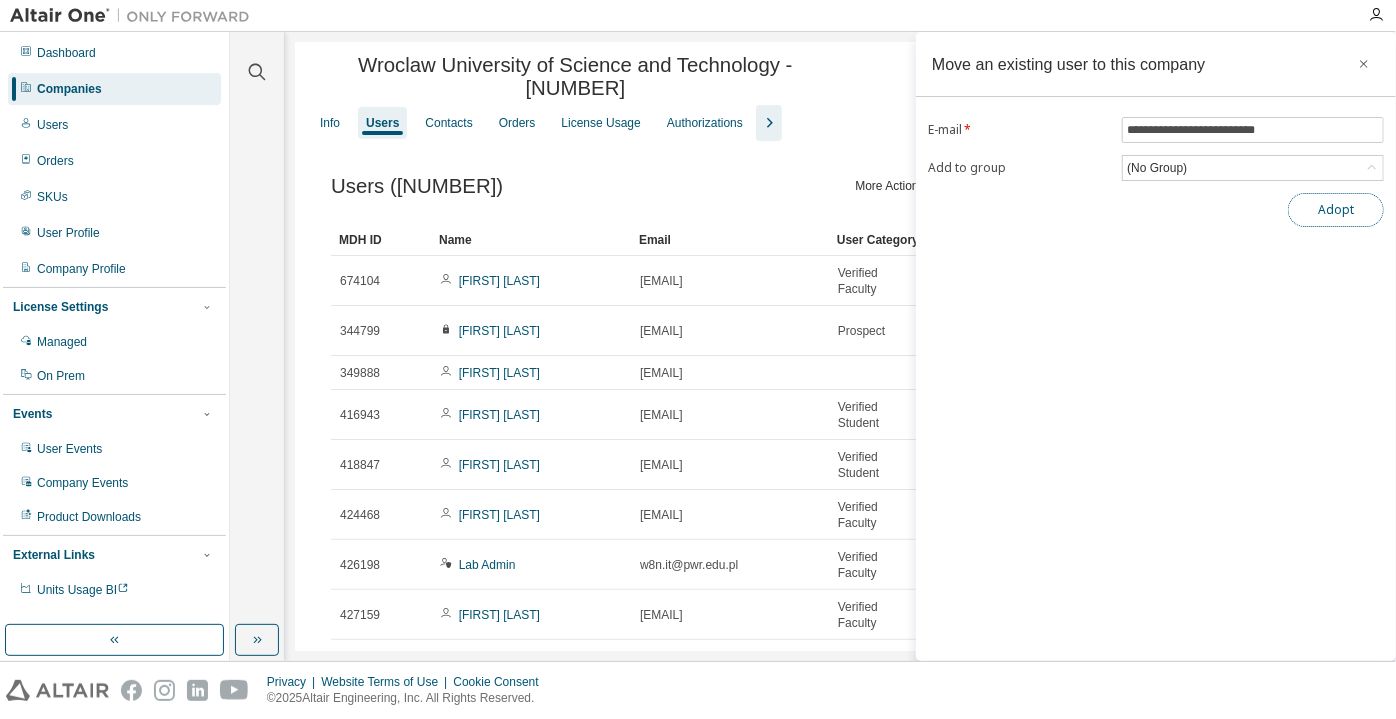 click on "Adopt" at bounding box center (1336, 210) 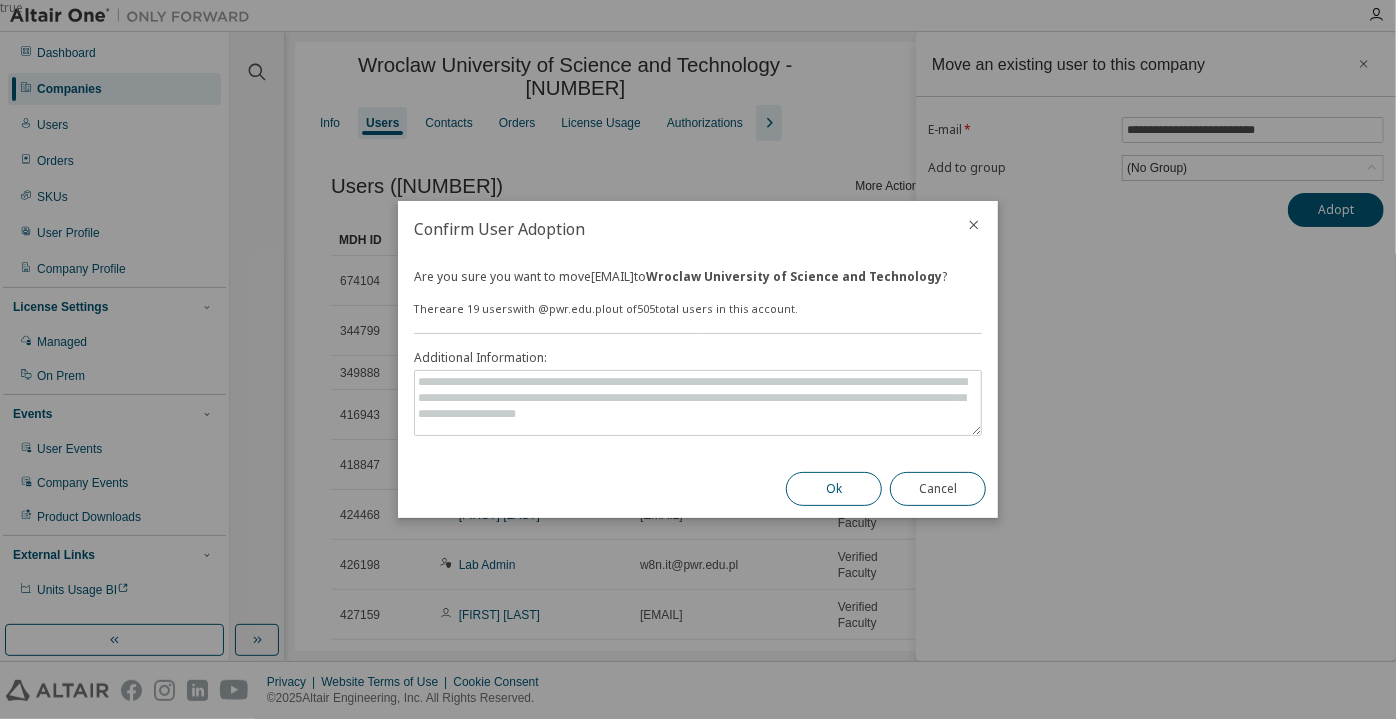 click on "Ok" at bounding box center [834, 489] 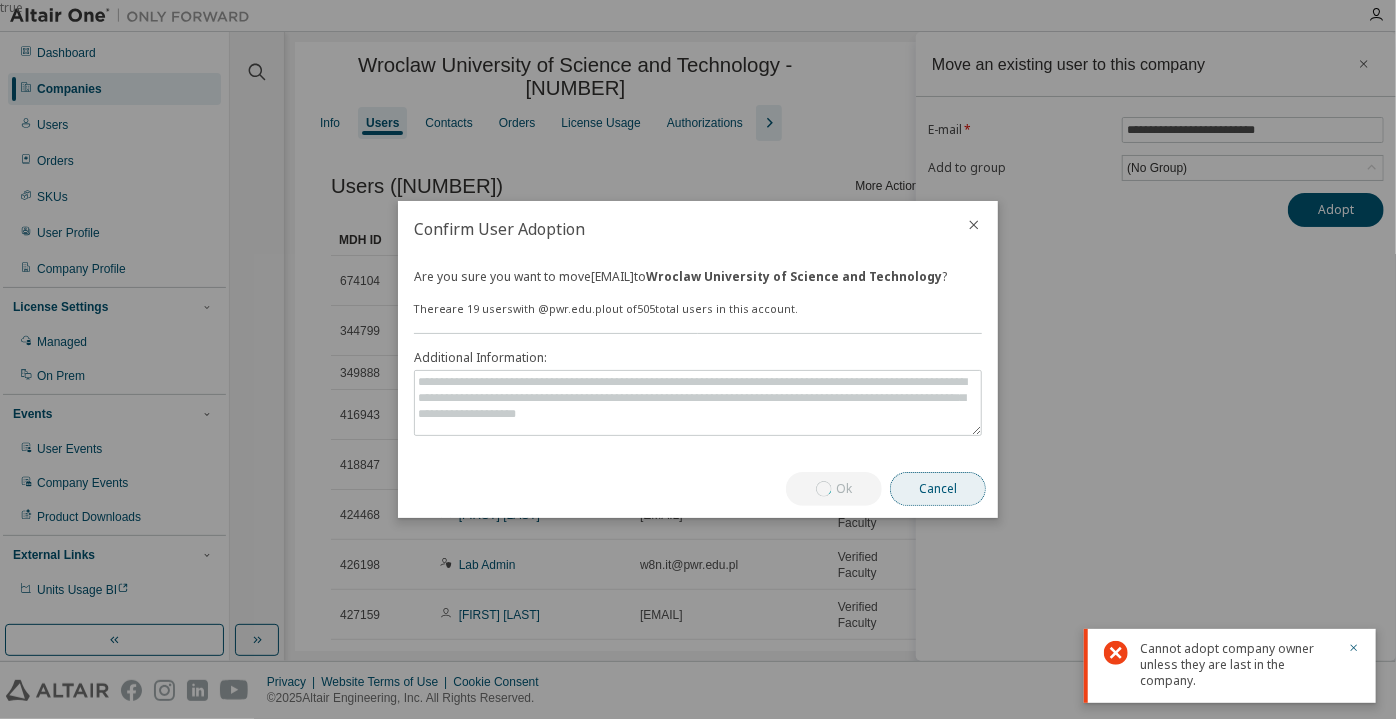 click on "Cancel" at bounding box center (938, 489) 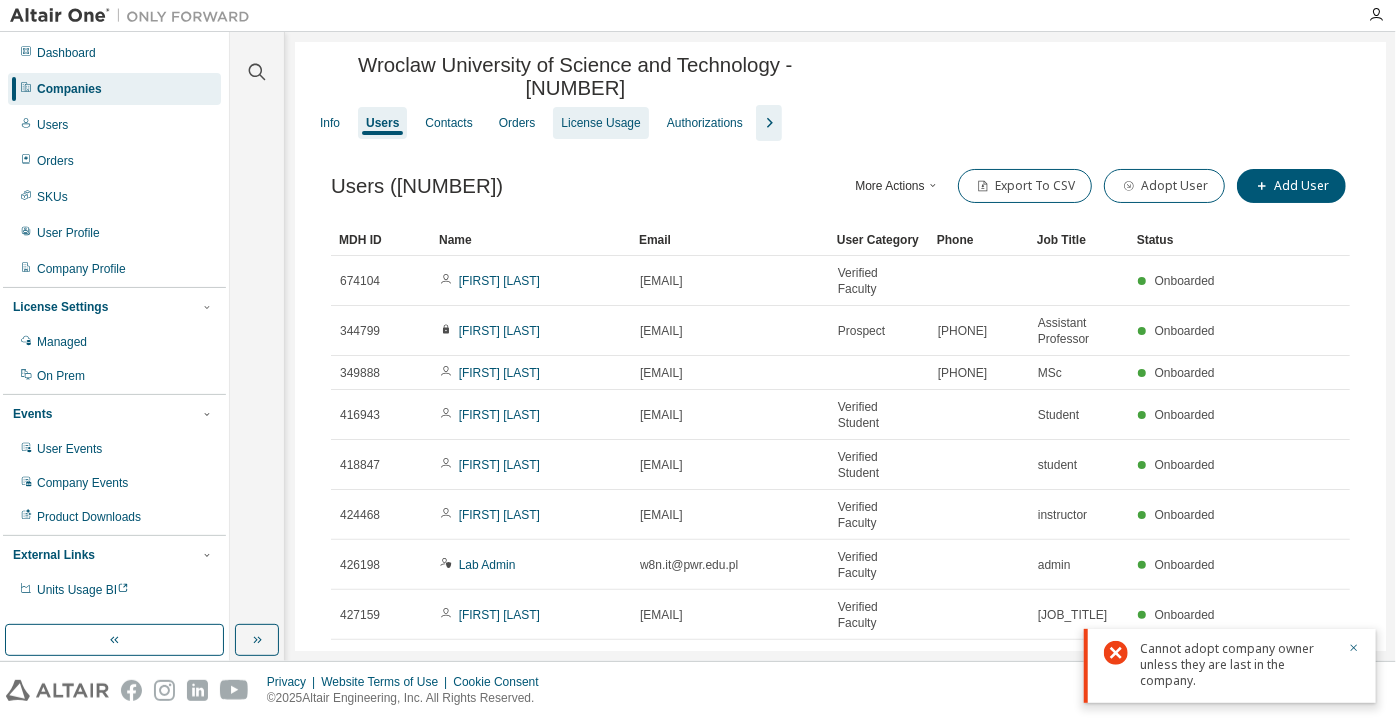 click on "License Usage" at bounding box center [600, 123] 